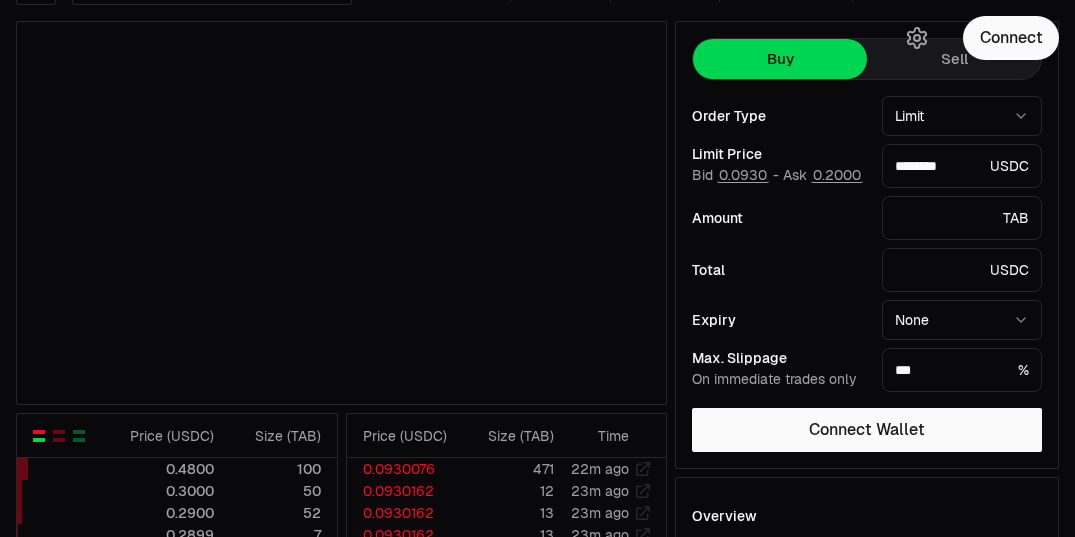 scroll, scrollTop: 100, scrollLeft: 0, axis: vertical 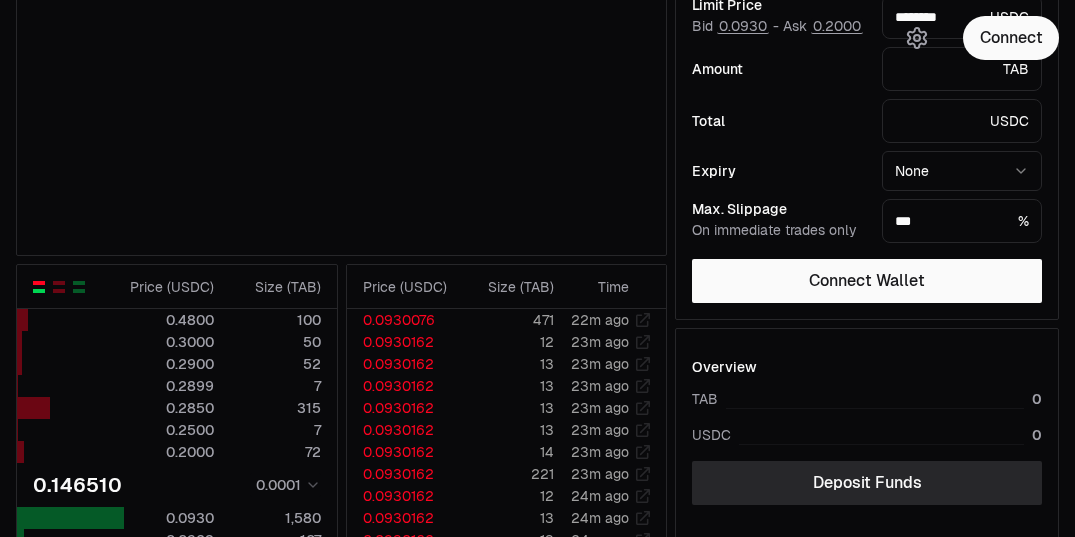 click at bounding box center [59, 287] 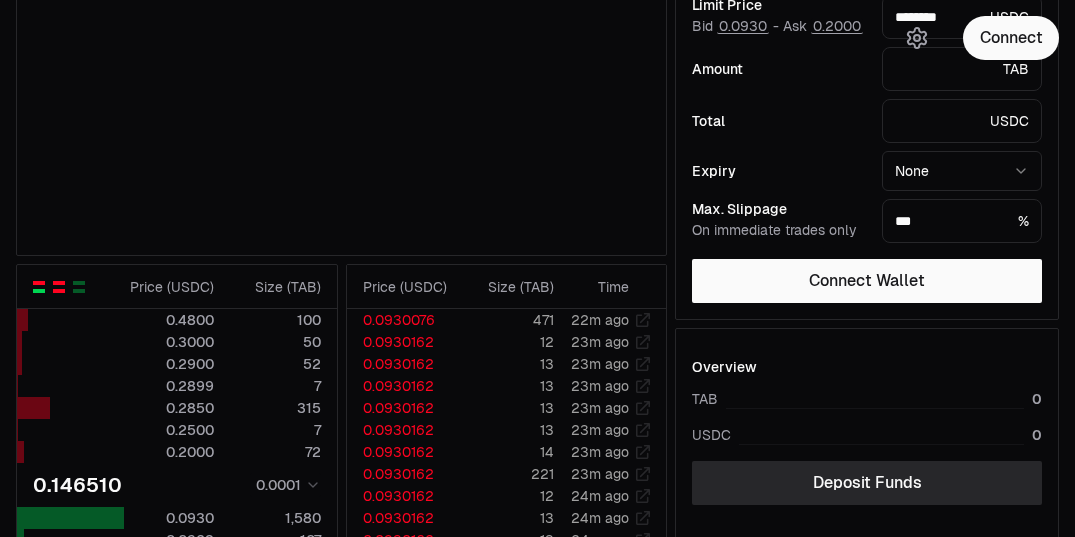 click at bounding box center (59, 287) 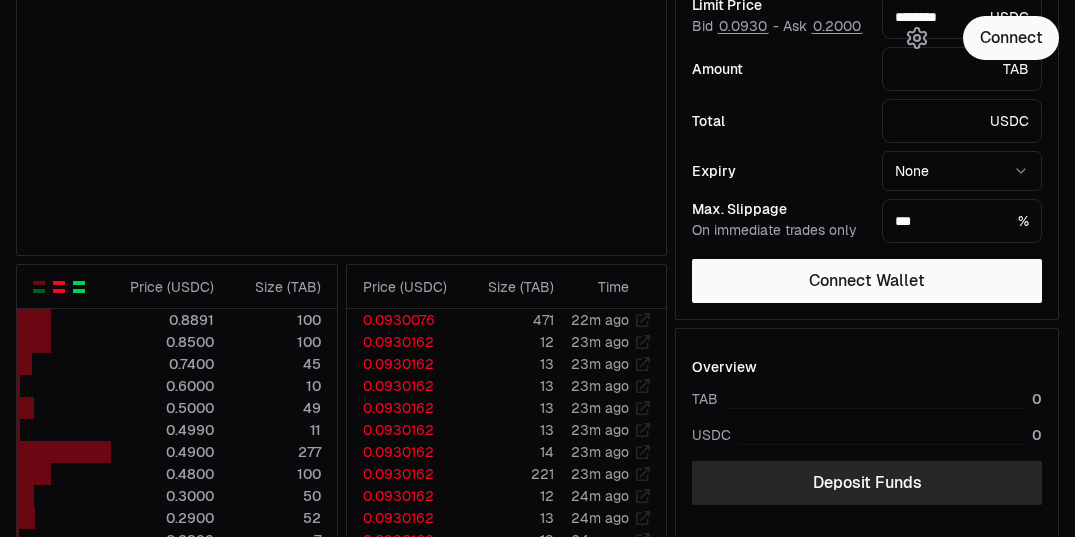 click at bounding box center [79, 287] 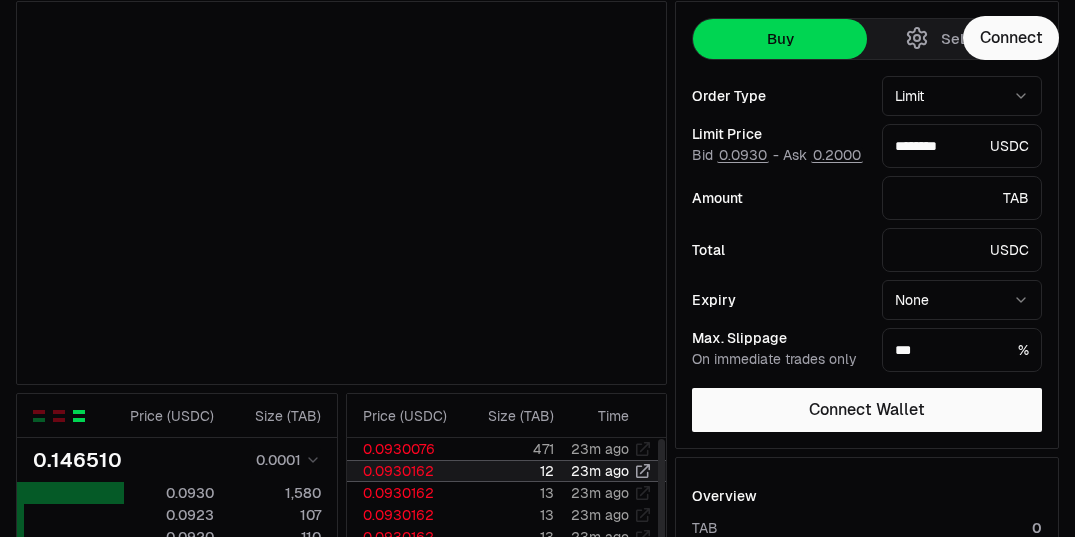 scroll, scrollTop: 0, scrollLeft: 0, axis: both 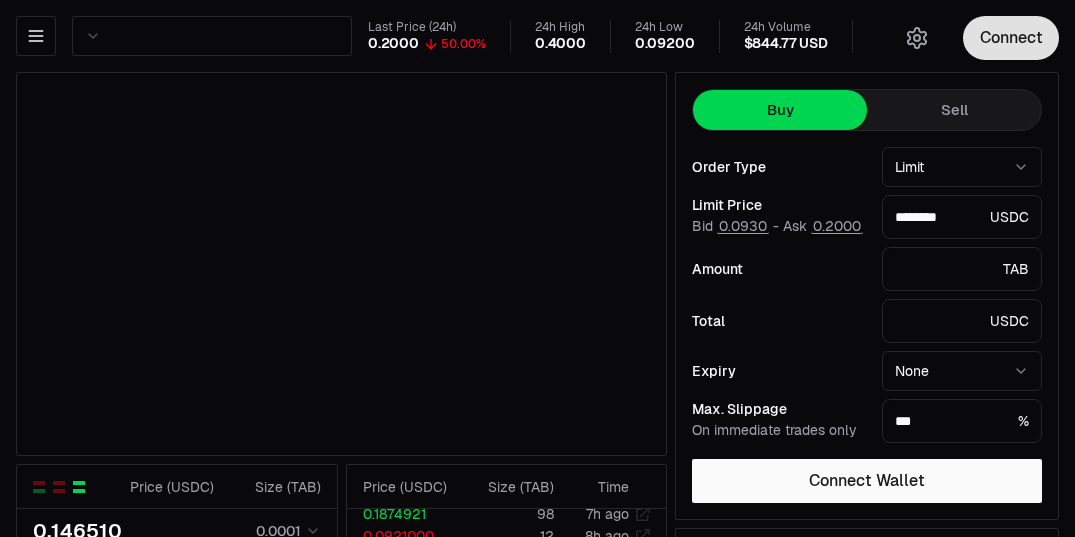 drag, startPoint x: 1035, startPoint y: 7, endPoint x: 1029, endPoint y: 16, distance: 10.816654 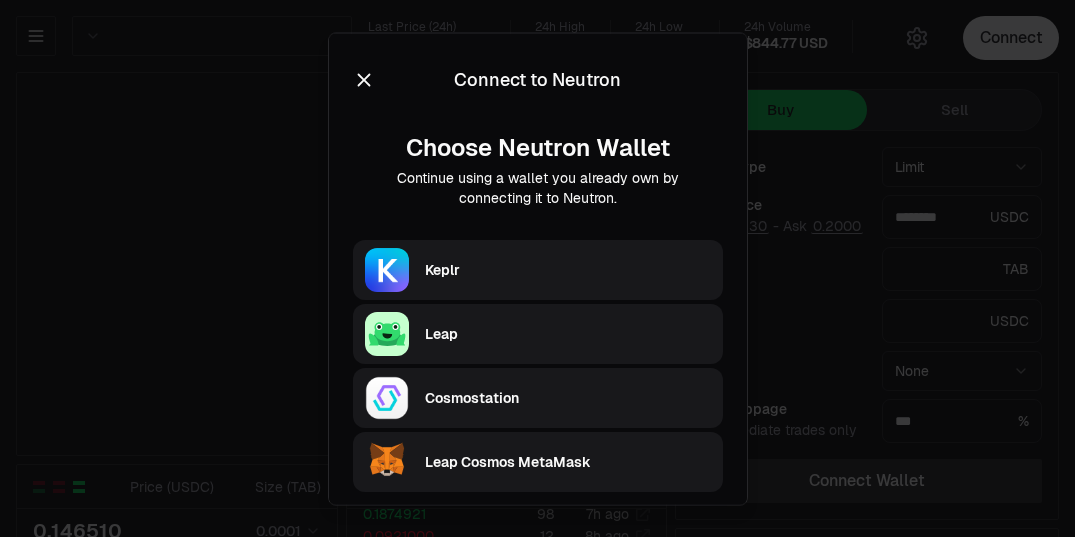 click on "Keplr" at bounding box center [574, 269] 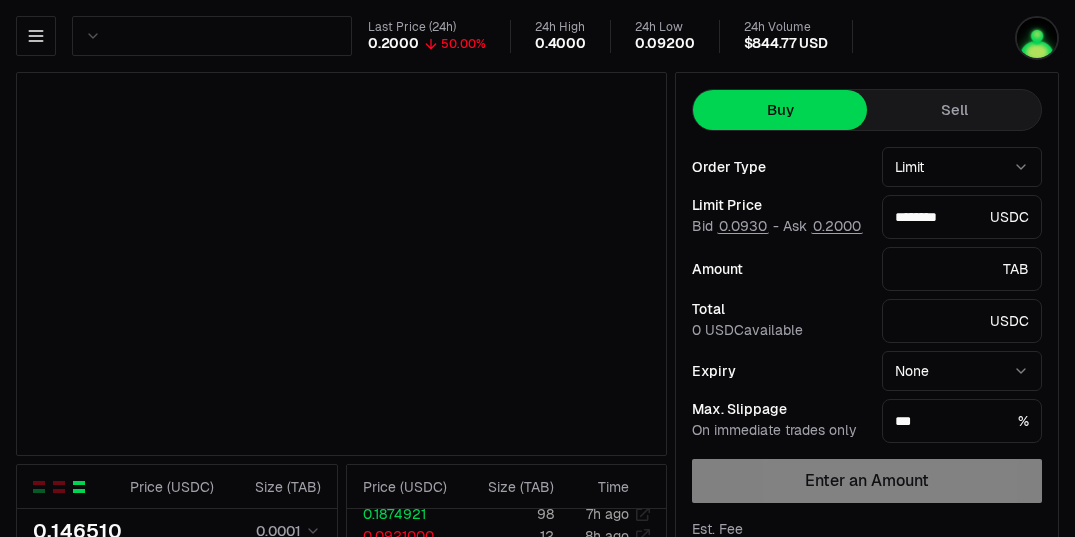 click at bounding box center (341, 264) 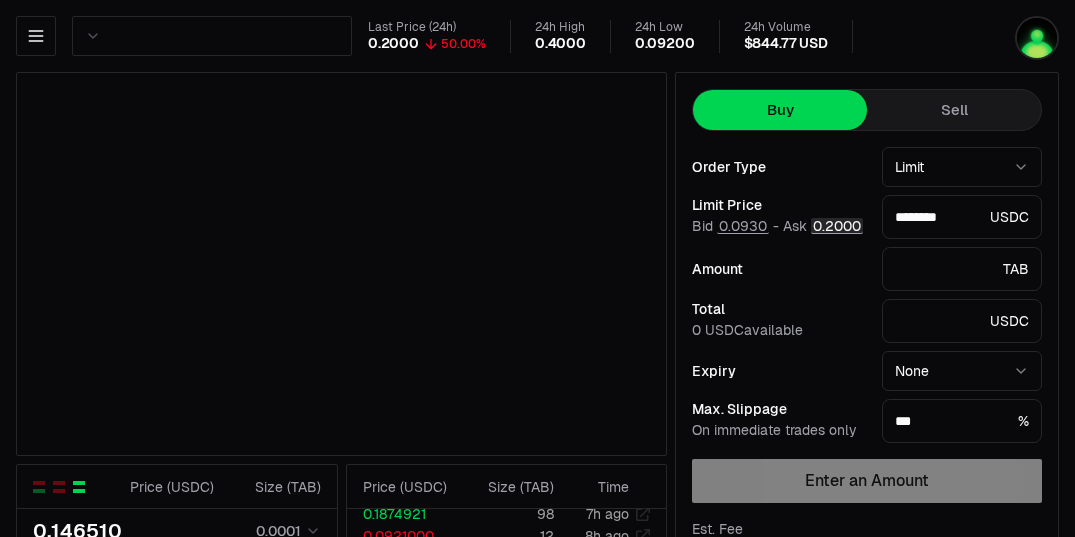 click on "0.2000" at bounding box center (837, 226) 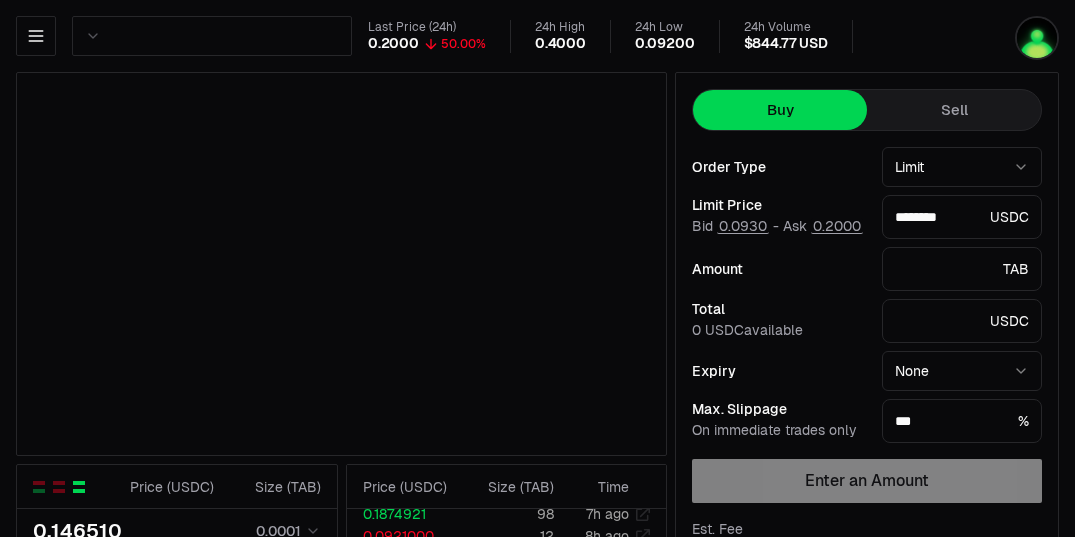 click on "Sell" at bounding box center [954, 110] 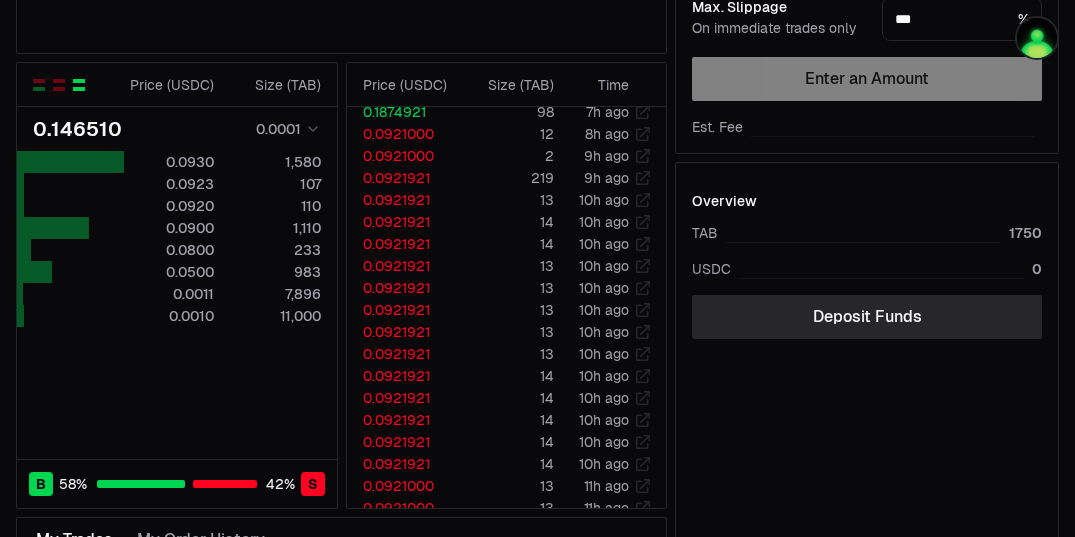scroll, scrollTop: 400, scrollLeft: 0, axis: vertical 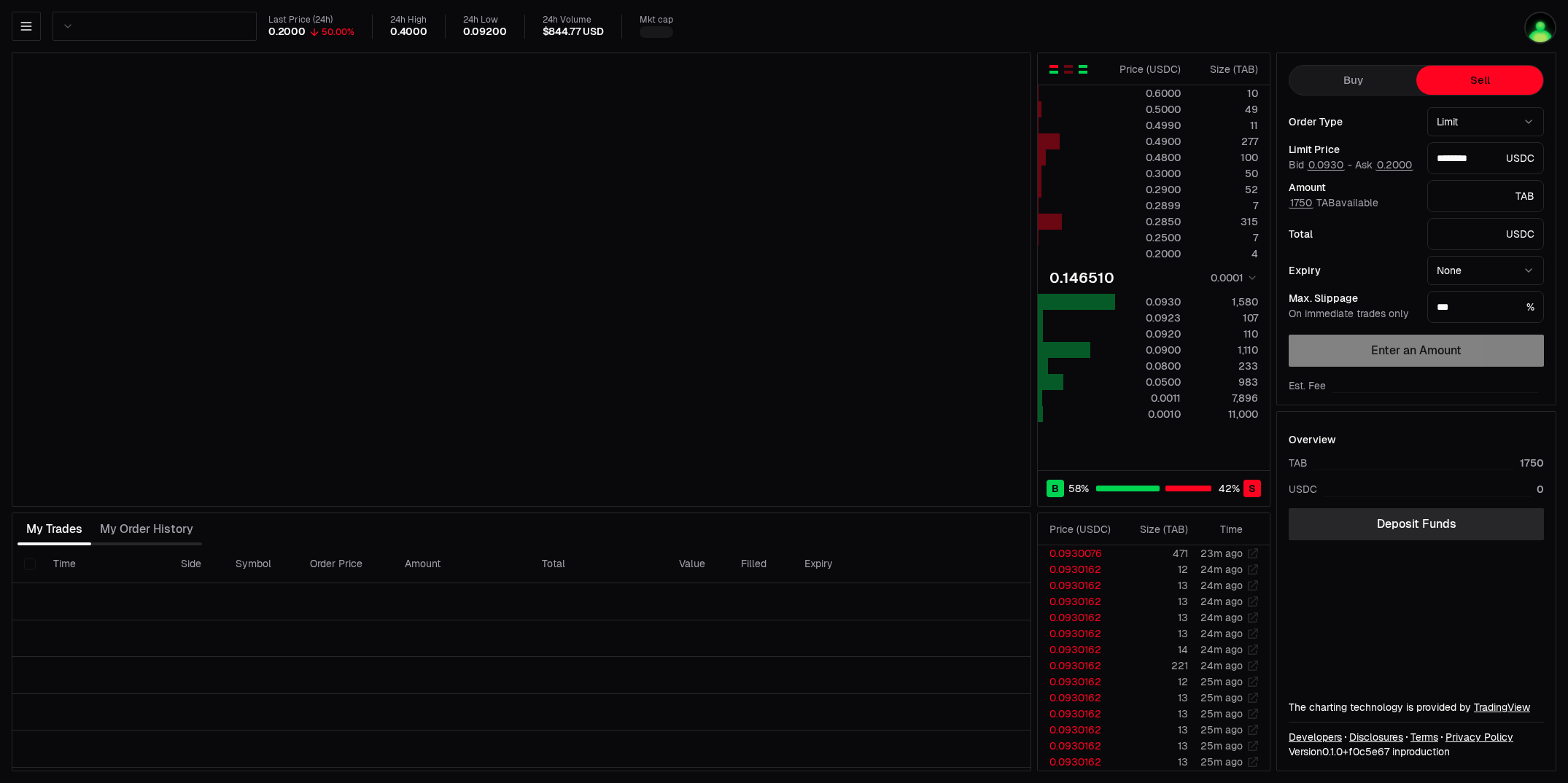 click at bounding box center [1083, 69] 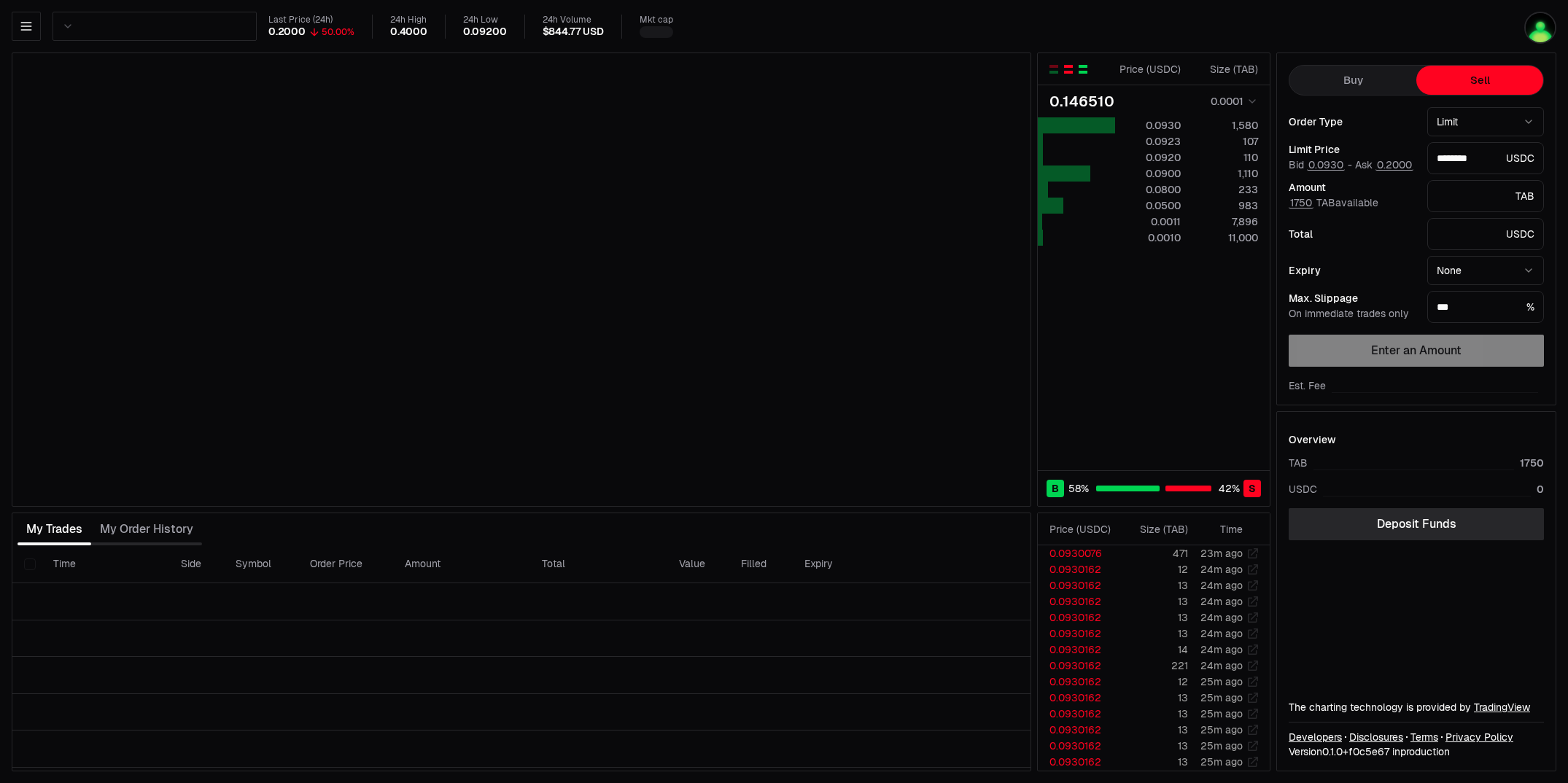 click at bounding box center [1068, 66] 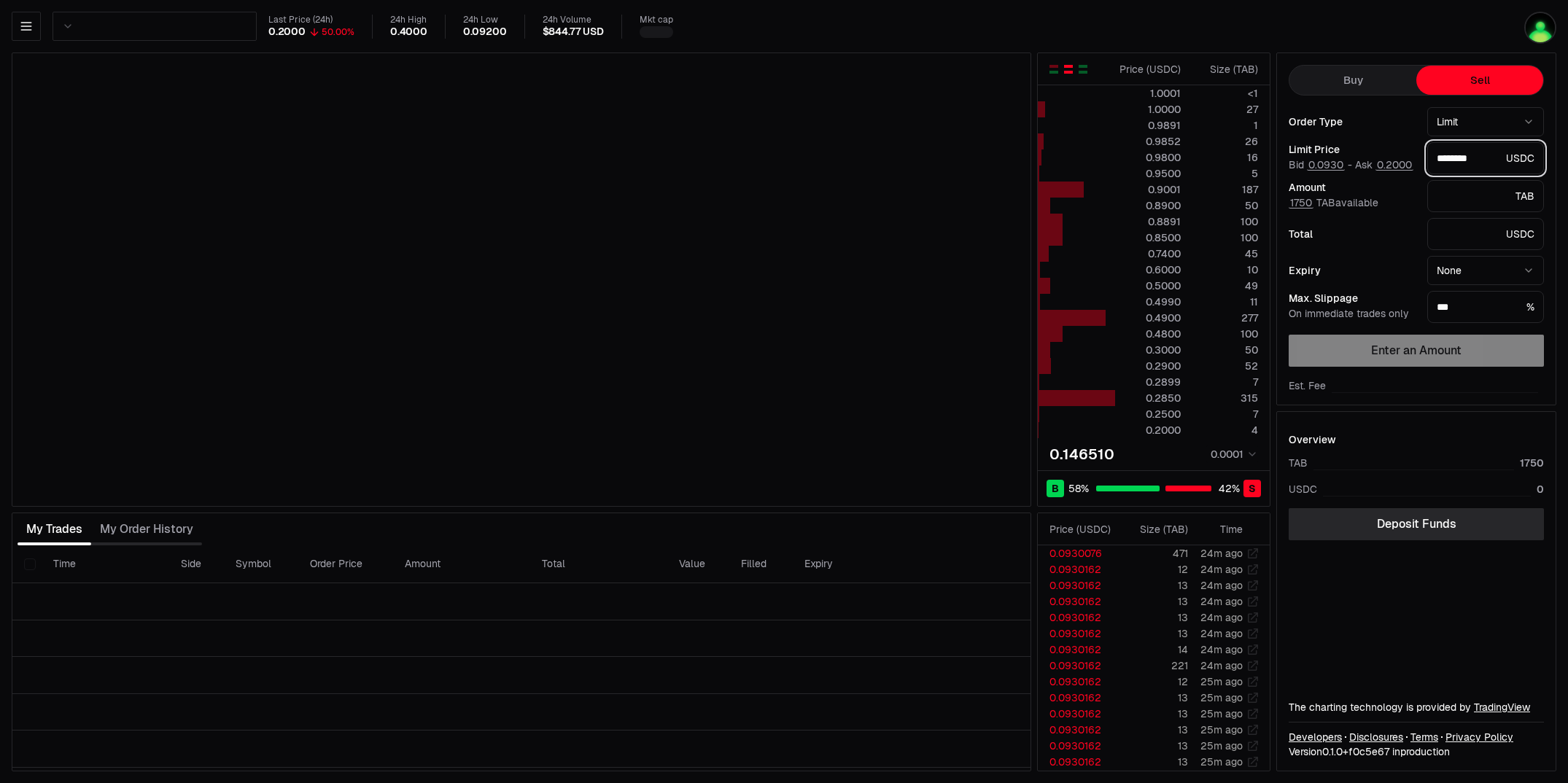 drag, startPoint x: 1451, startPoint y: 159, endPoint x: 1506, endPoint y: 159, distance: 55 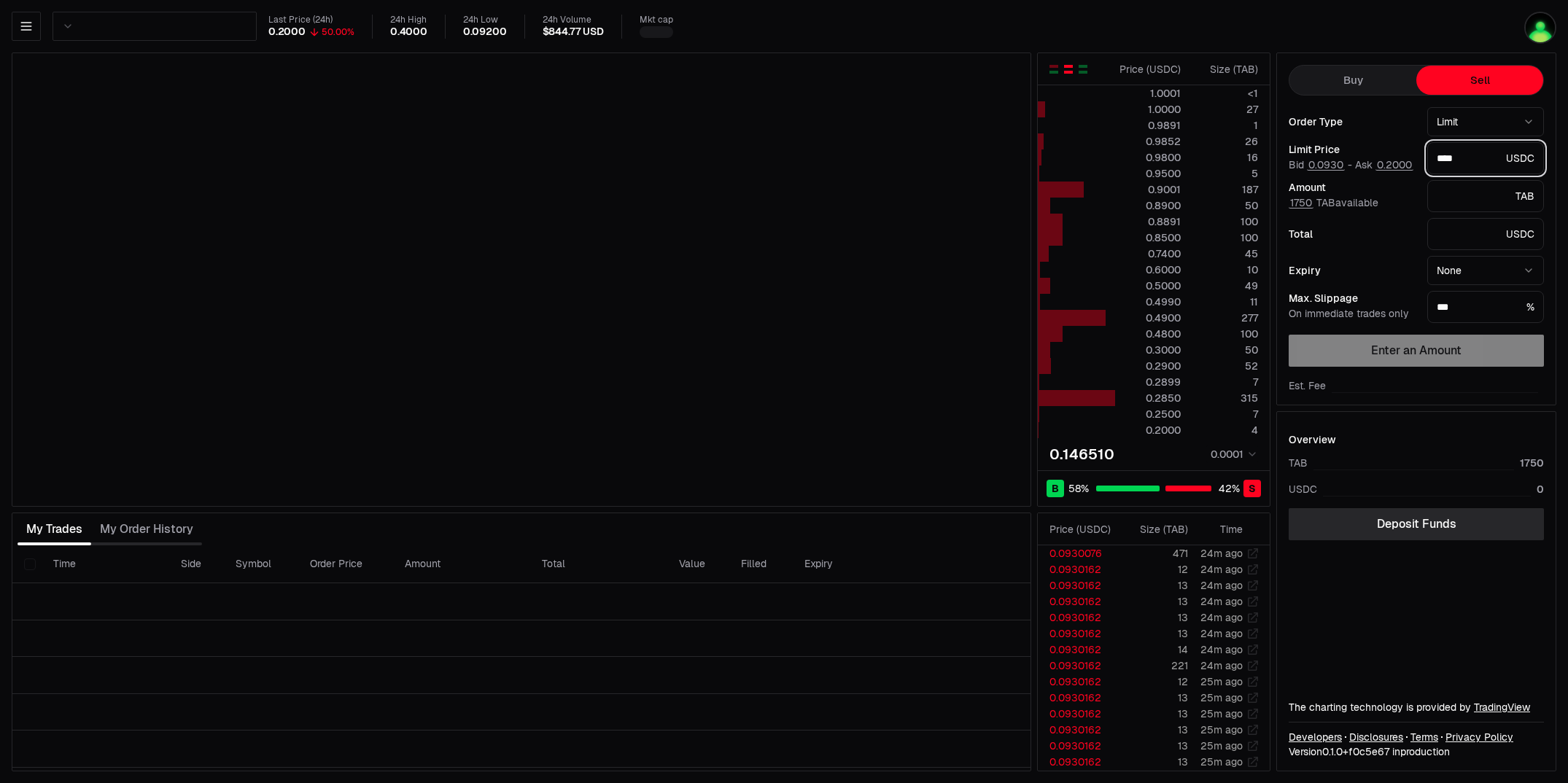 type on "****" 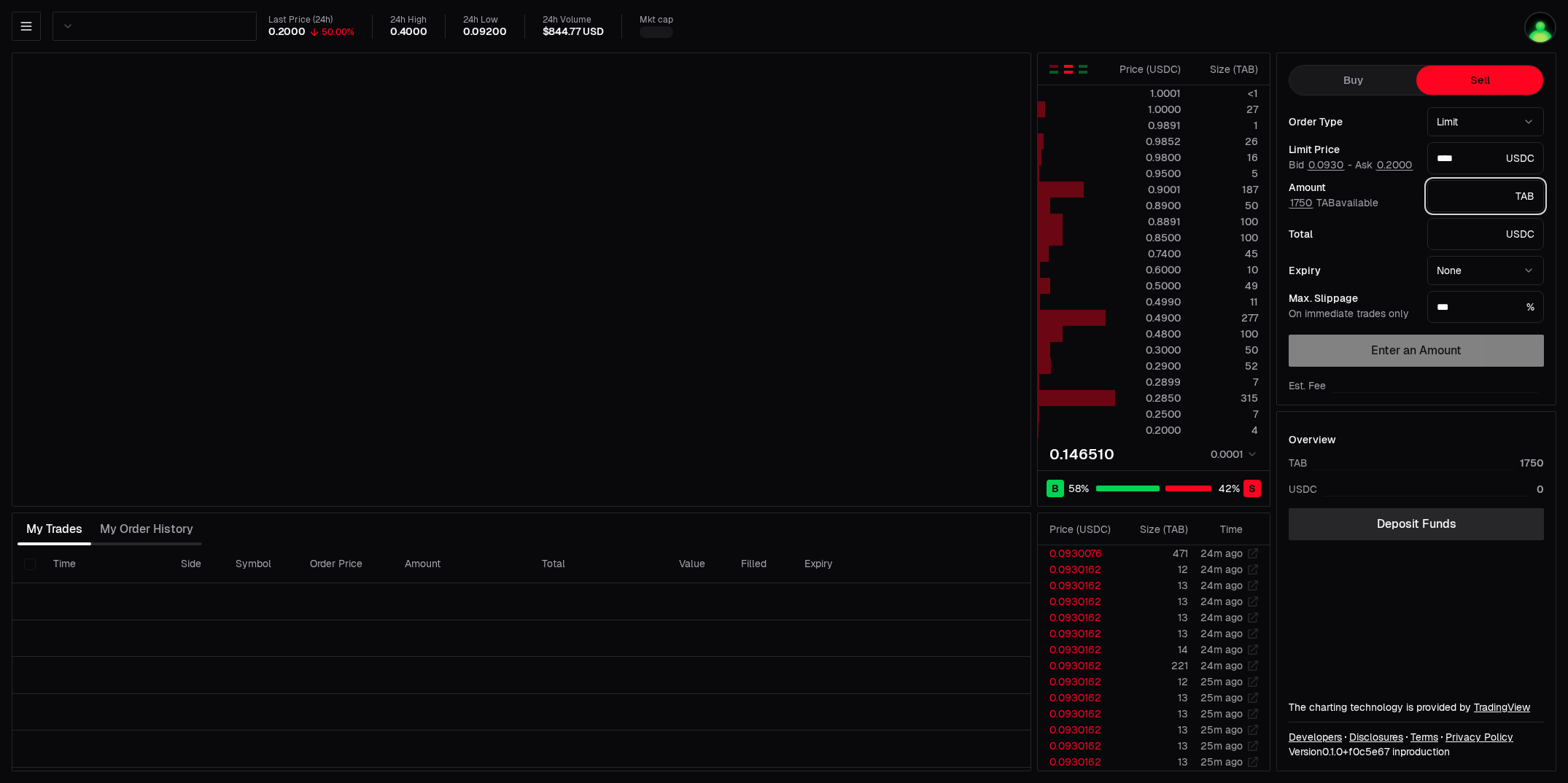 click at bounding box center [1473, 196] 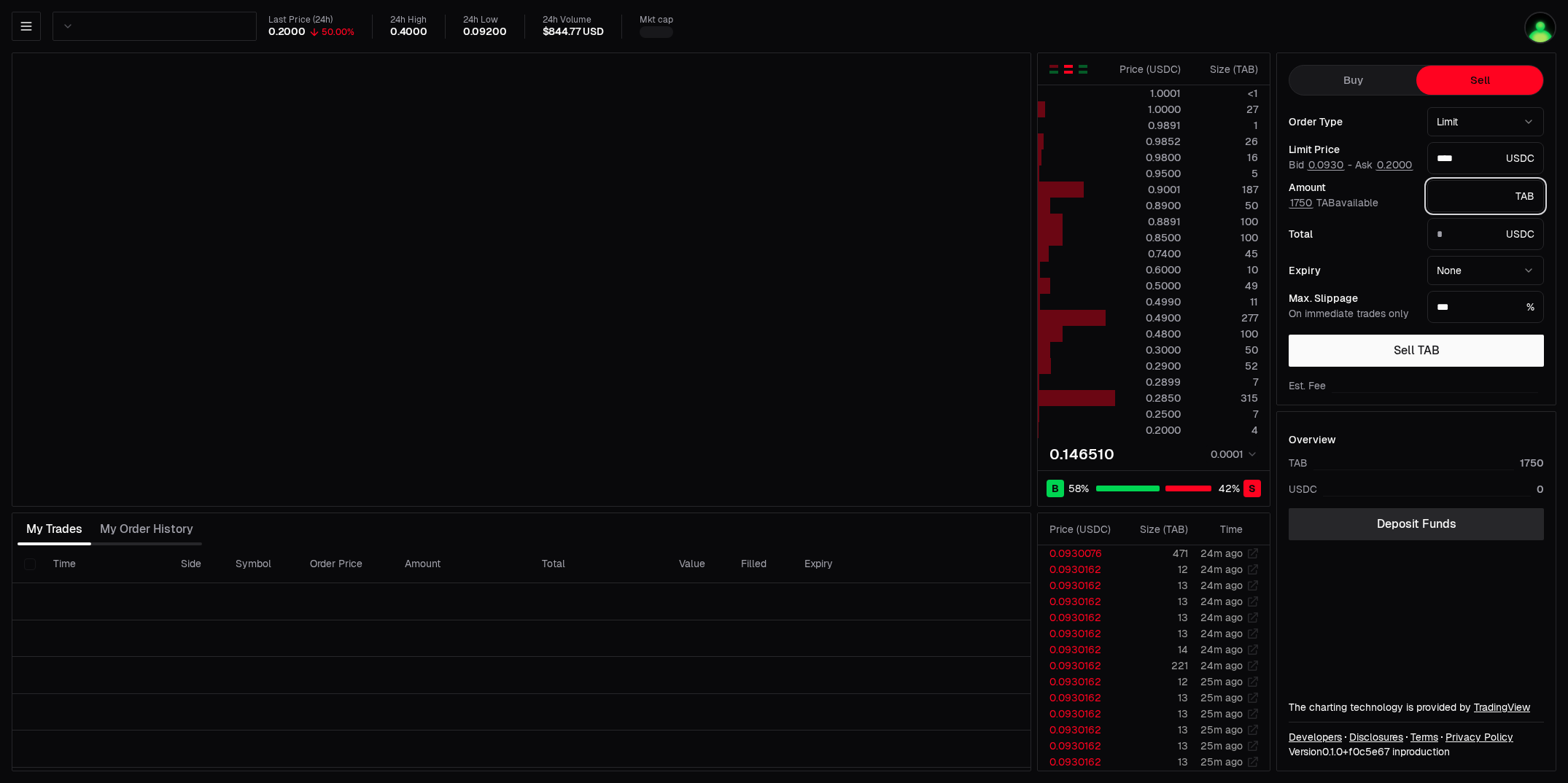 type on "*" 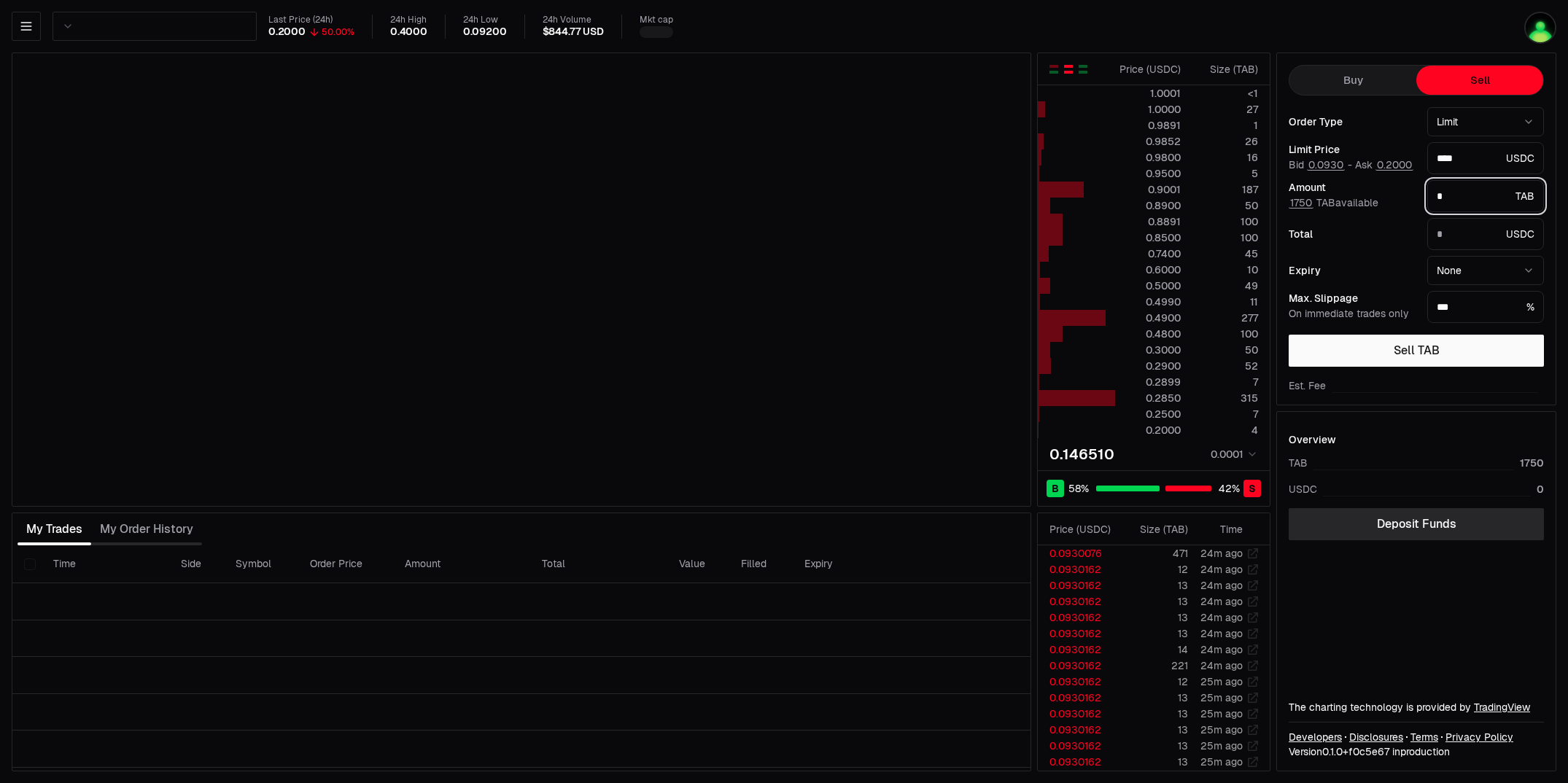 type on "*" 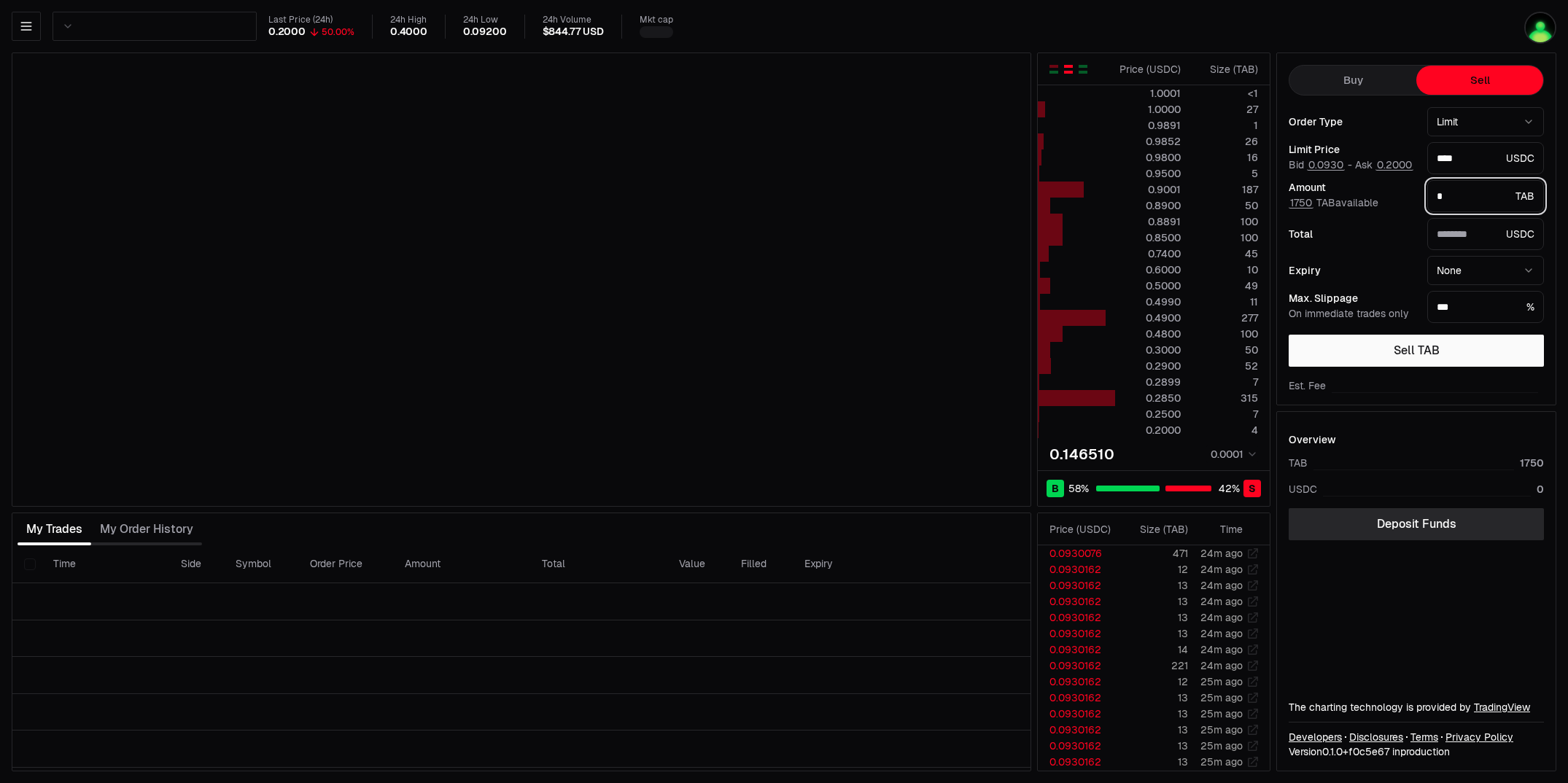 type on "**" 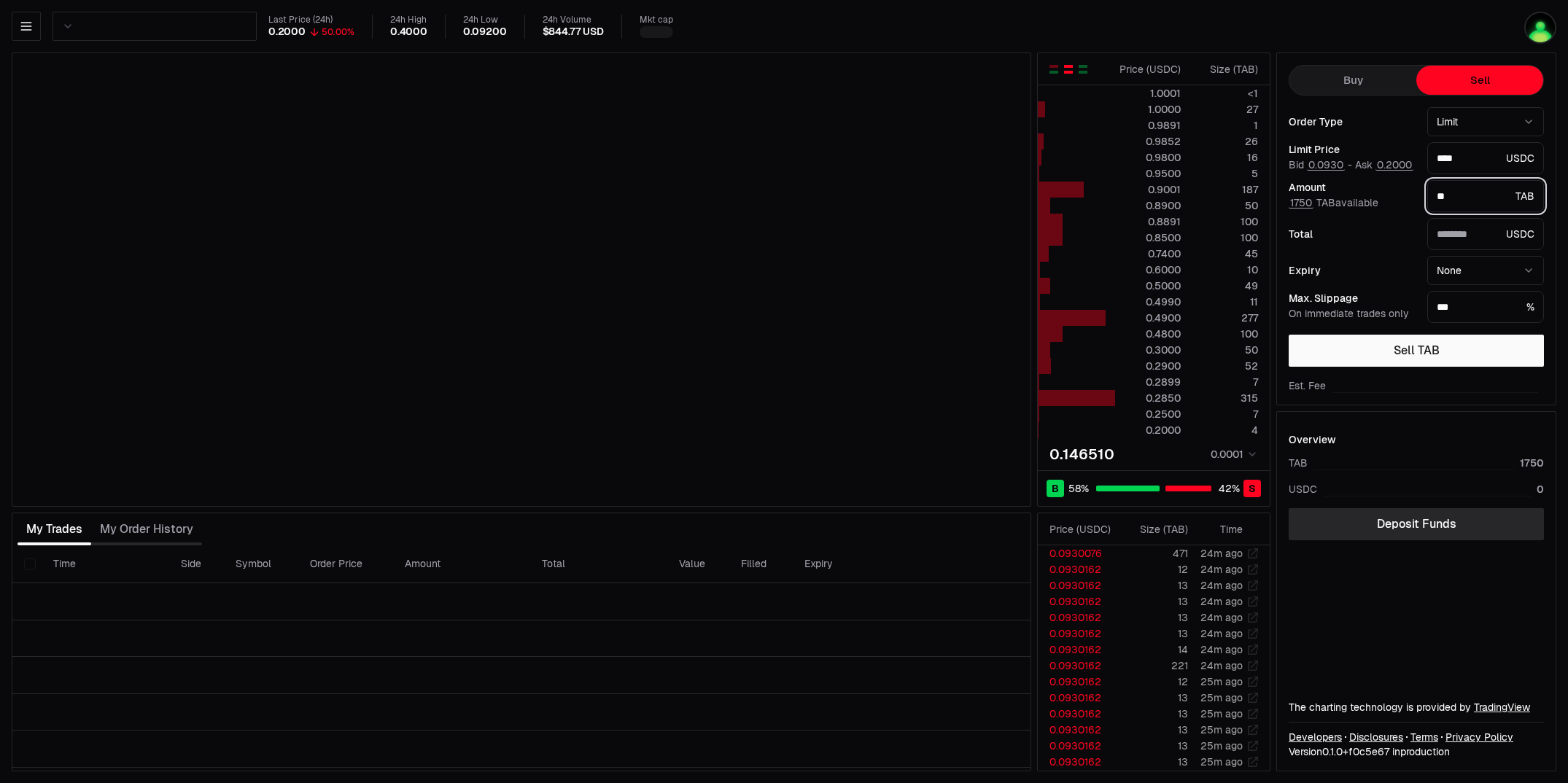 type on "*******" 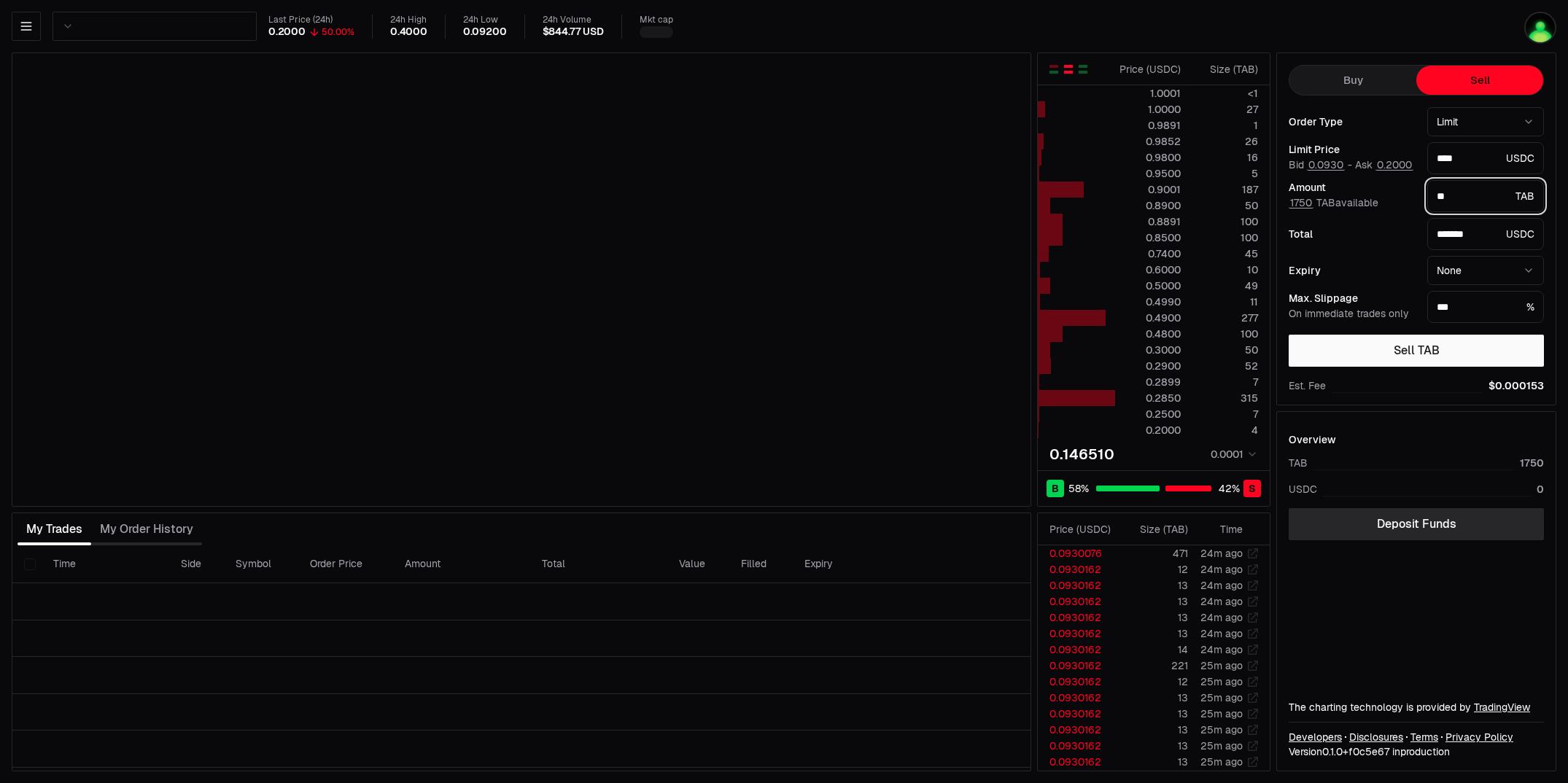 type on "***" 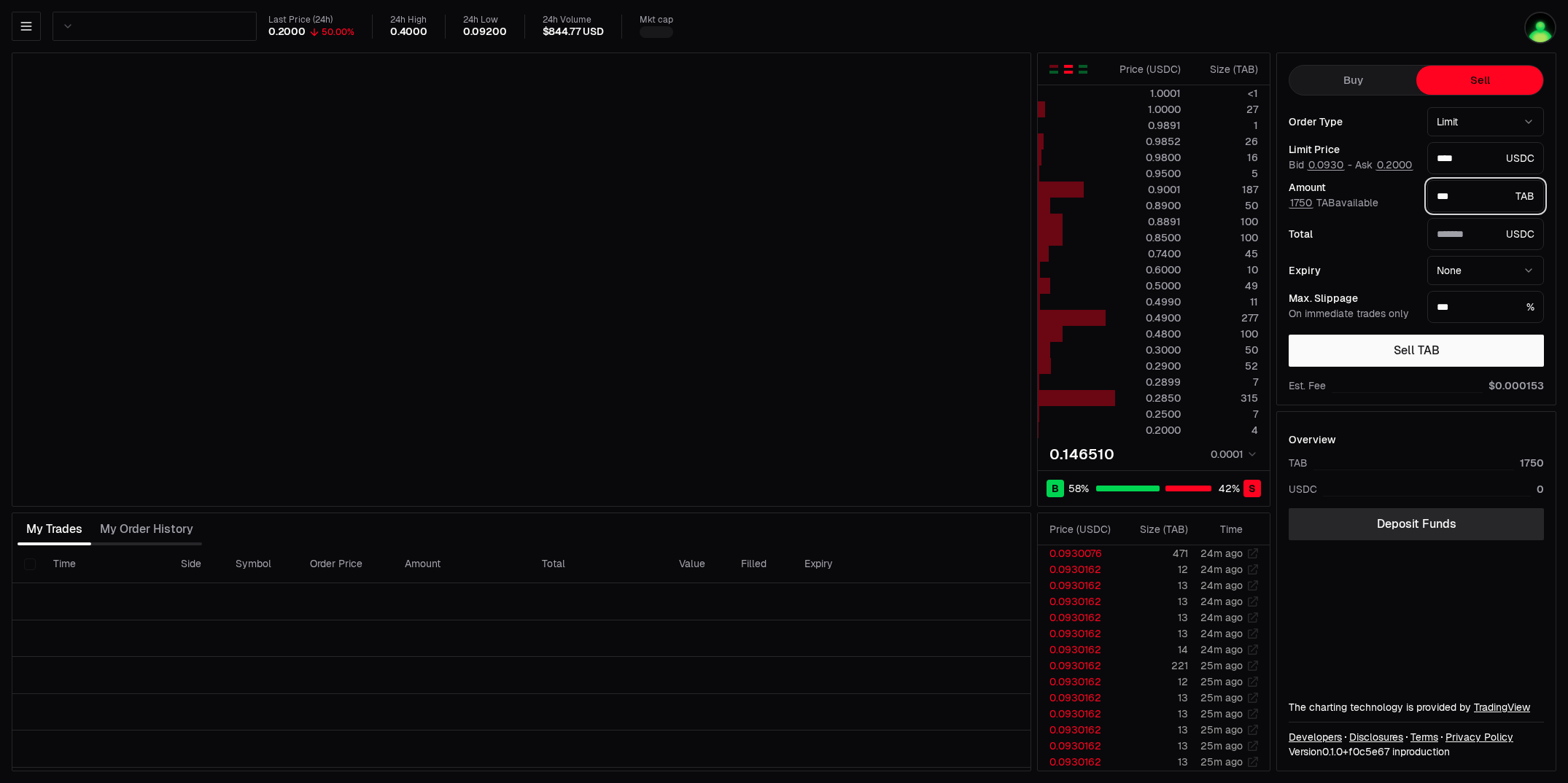 type on "*******" 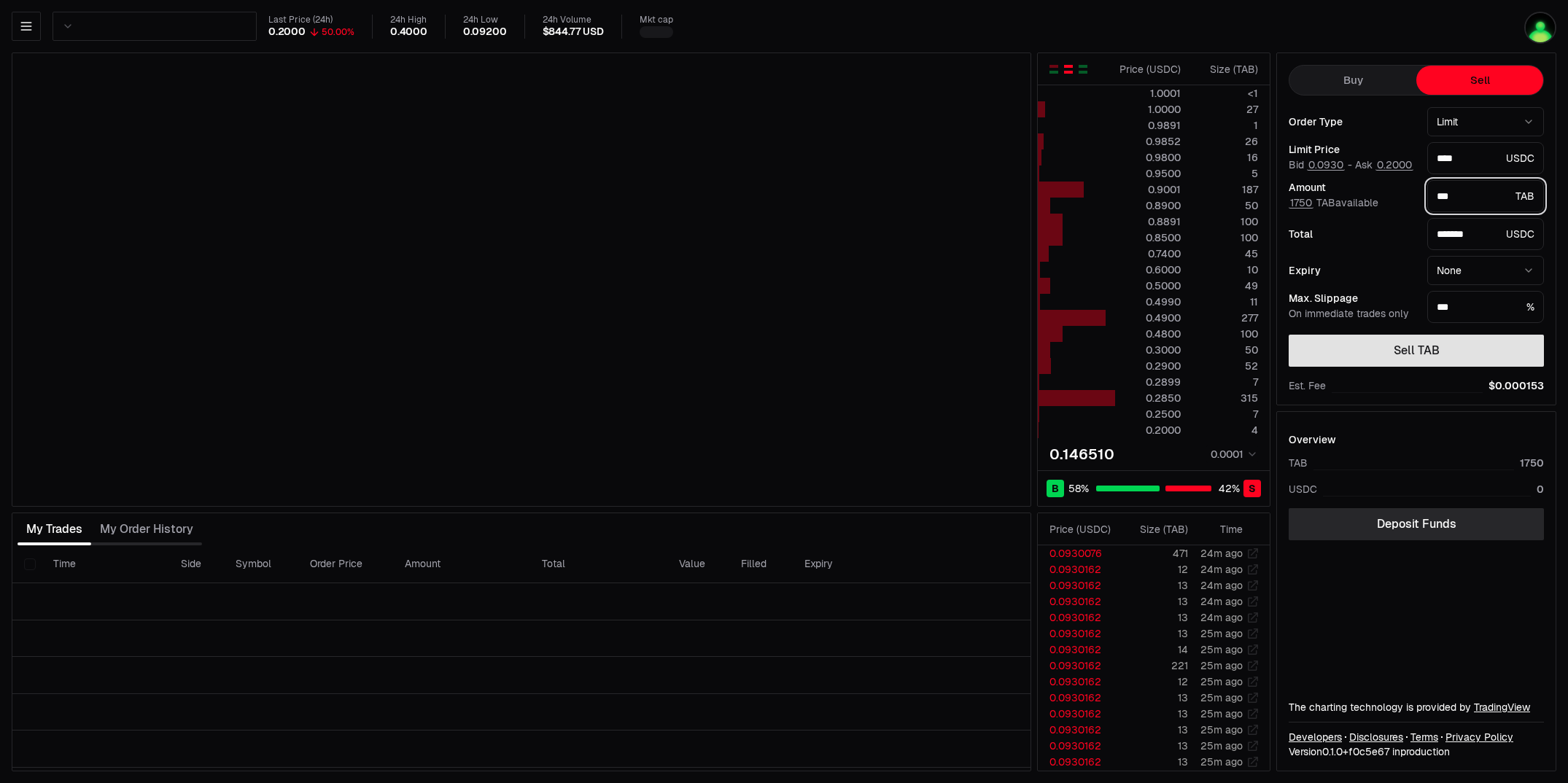 type on "***" 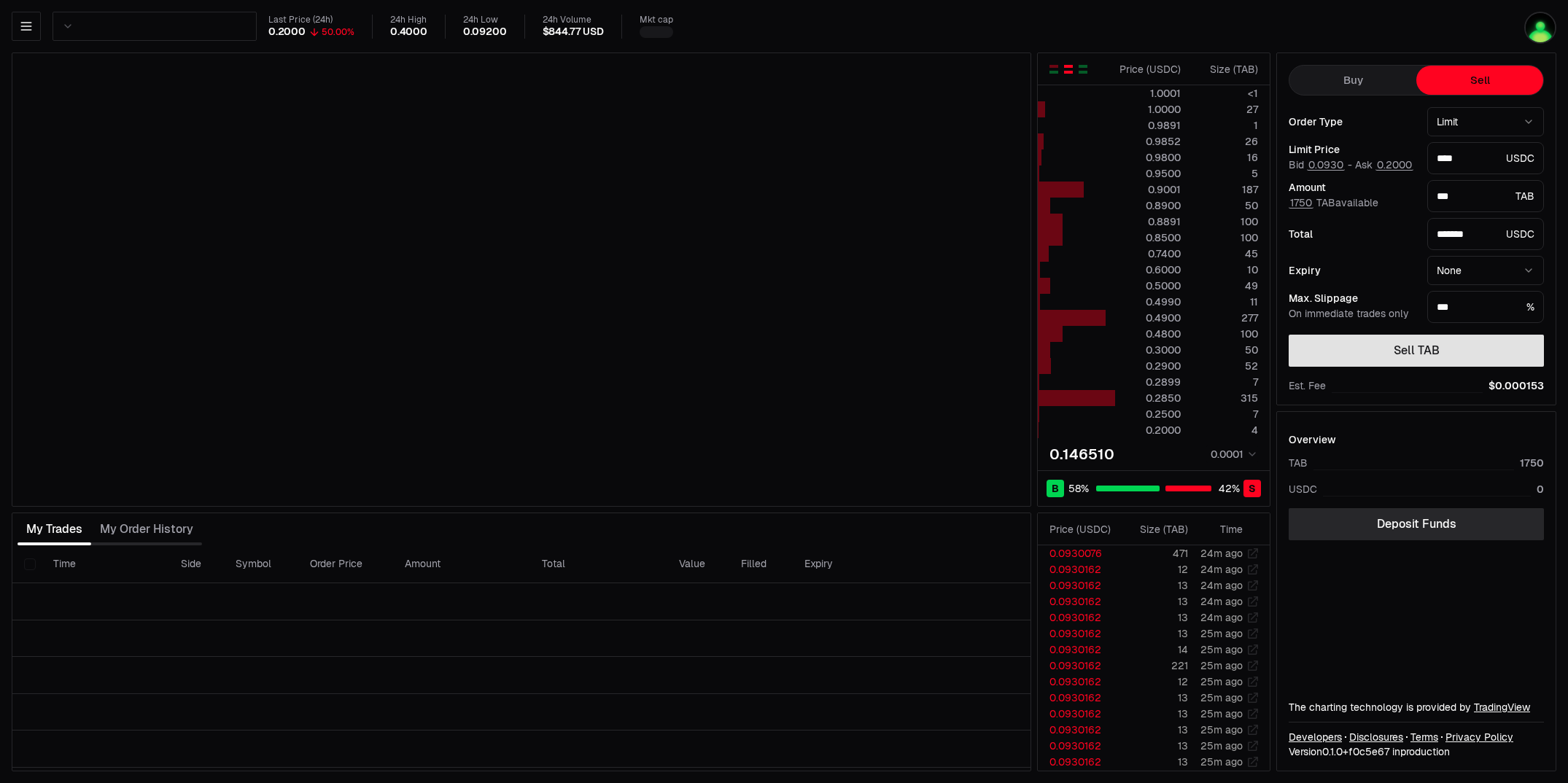 click on "Sell TAB" at bounding box center [1416, 351] 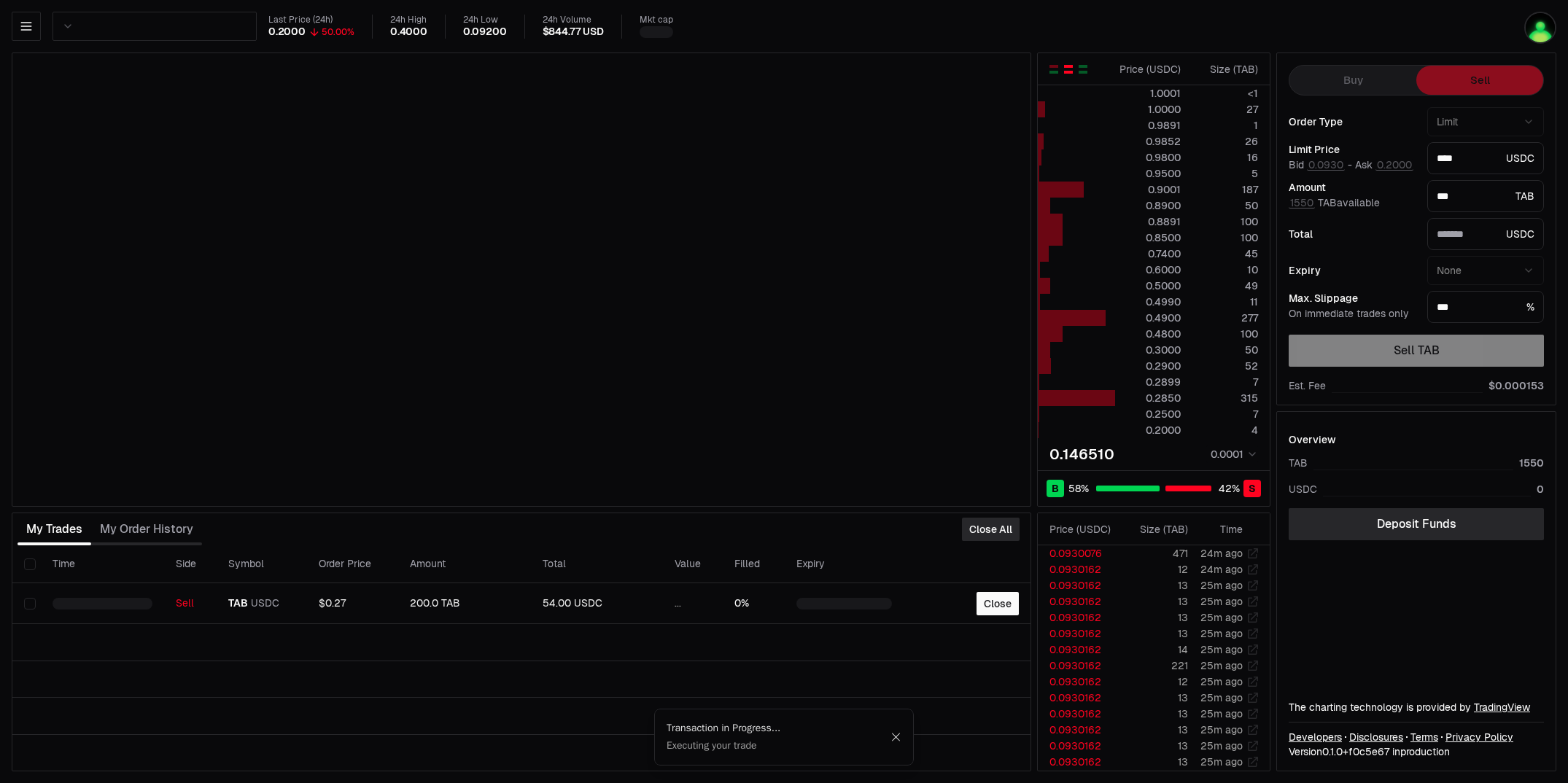 type 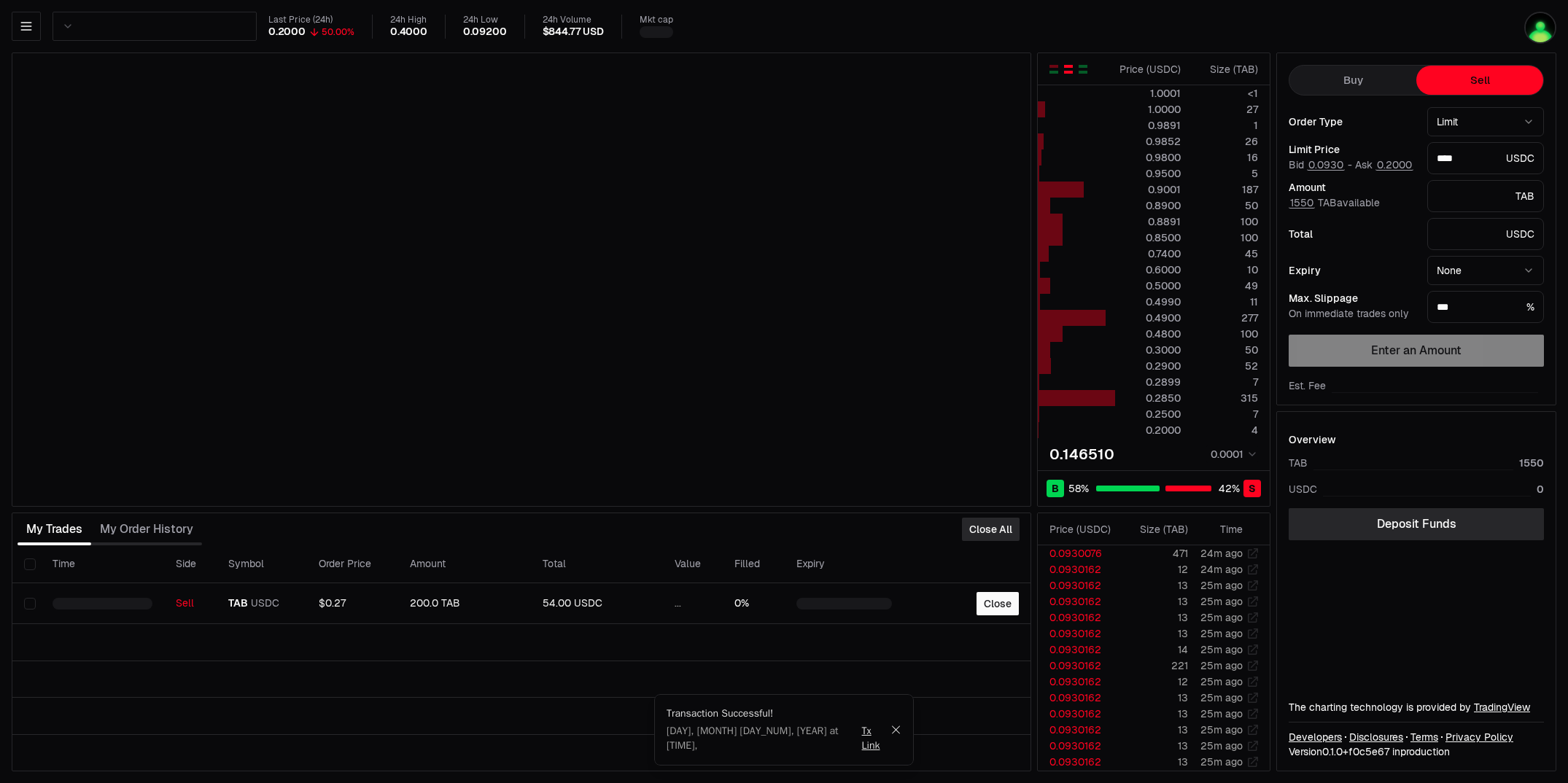 type on "********" 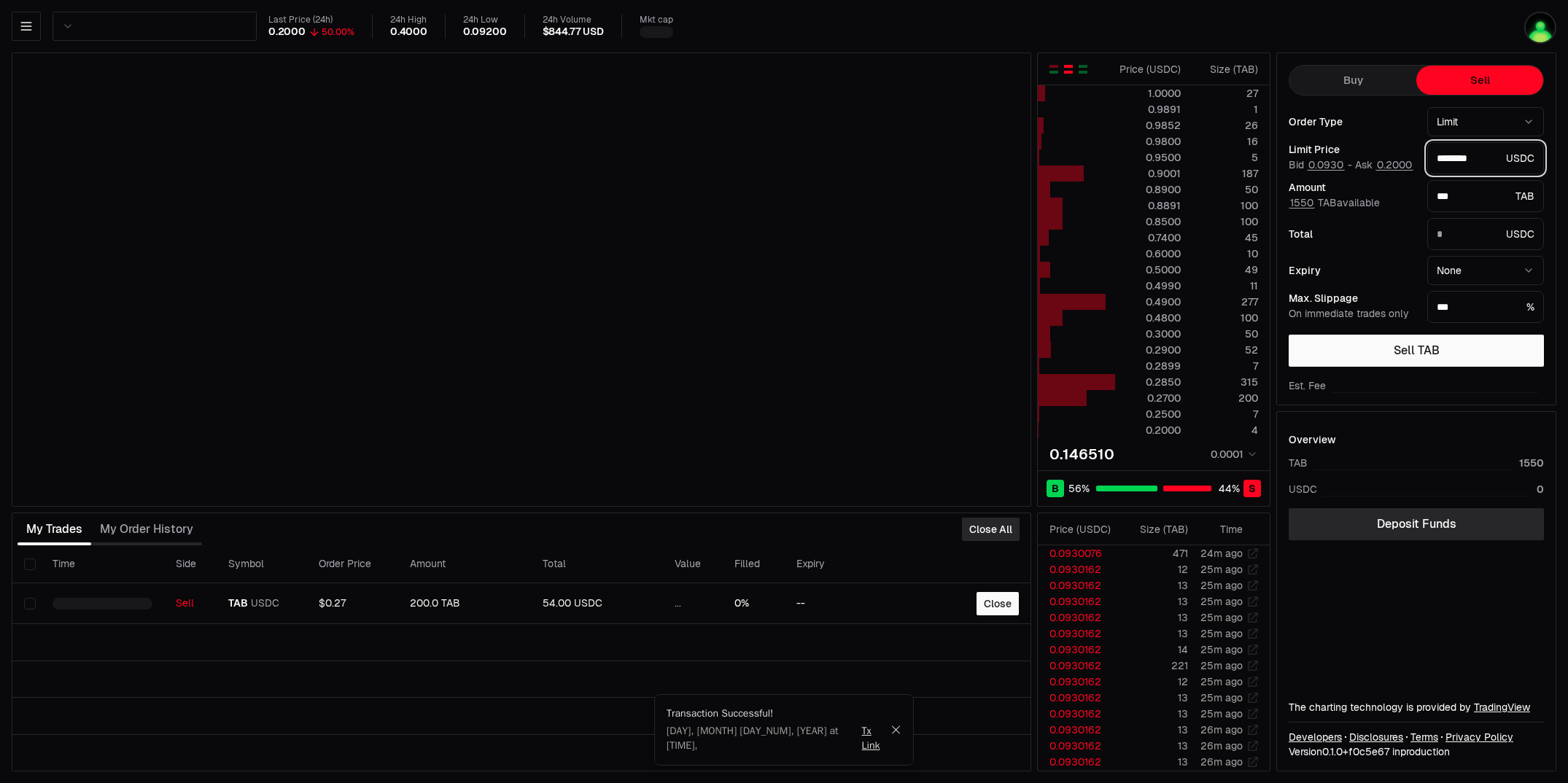 drag, startPoint x: 1446, startPoint y: 156, endPoint x: 1510, endPoint y: 157, distance: 64.007812 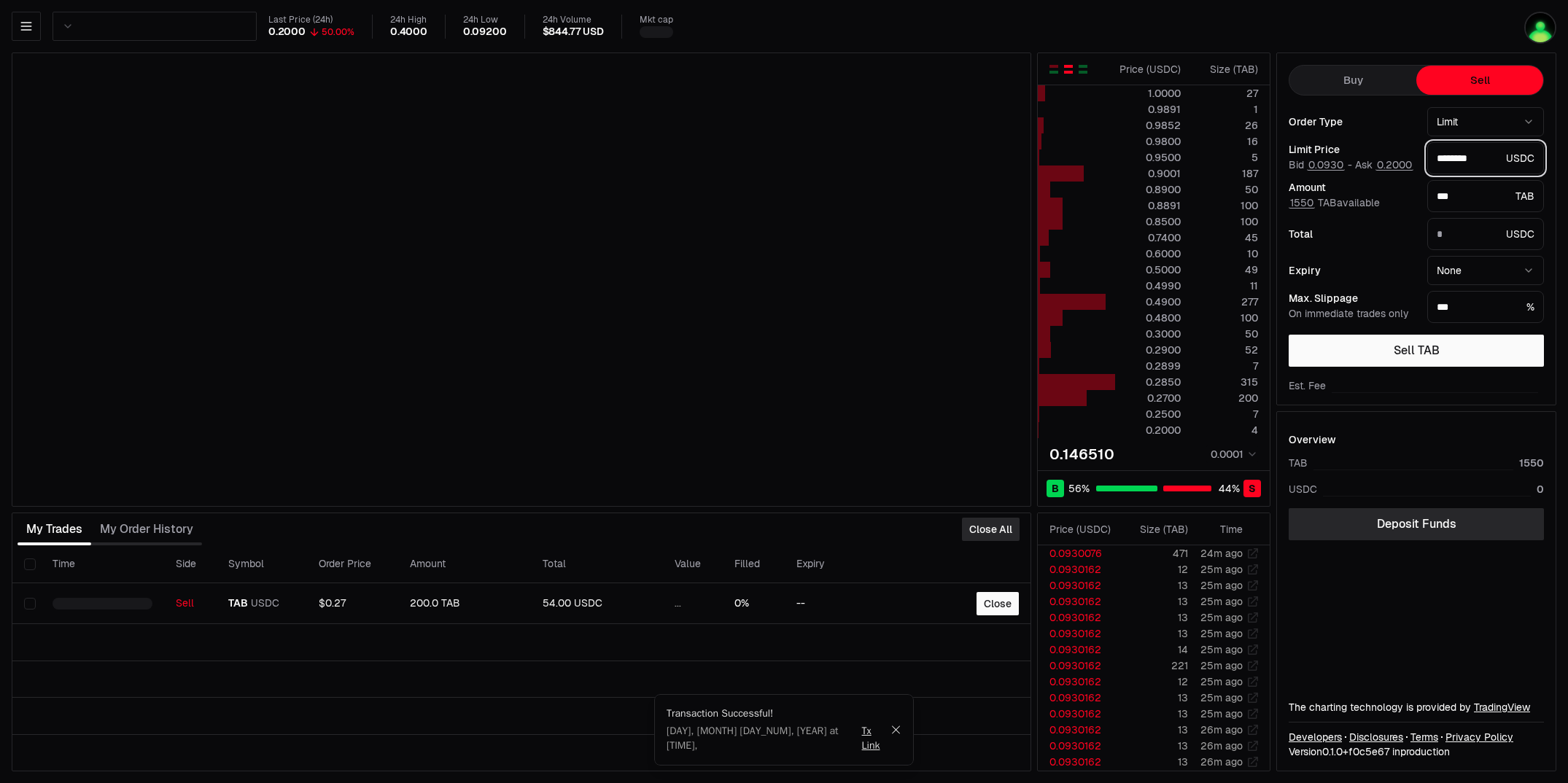 click on "******** USDC" at bounding box center (1486, 158) 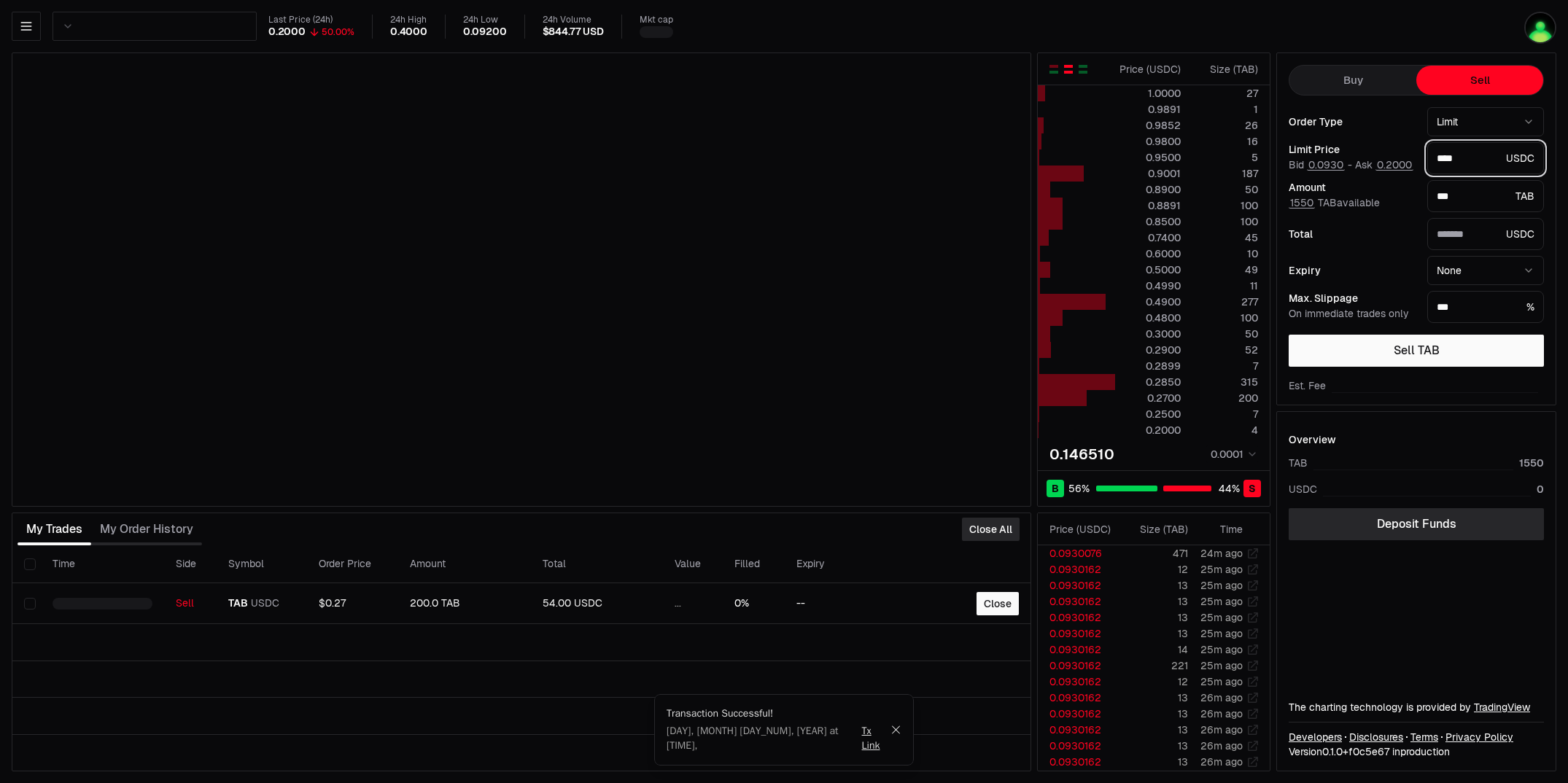 type on "****" 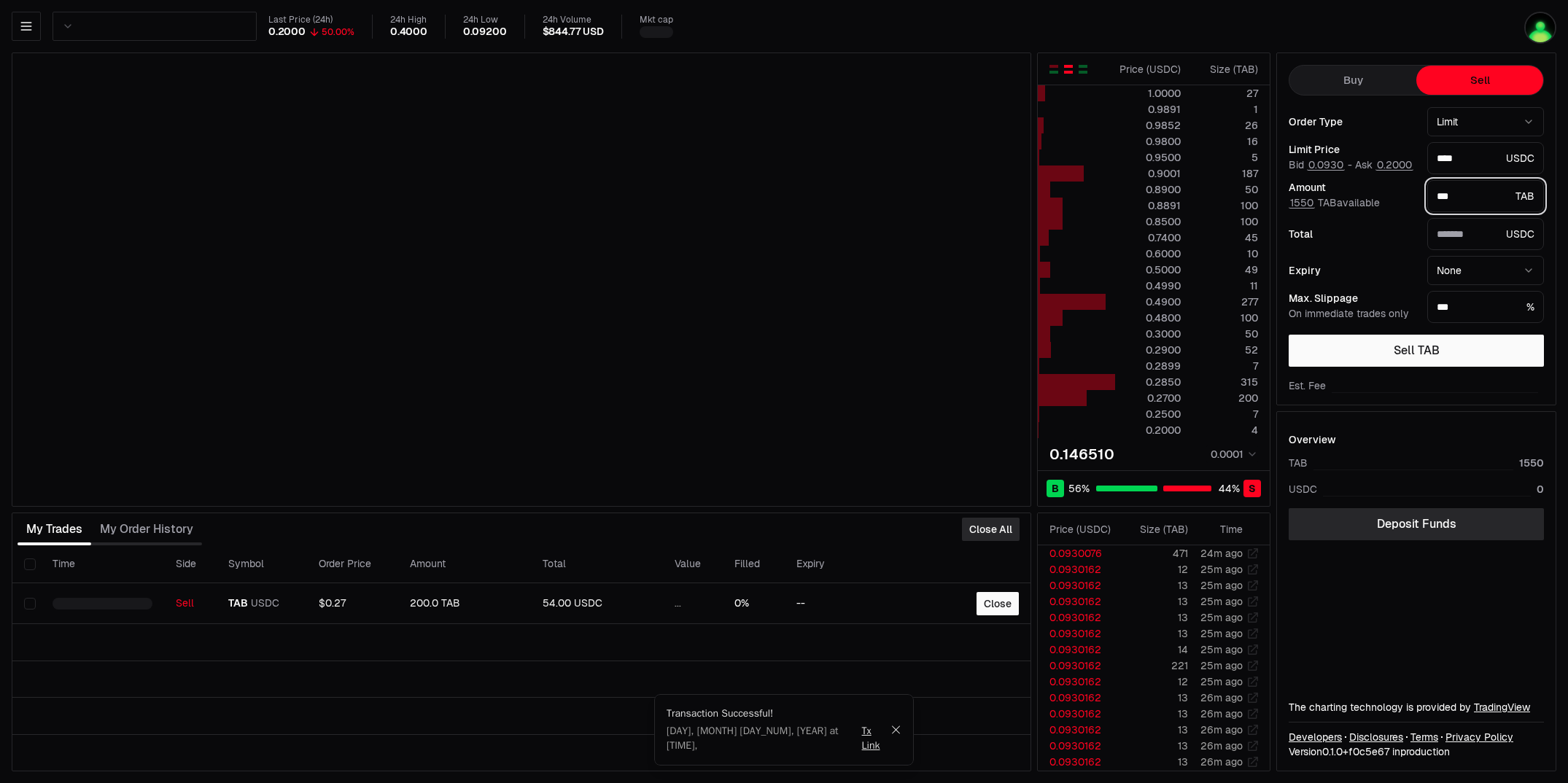 click on "***" at bounding box center [1473, 196] 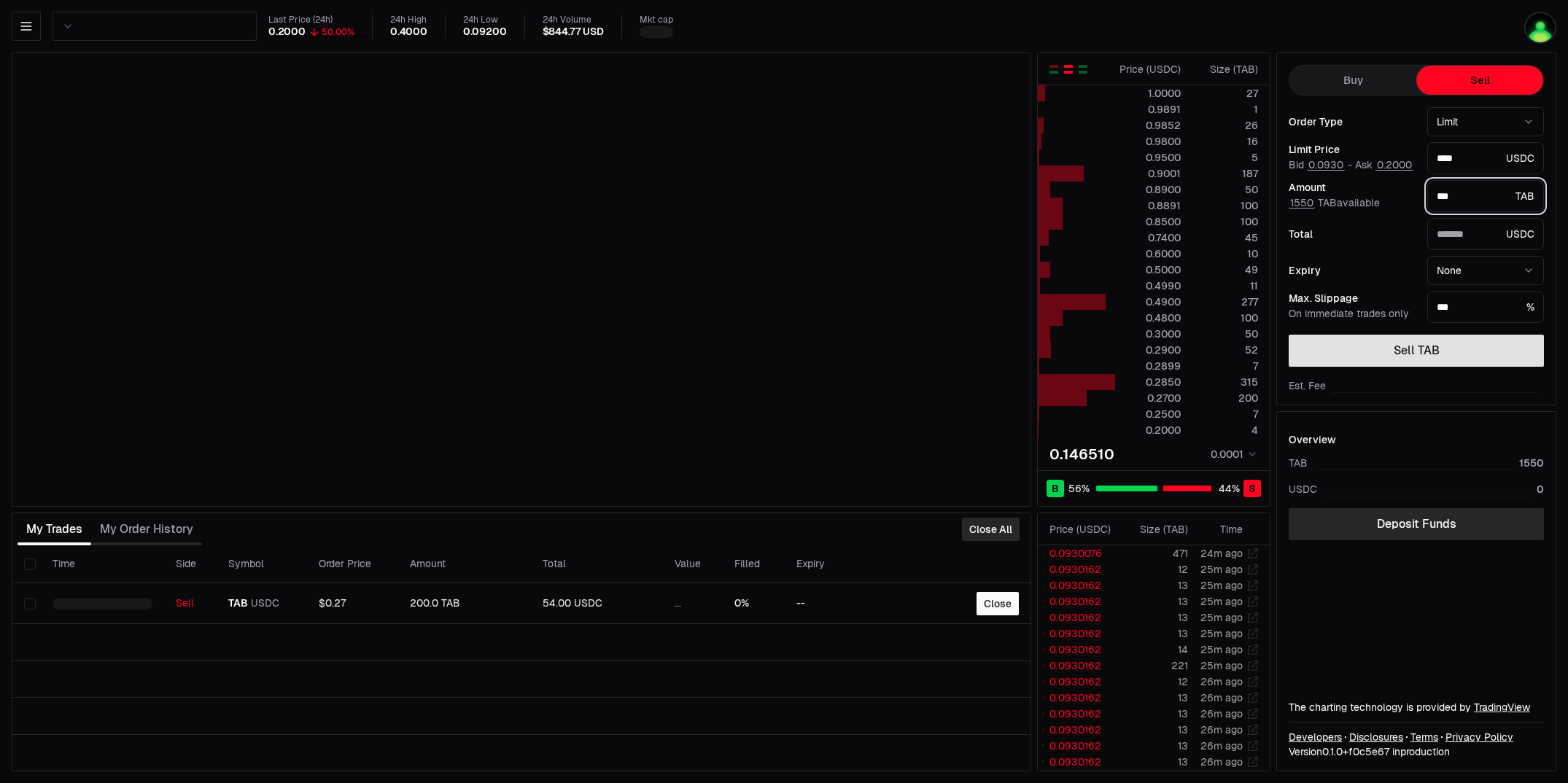 type on "***" 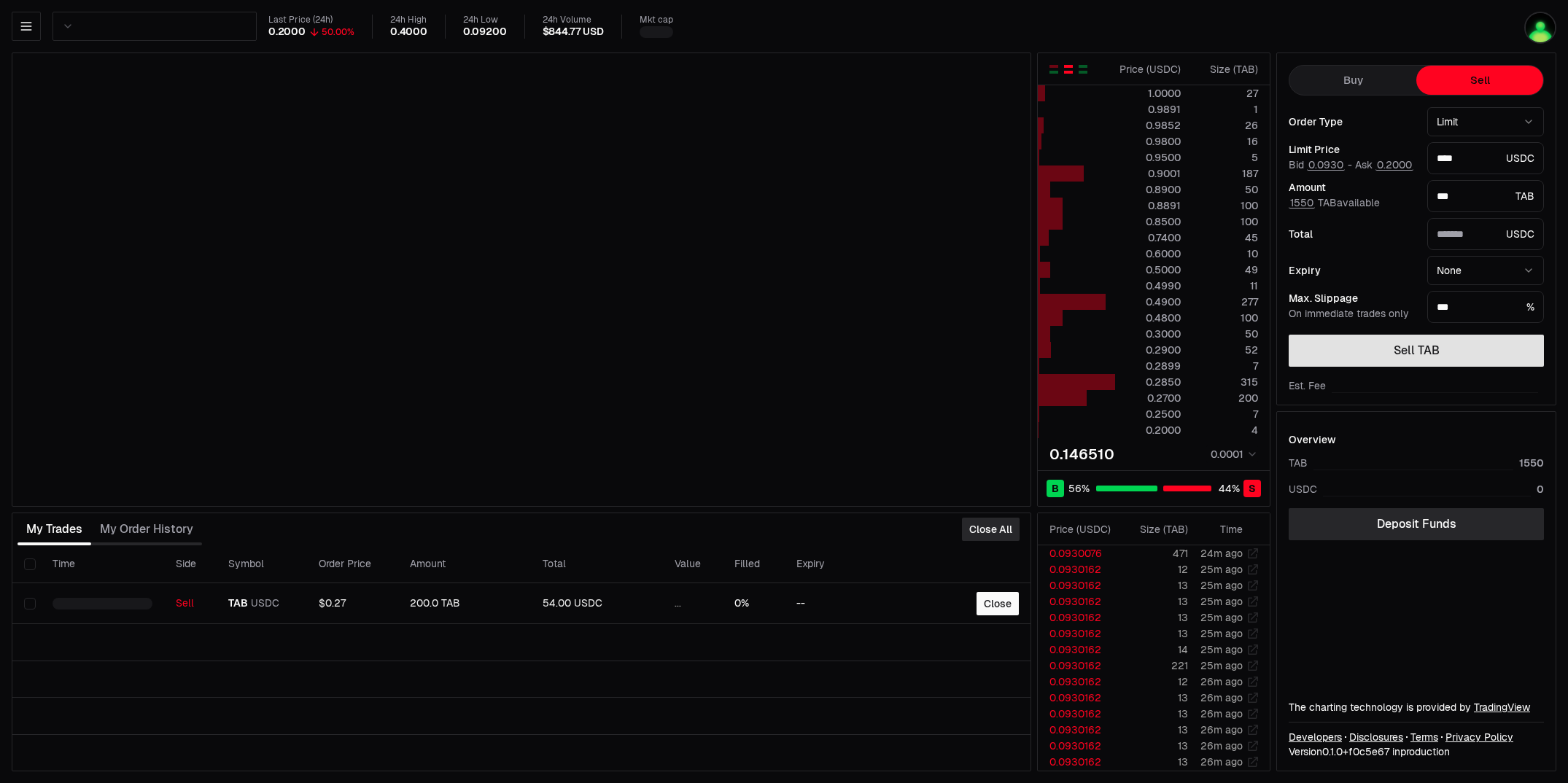 click on "Sell TAB" at bounding box center [1416, 351] 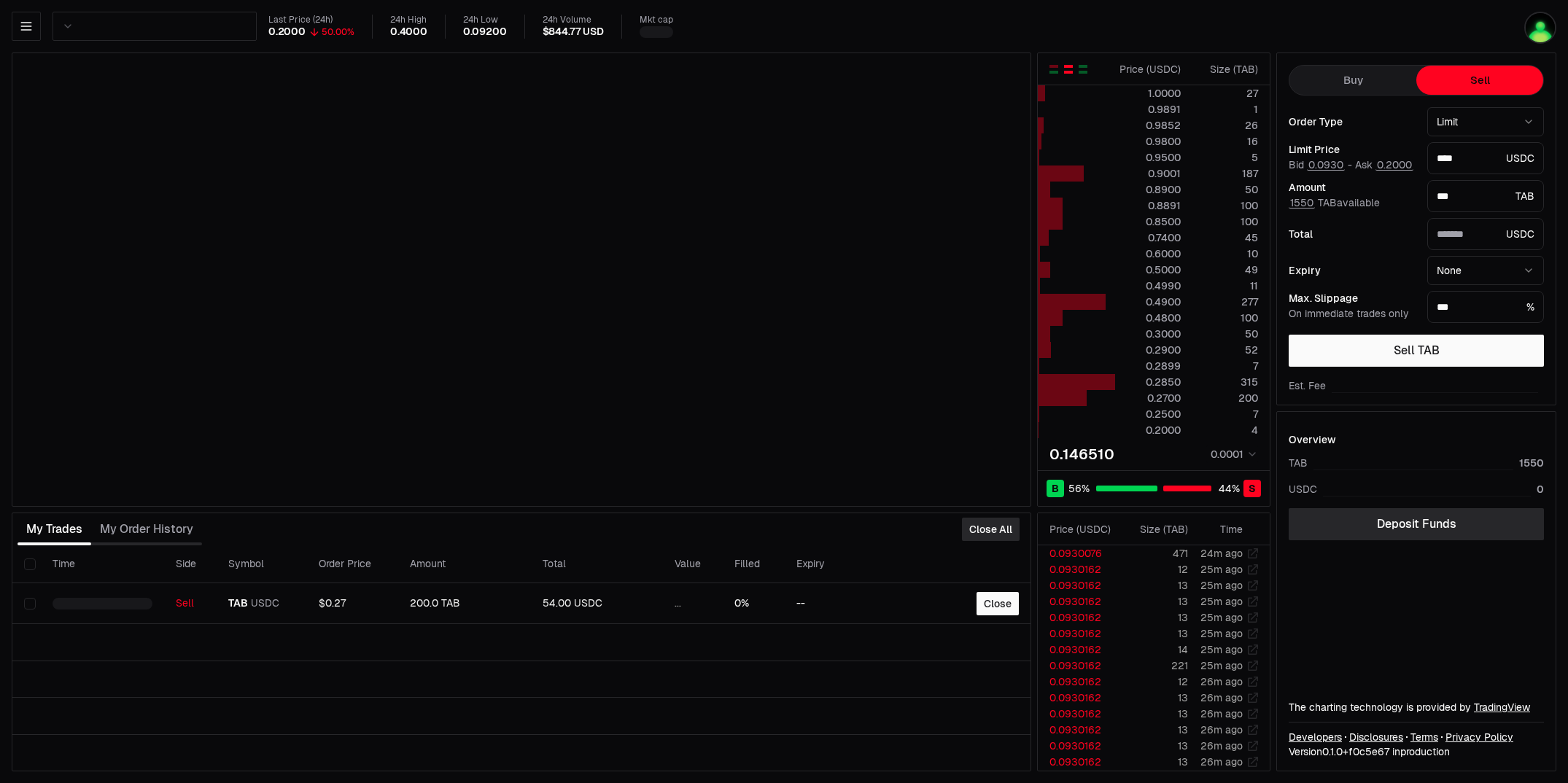 type on "*******" 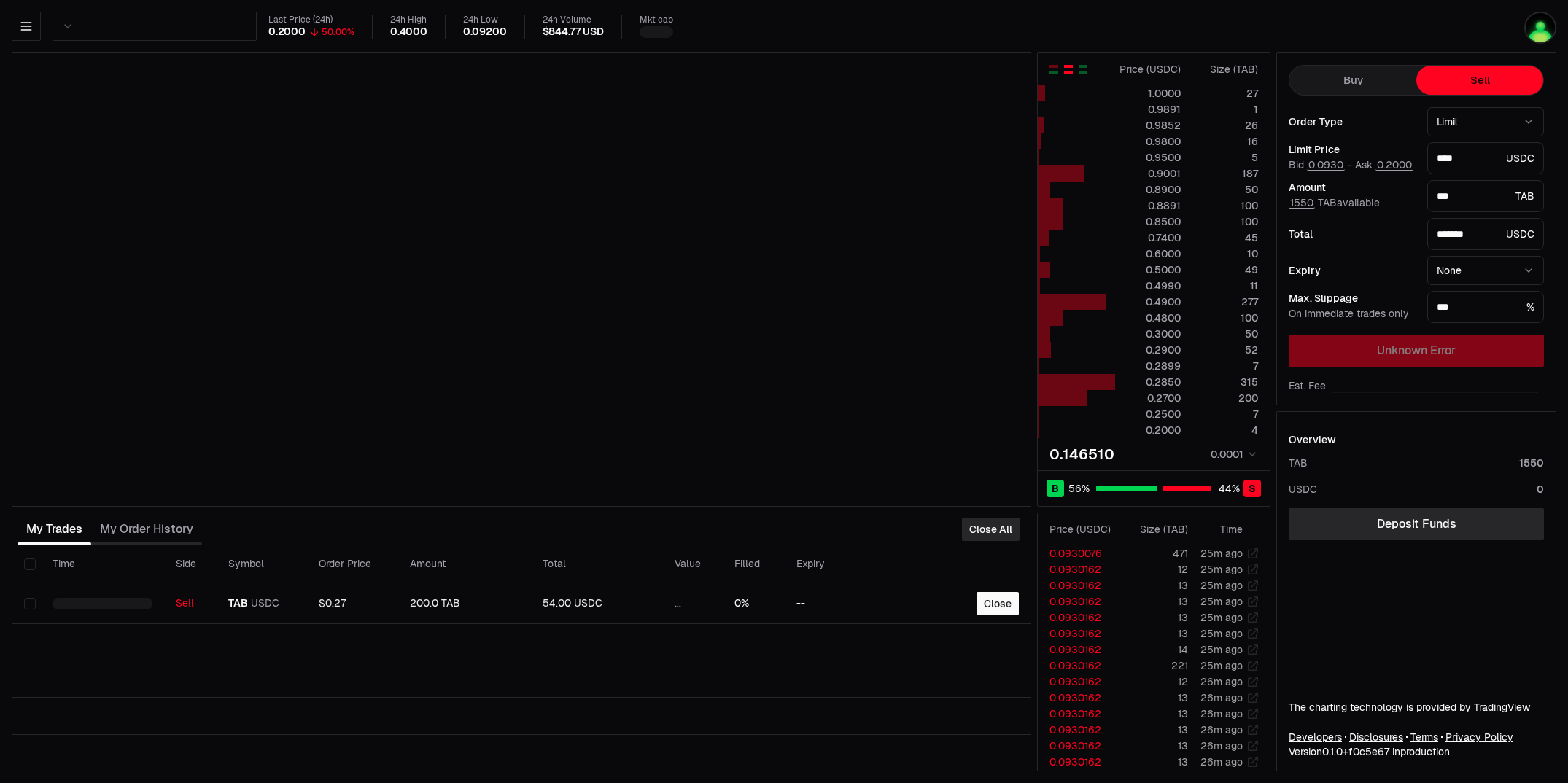 click on "Unknown Error" at bounding box center (1416, 351) 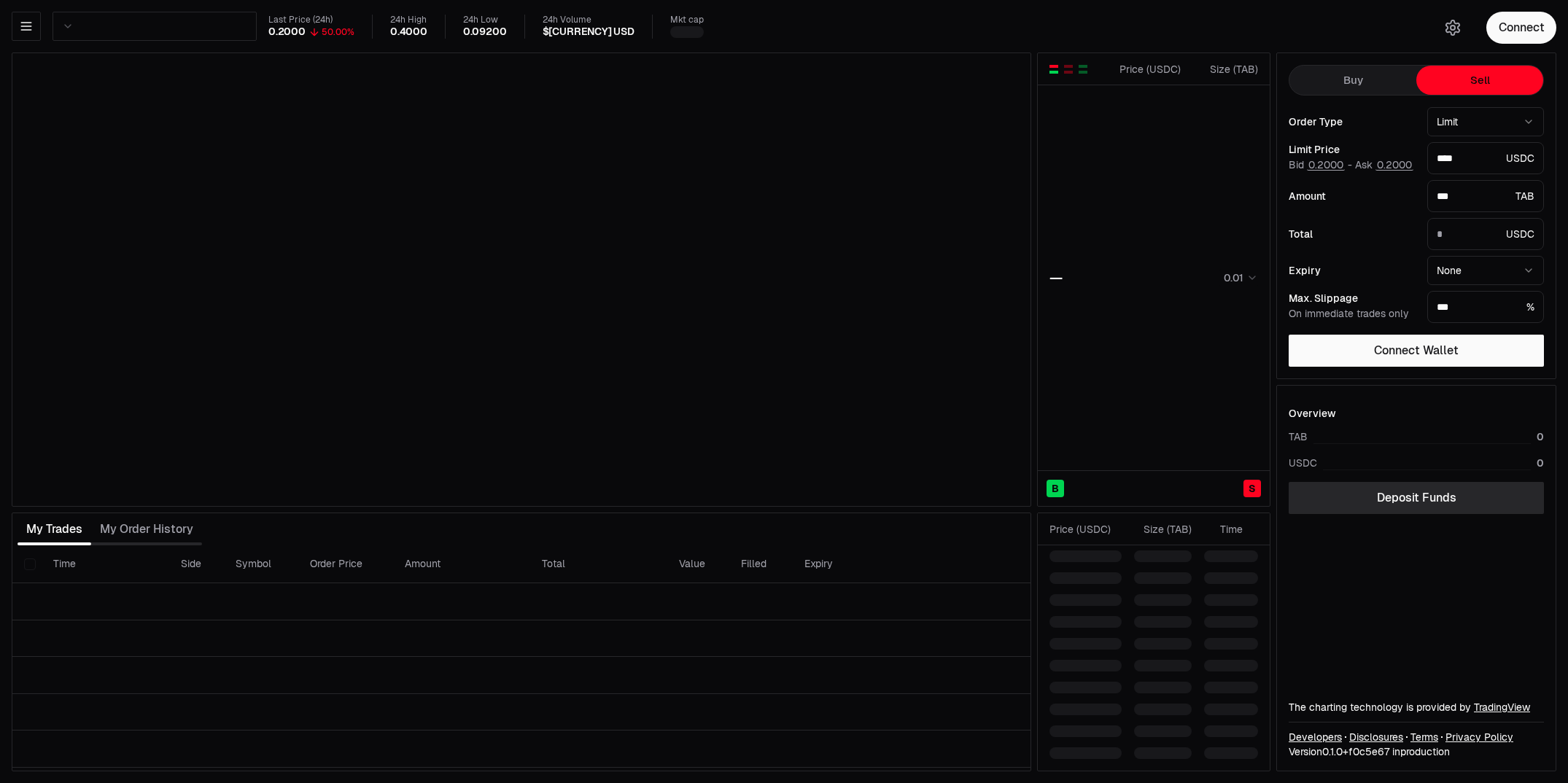 scroll, scrollTop: 0, scrollLeft: 0, axis: both 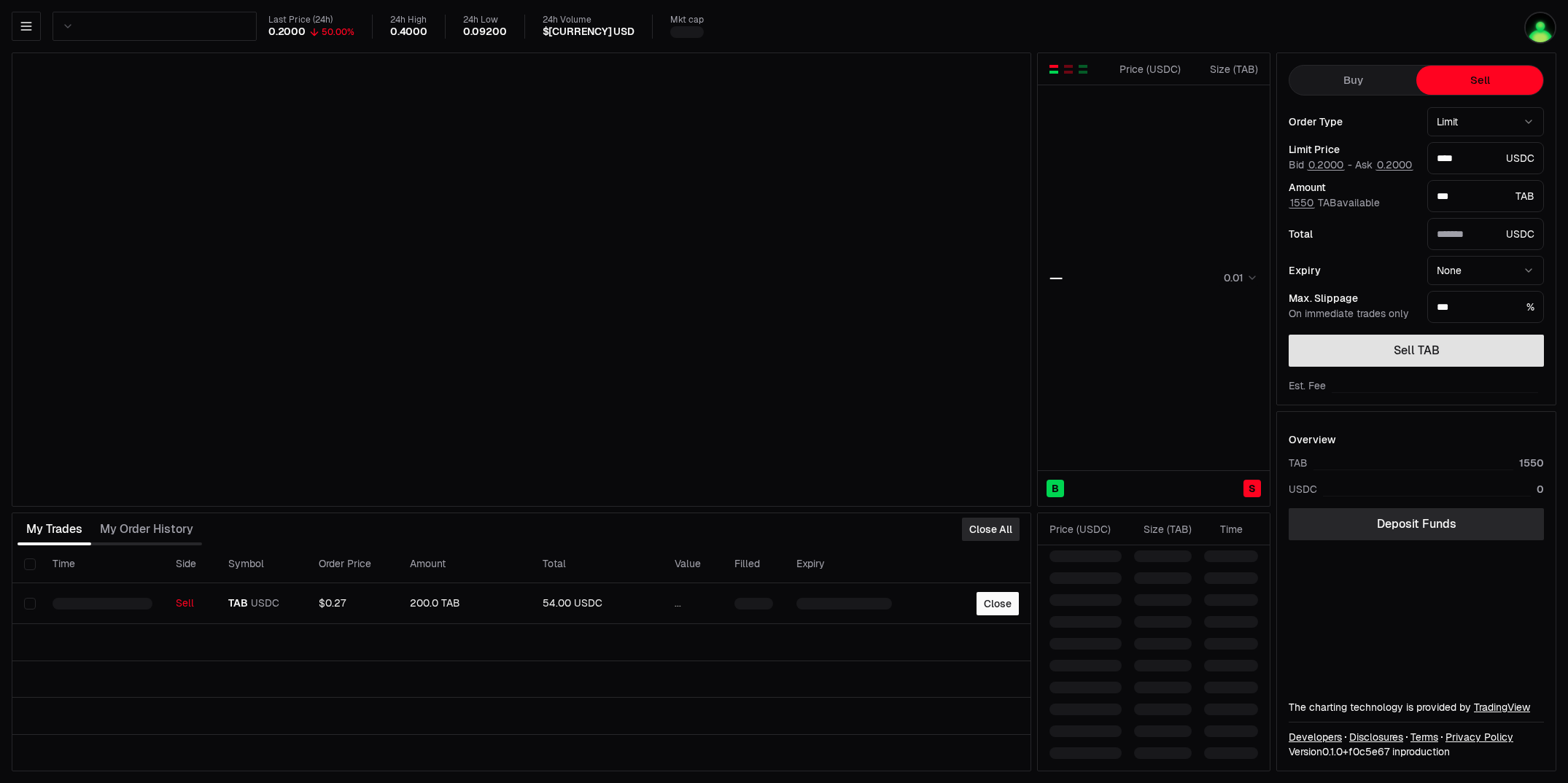 type on "*" 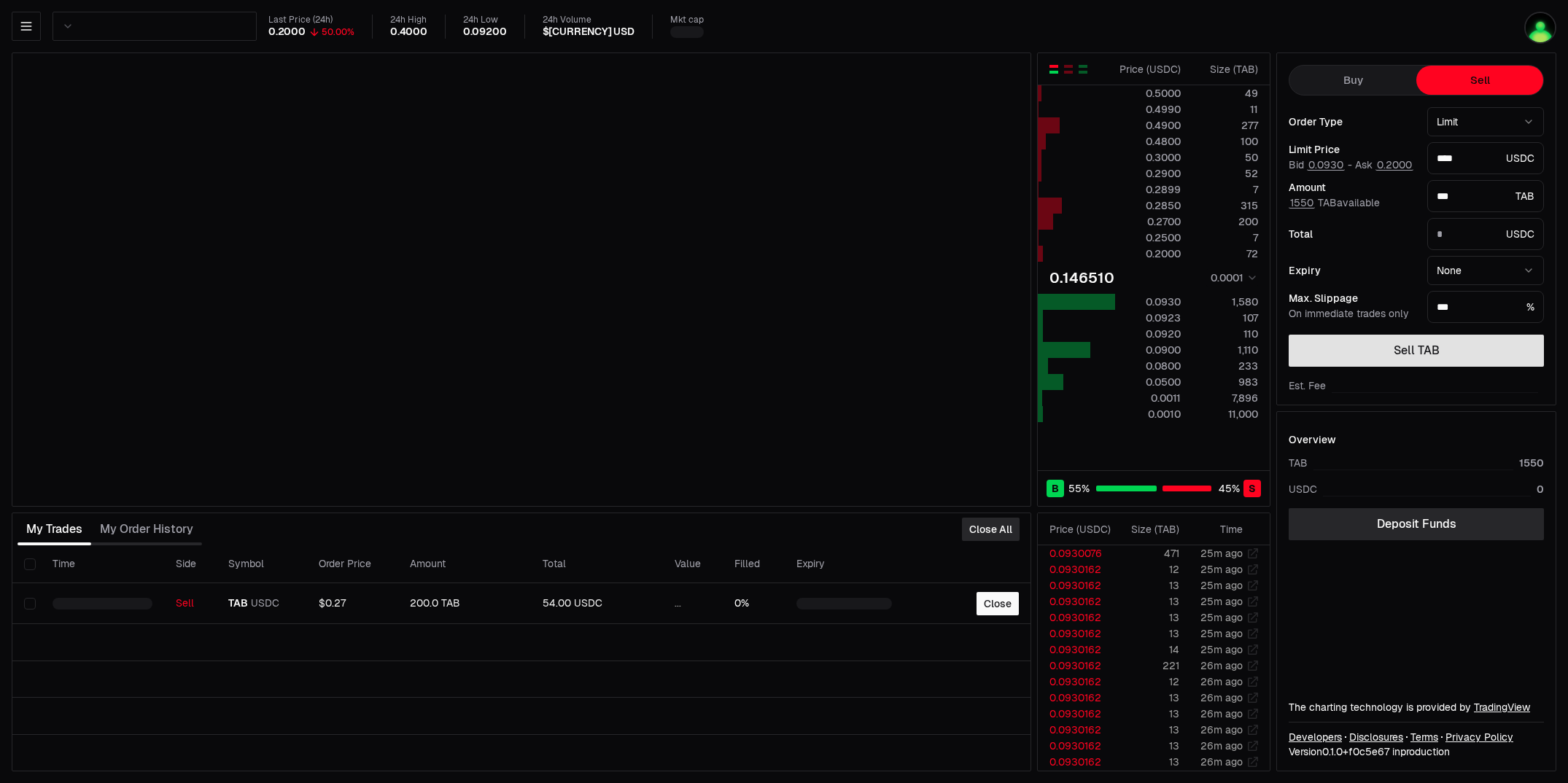 click on "Sell TAB" at bounding box center (1416, 351) 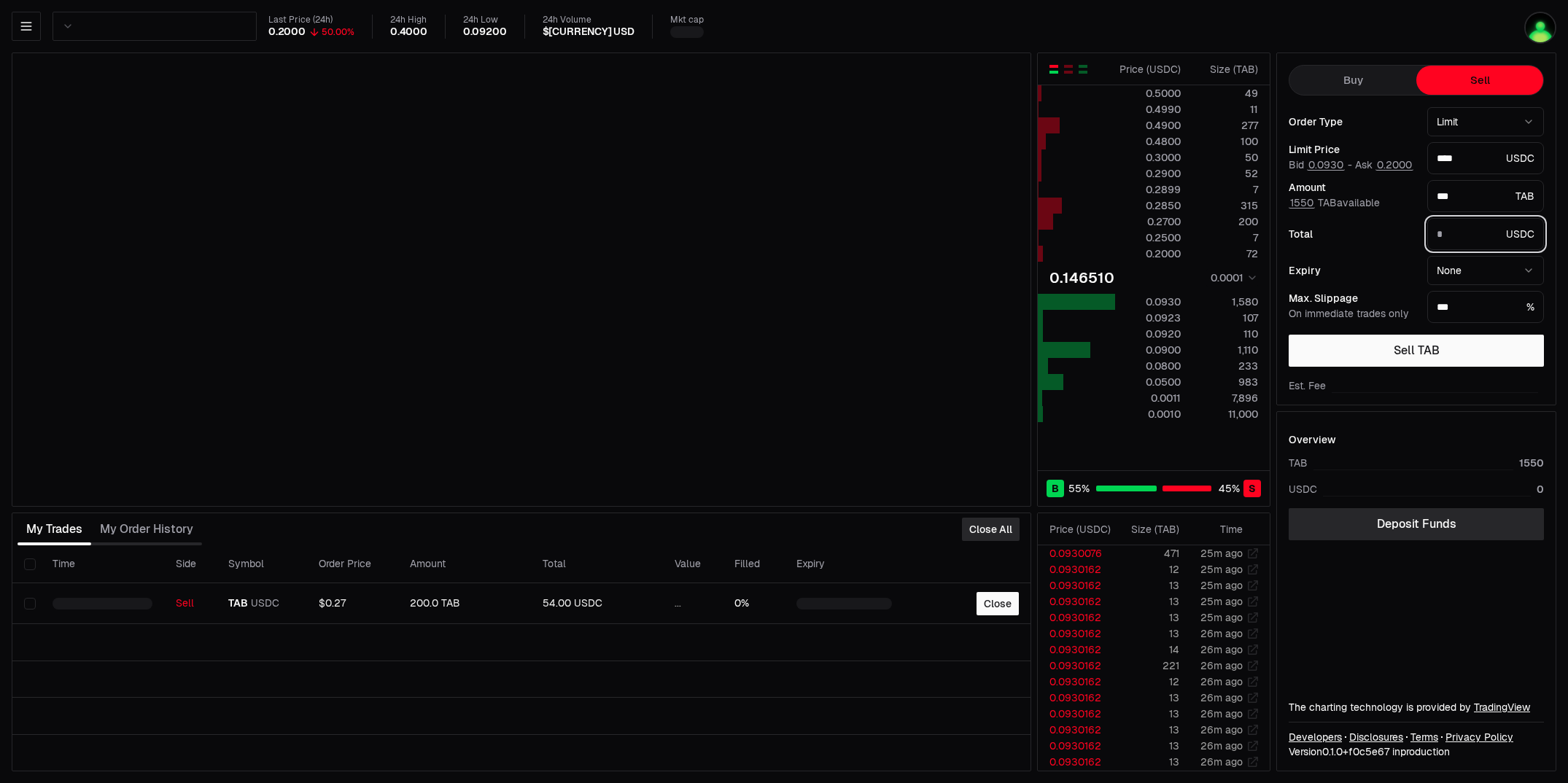 drag, startPoint x: 1483, startPoint y: 236, endPoint x: 1478, endPoint y: 229, distance: 8.602325 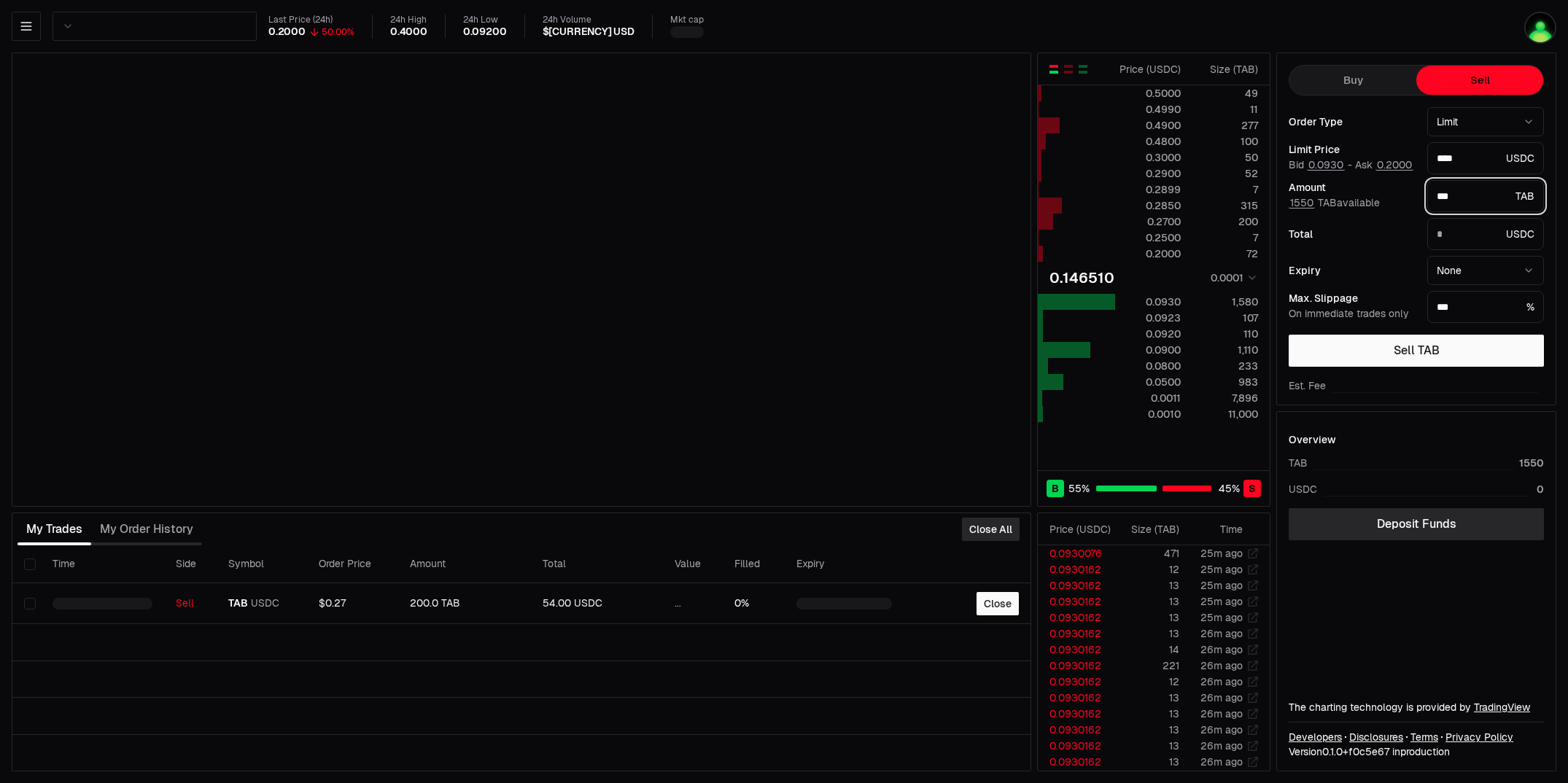click on "***" at bounding box center [1473, 196] 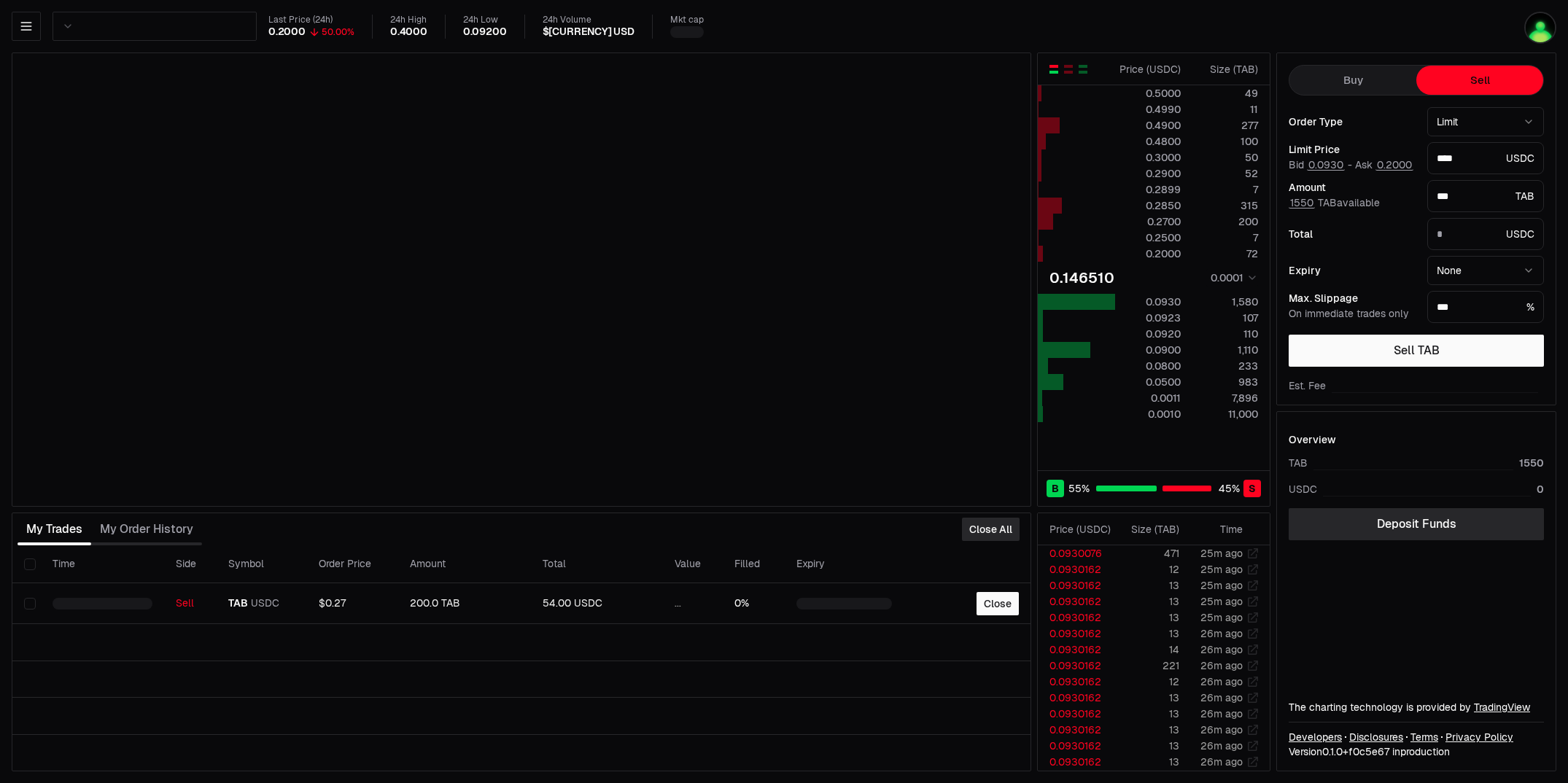 drag, startPoint x: 1476, startPoint y: 147, endPoint x: 1475, endPoint y: 157, distance: 10.049876 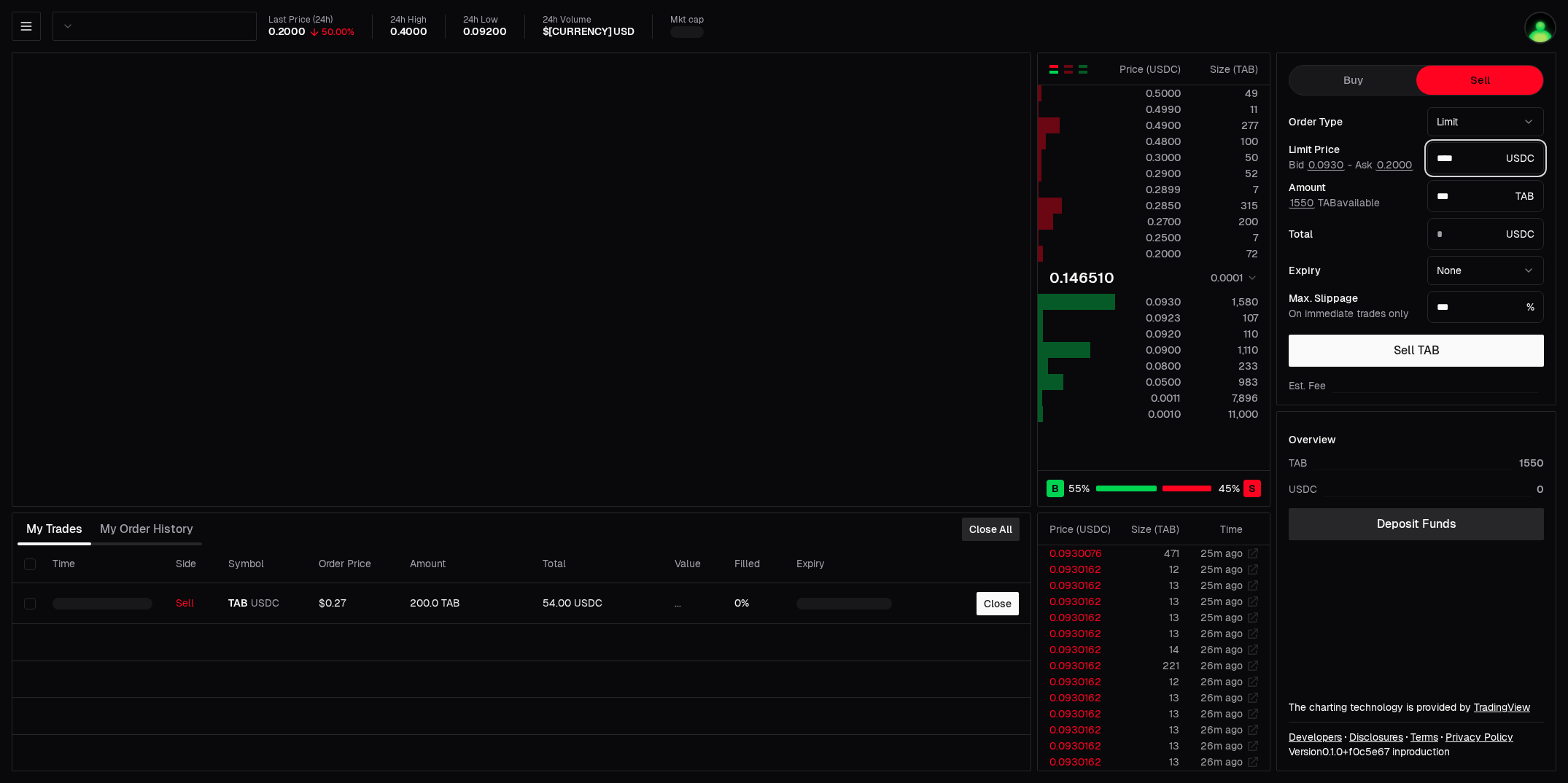 click on "****" at bounding box center (1468, 158) 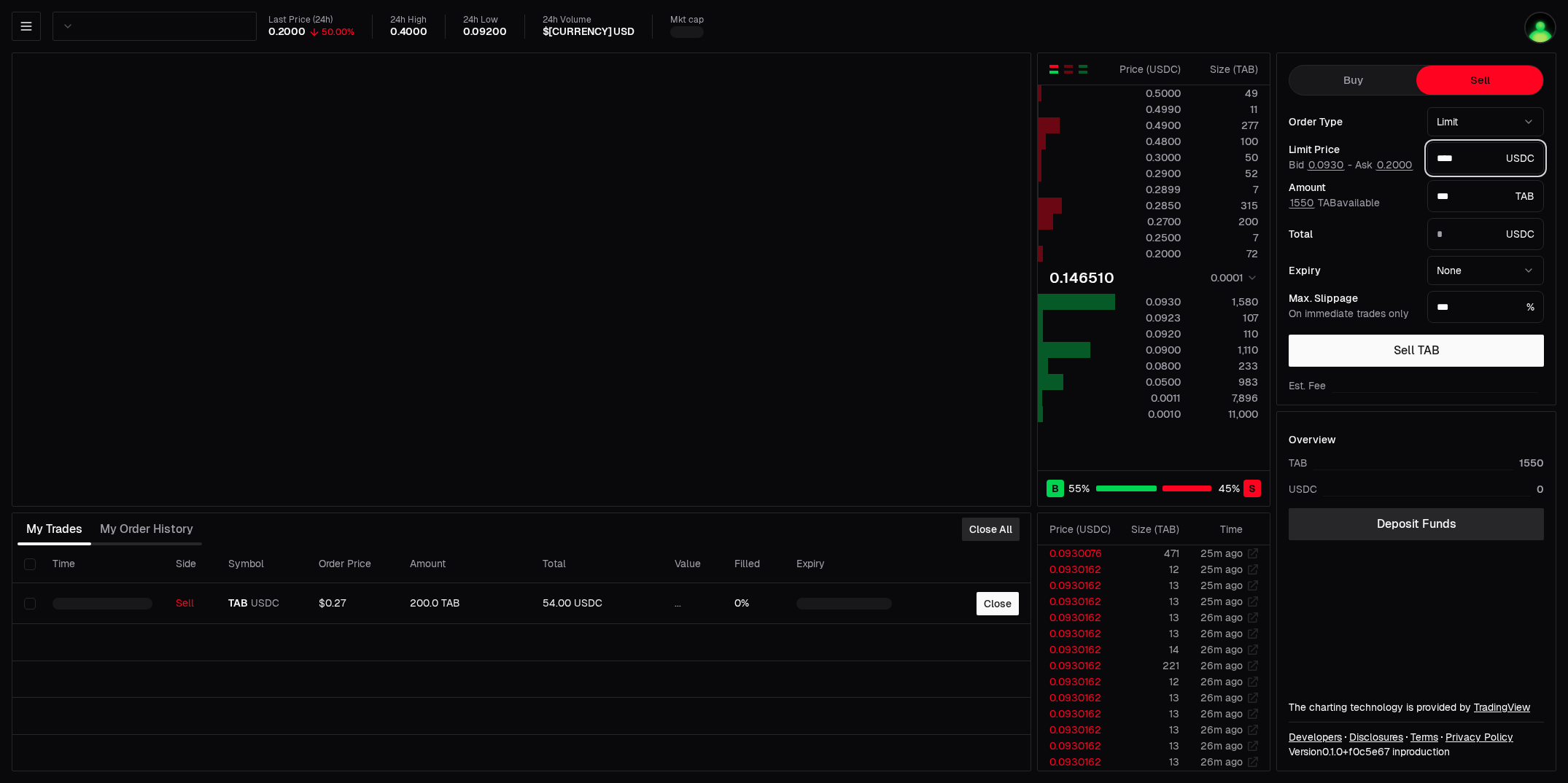 type on "***" 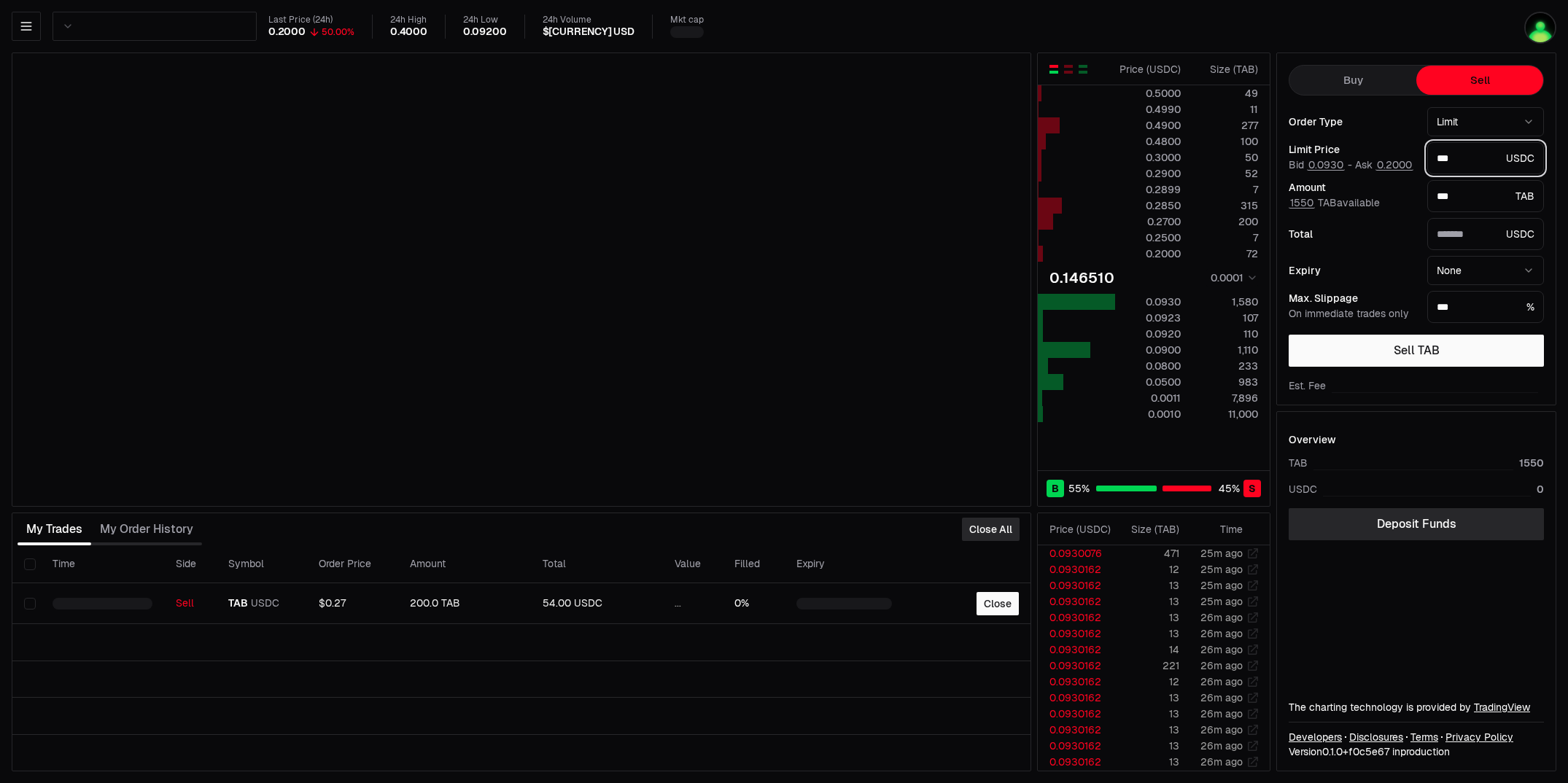 type on "**" 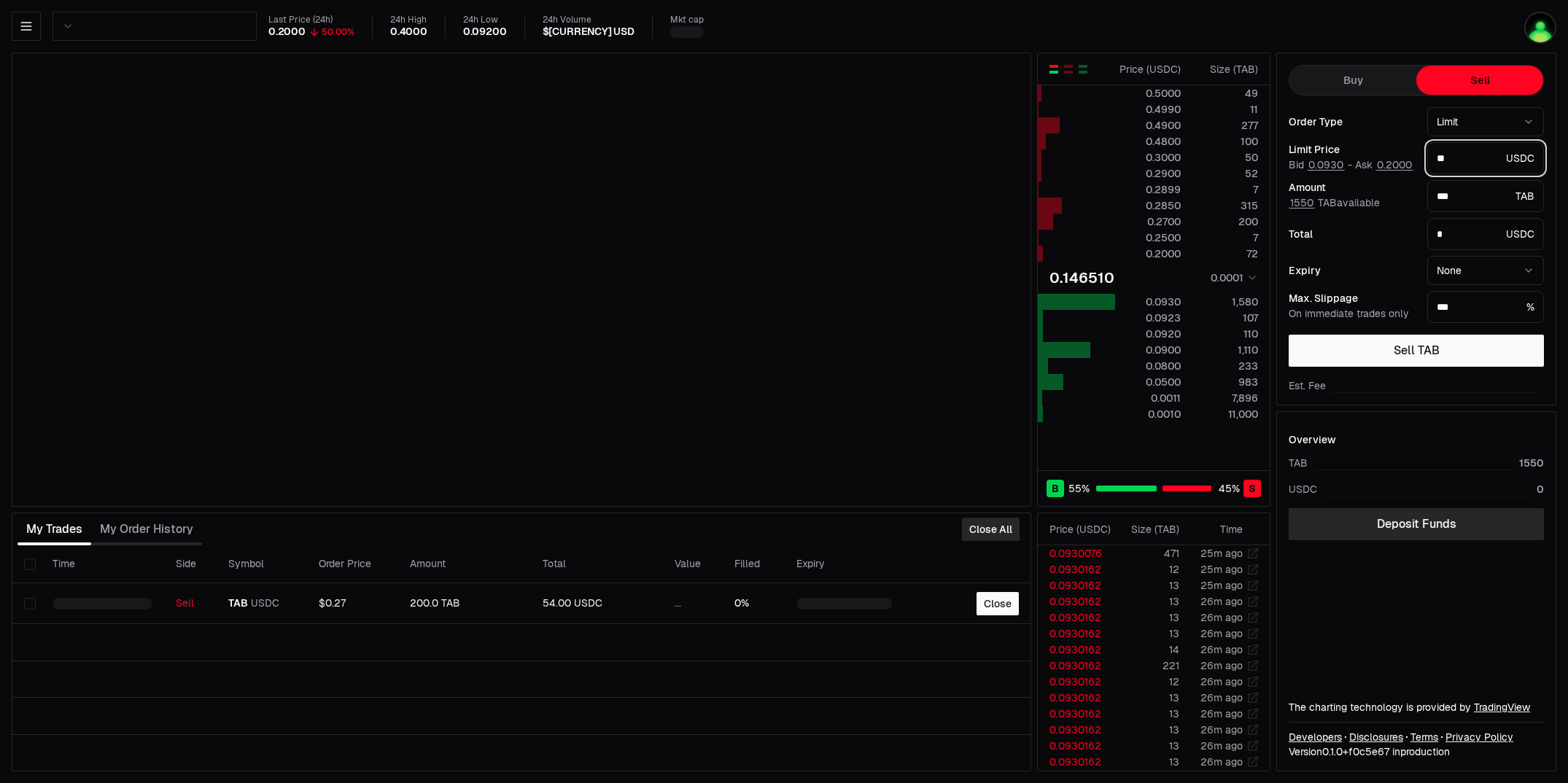 type on "***" 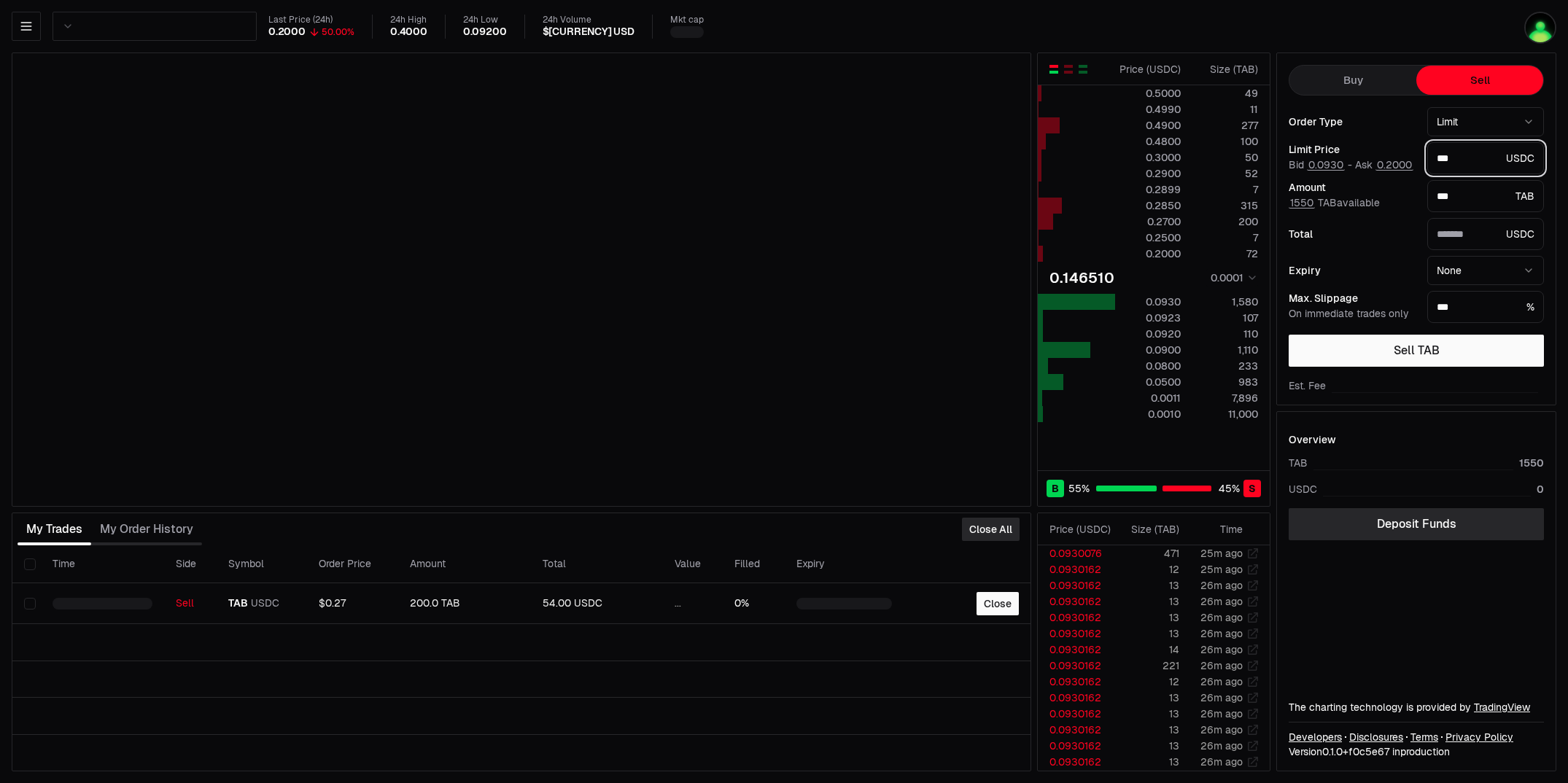 type on "****" 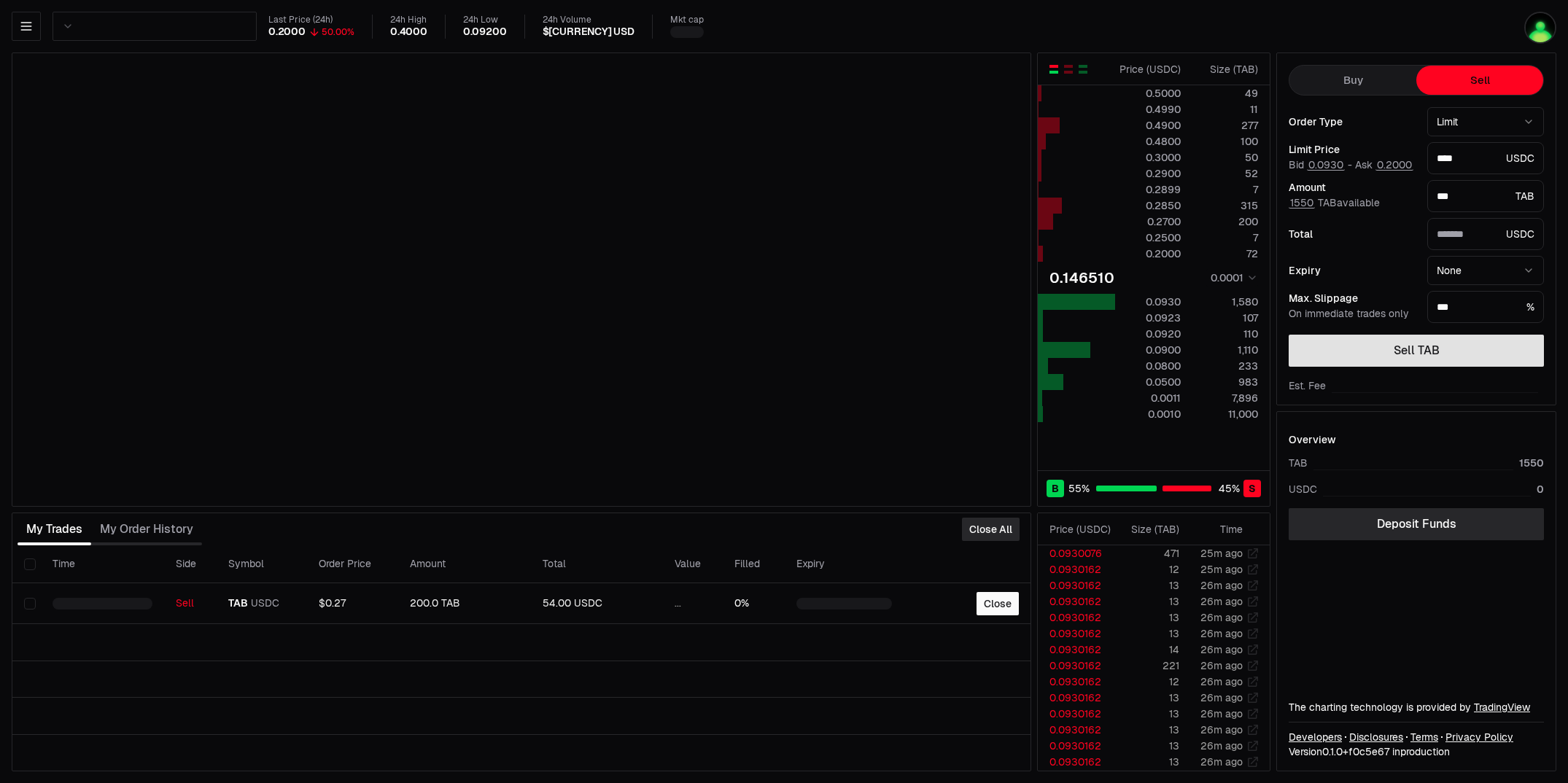 click on "Sell TAB" at bounding box center (1416, 351) 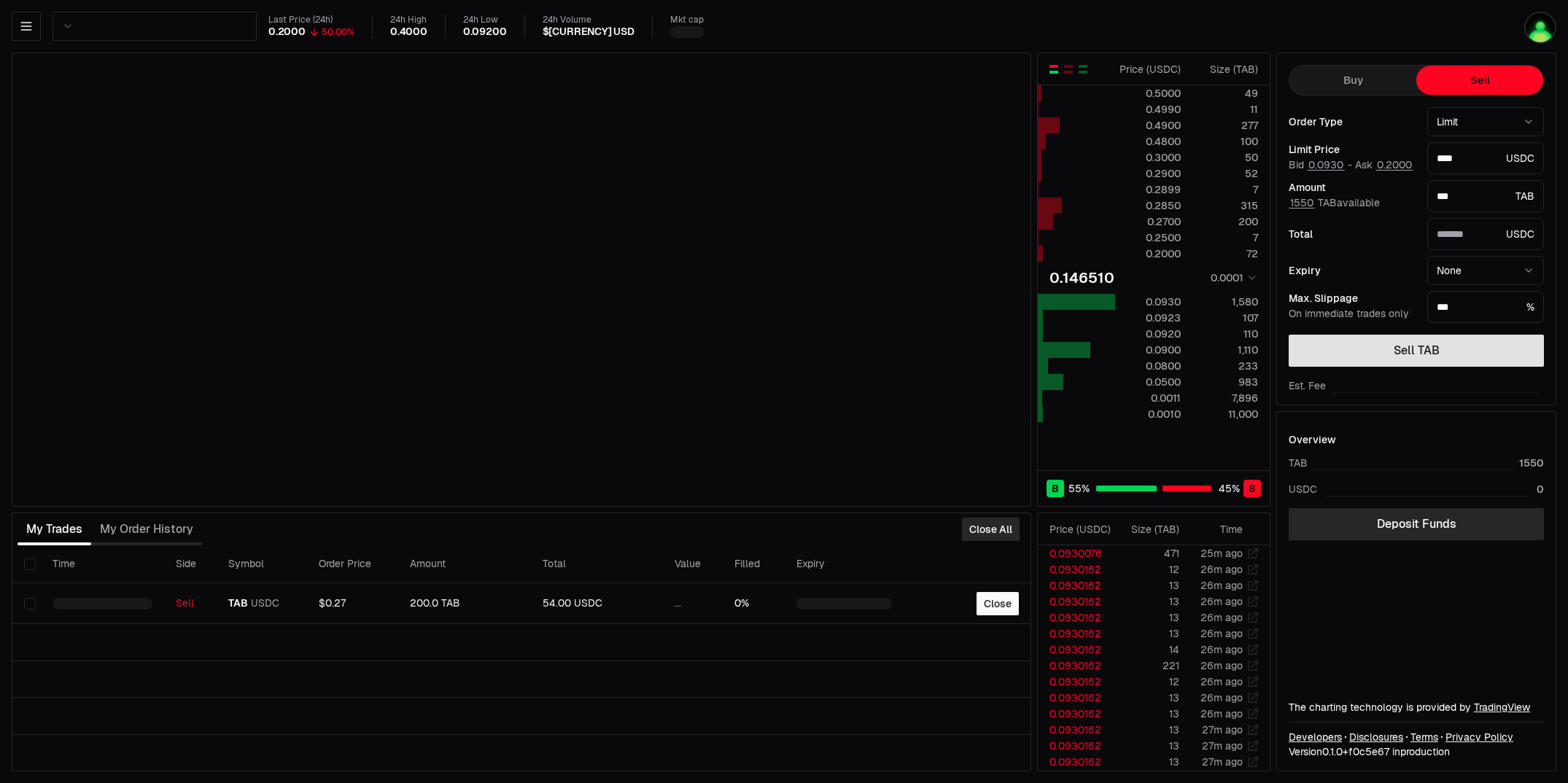 click on "Sell TAB" at bounding box center (1416, 351) 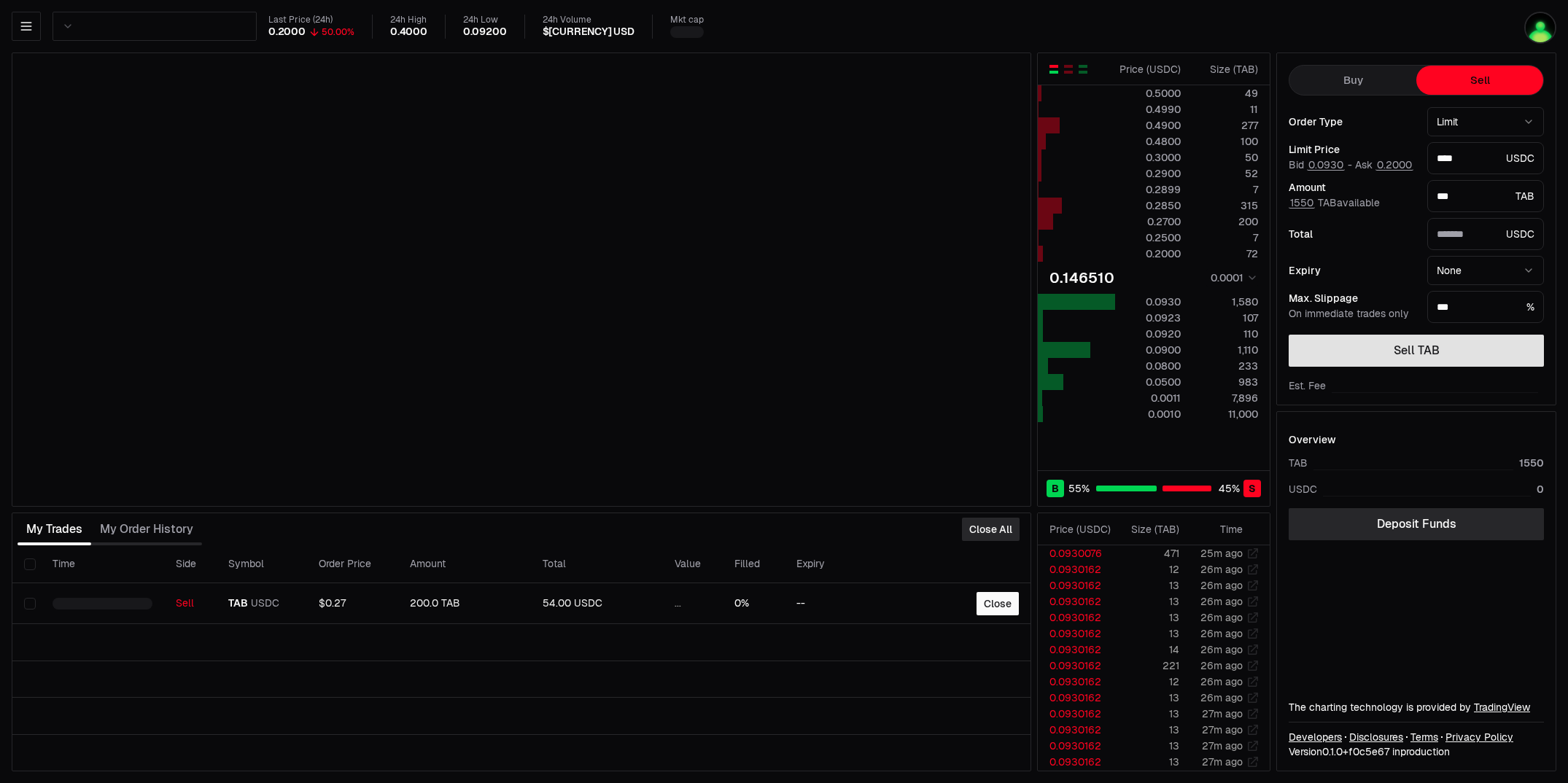 click on "Sell TAB" at bounding box center [1416, 351] 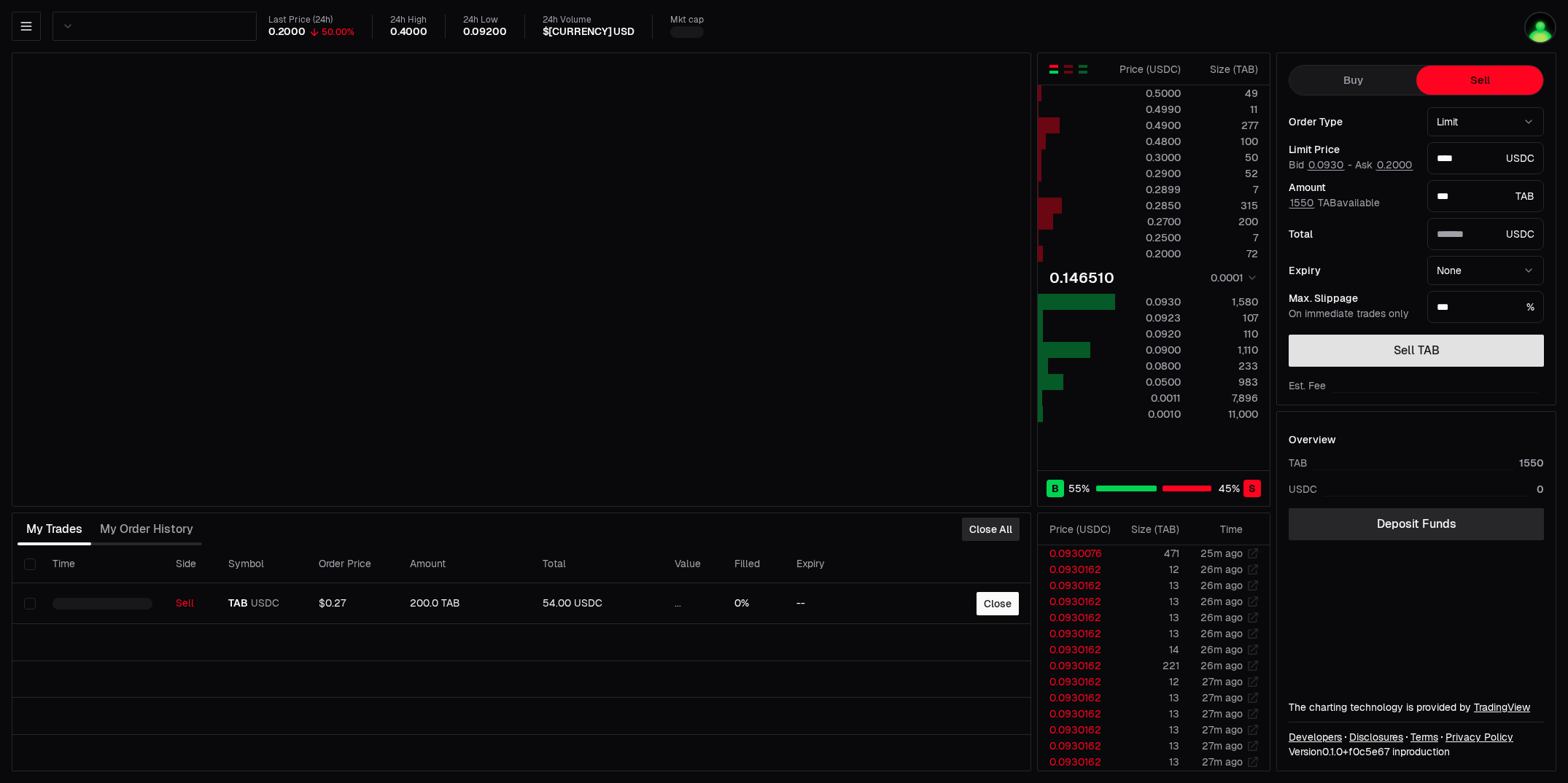 click on "Sell TAB" at bounding box center [1416, 351] 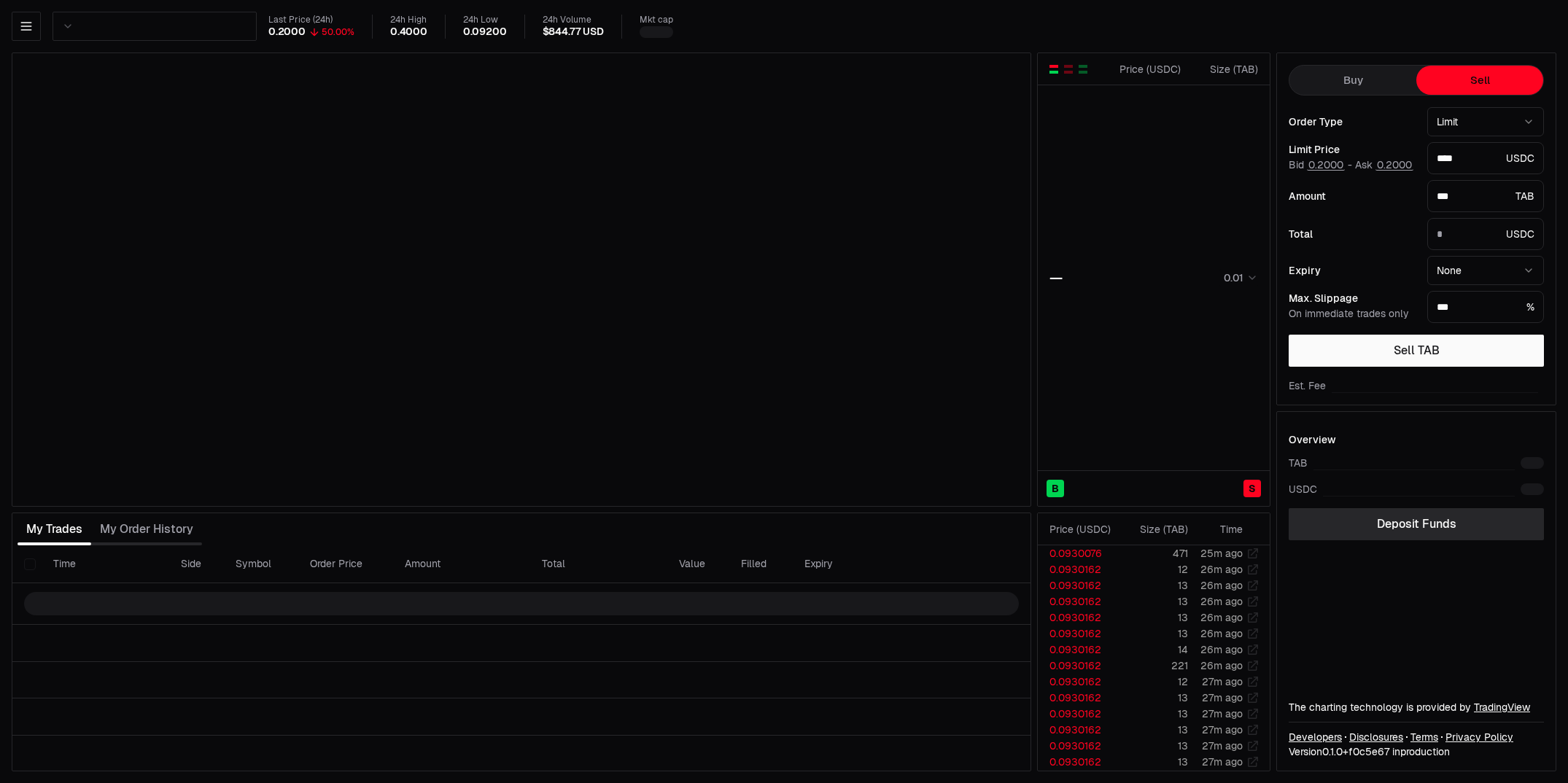 scroll, scrollTop: 0, scrollLeft: 0, axis: both 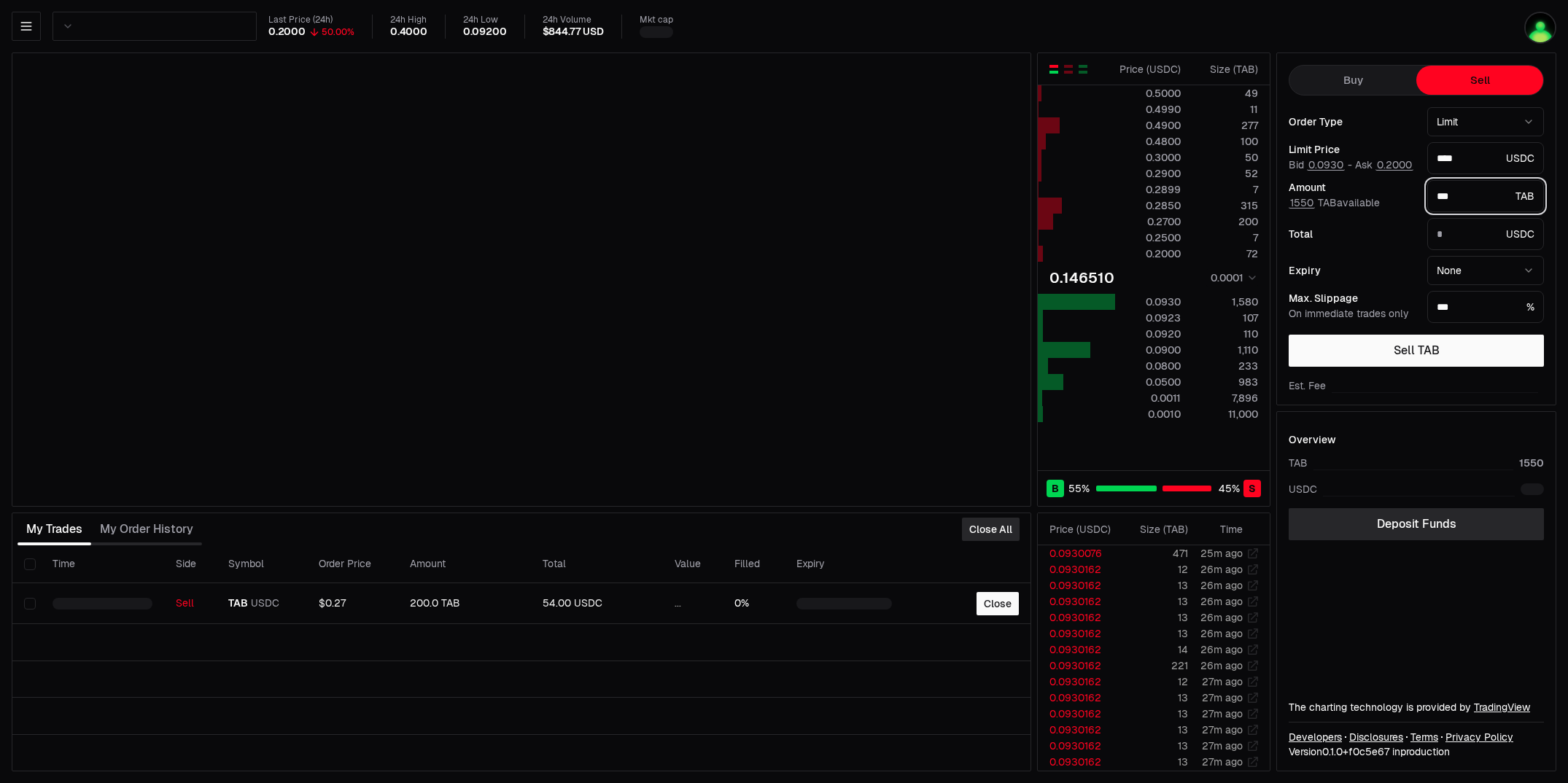click on "***" at bounding box center [1473, 196] 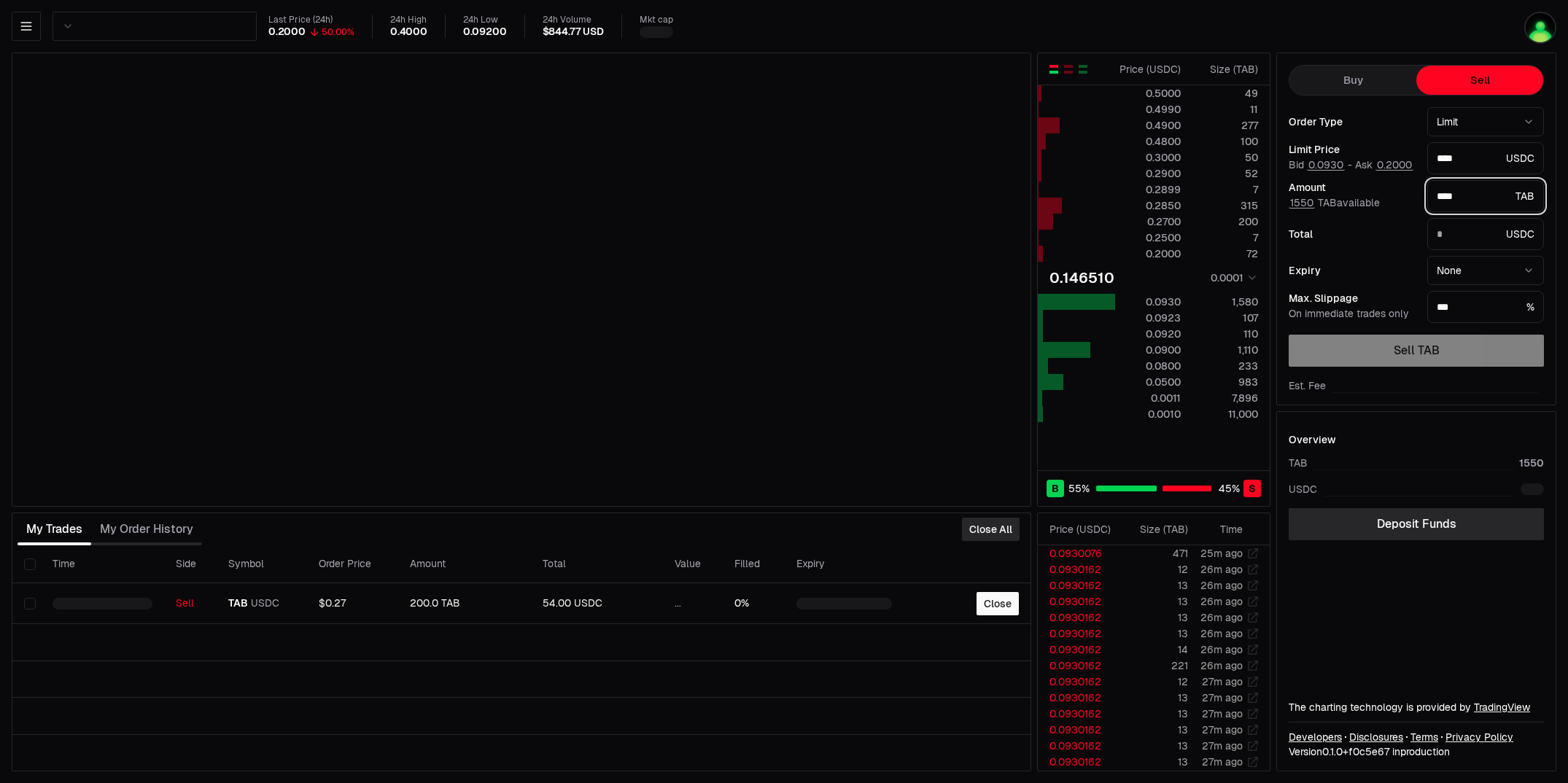 type on "***" 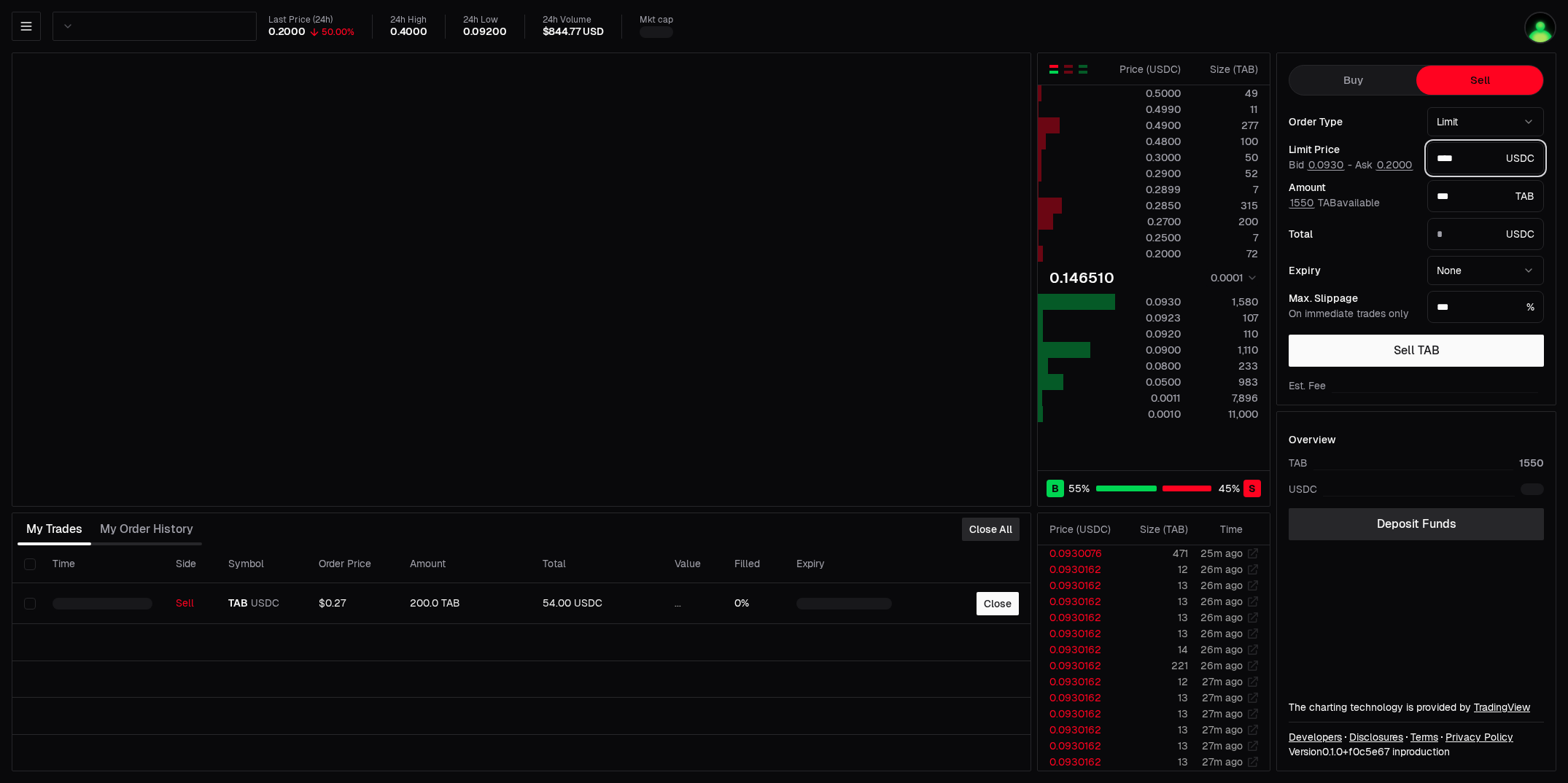 click on "****" at bounding box center [1468, 158] 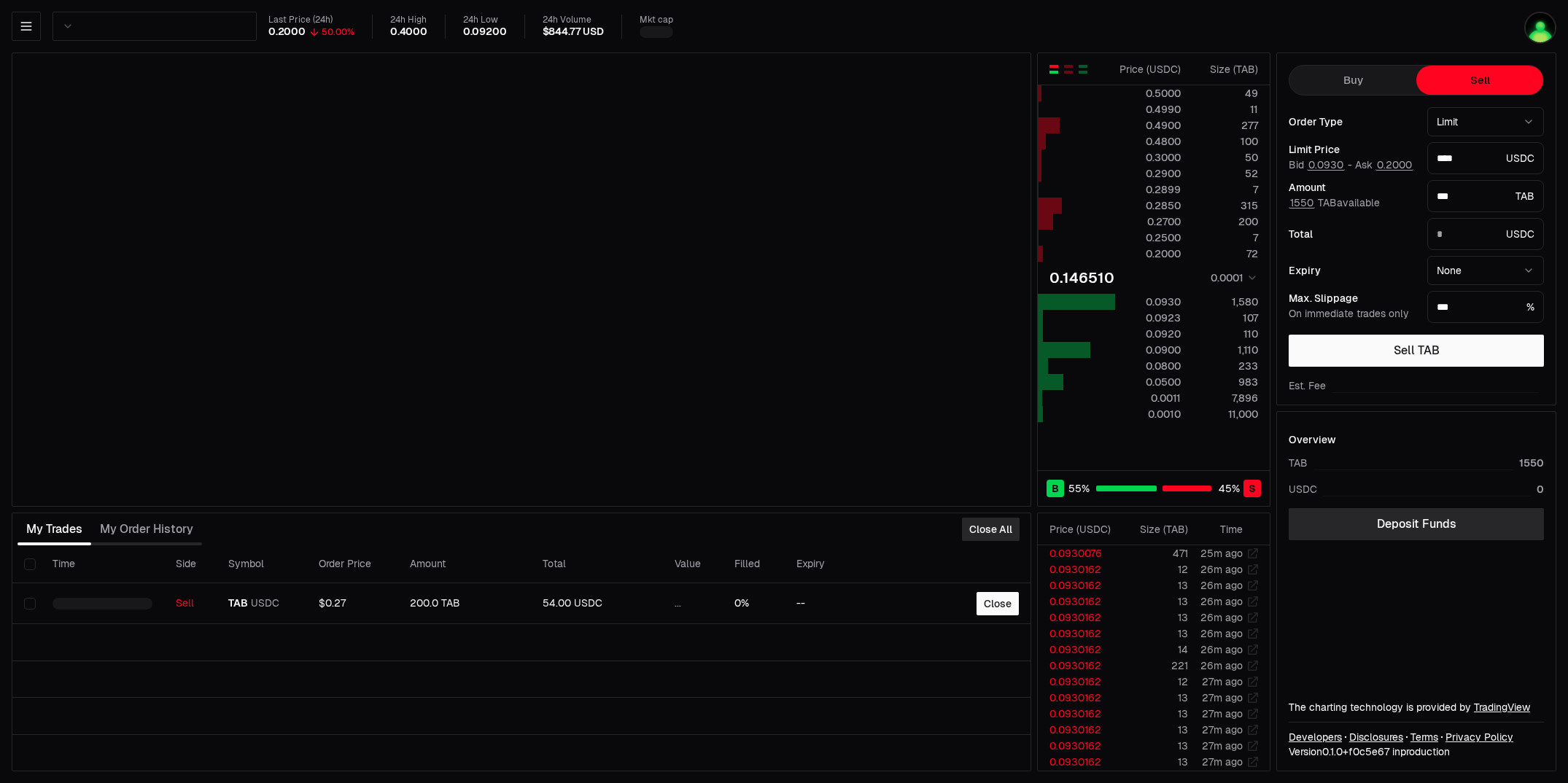 click on "* USDC" at bounding box center [1486, 234] 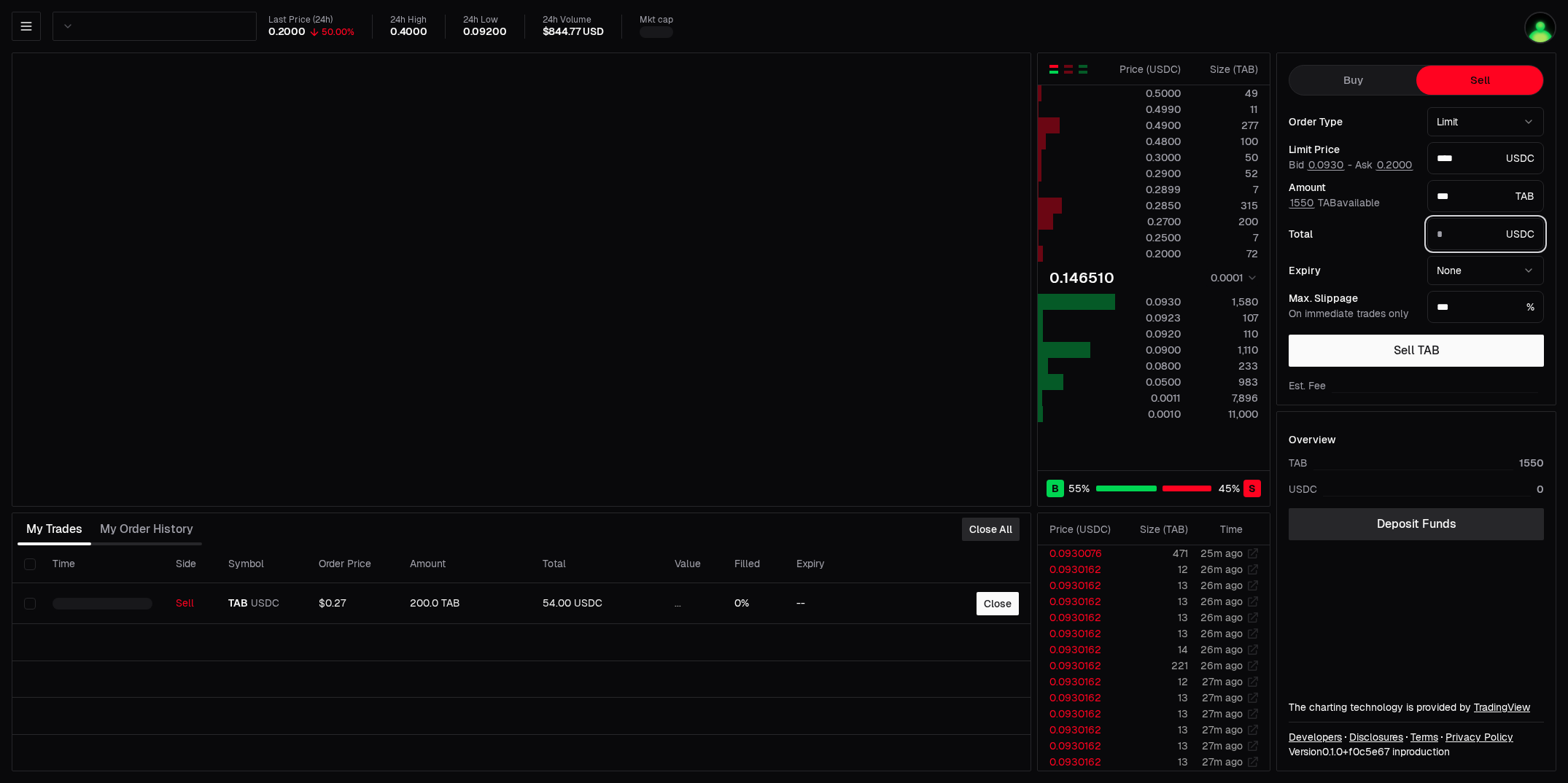 click on "*" at bounding box center (1468, 234) 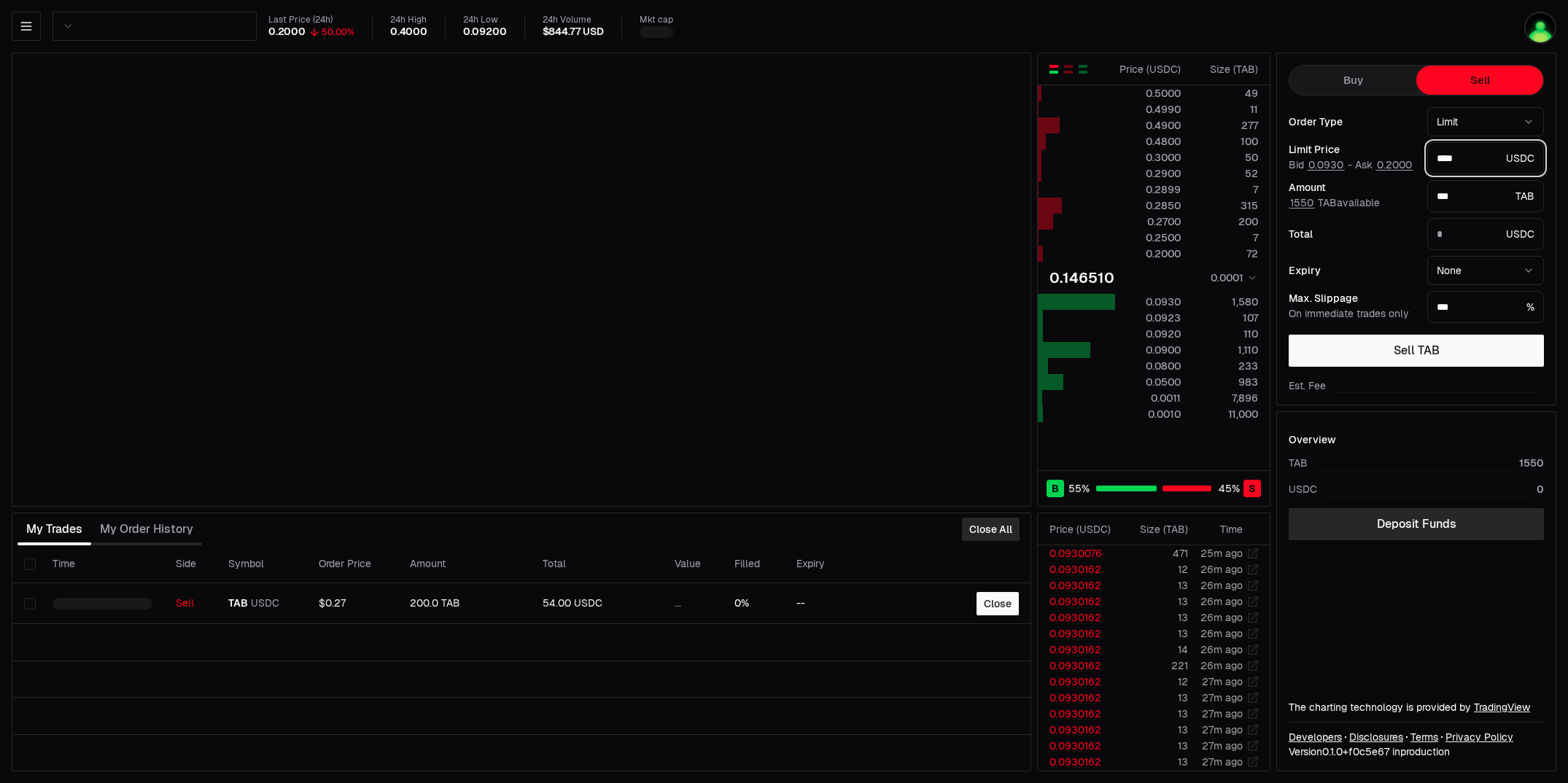 click on "****" at bounding box center (1468, 158) 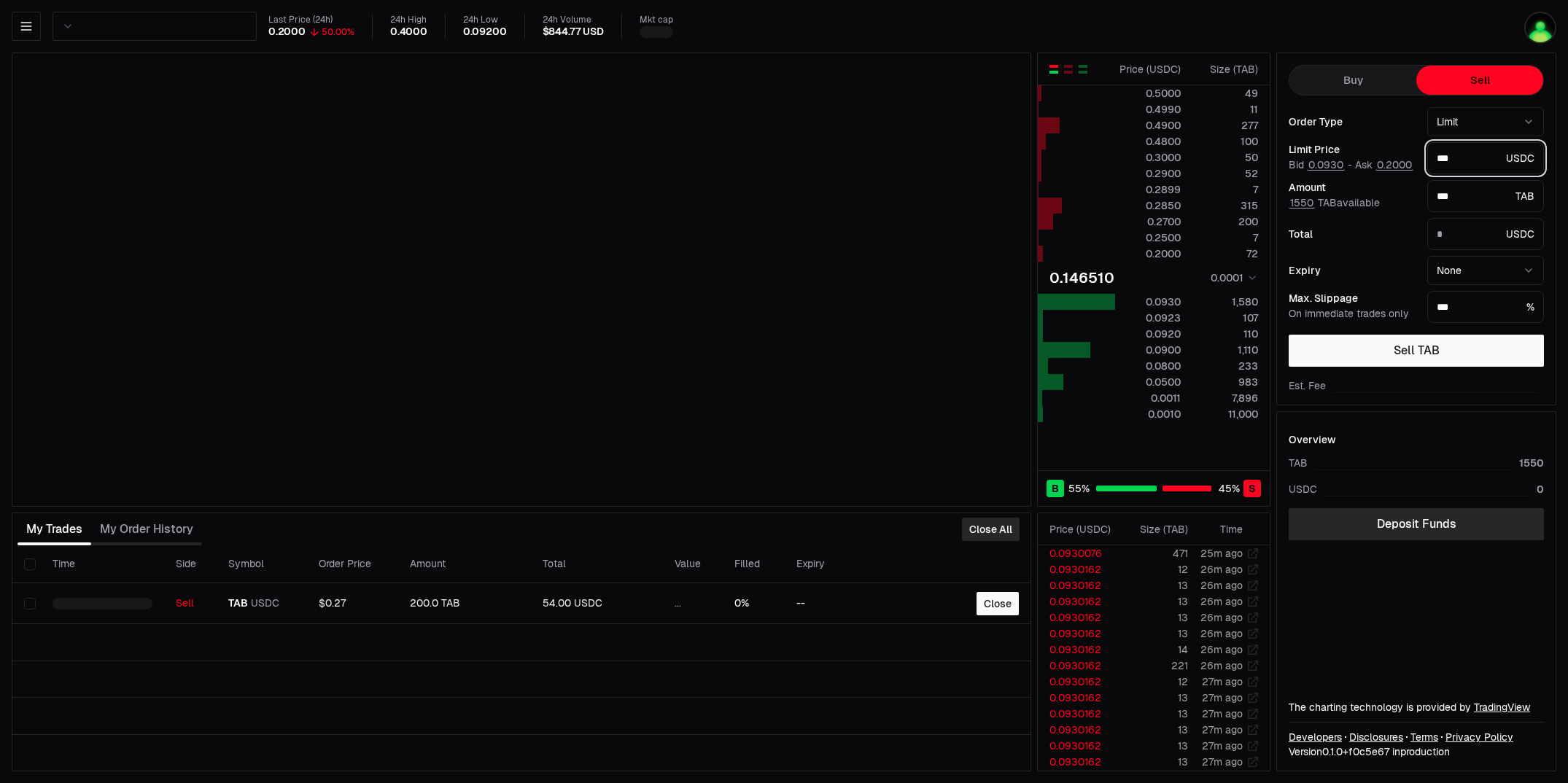 type on "****" 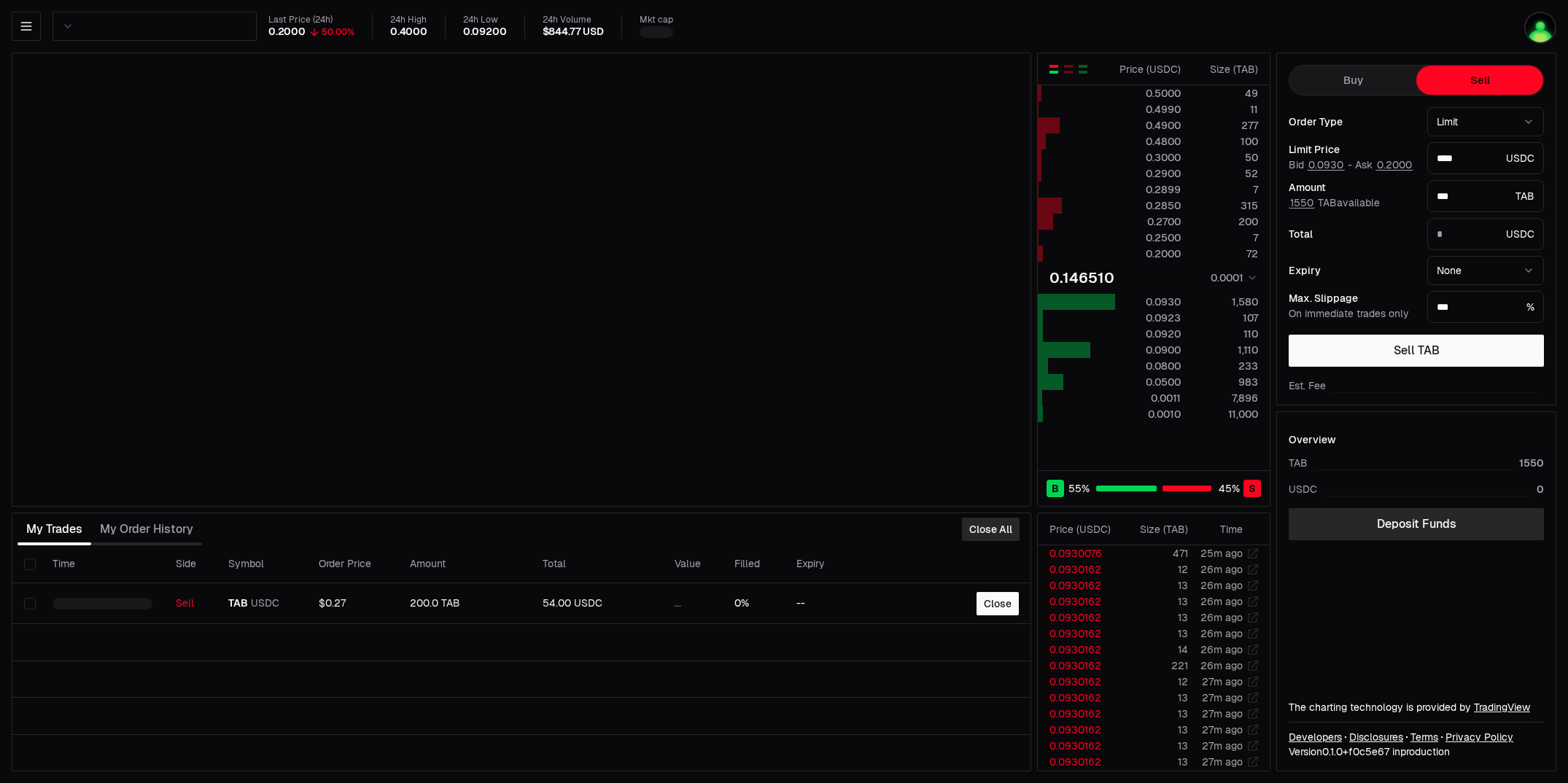 click on "Buy" at bounding box center [1353, 80] 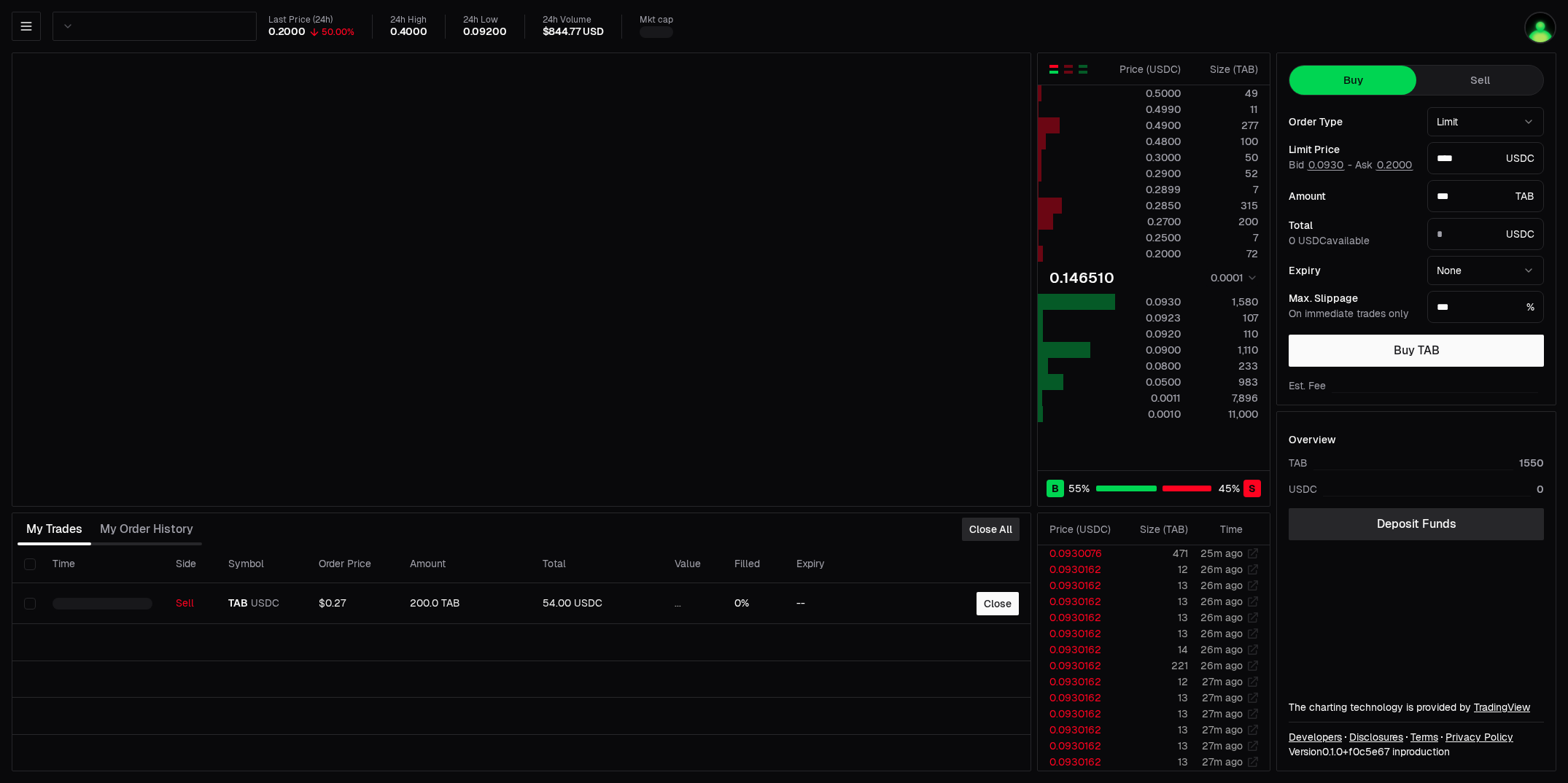 type on "*******" 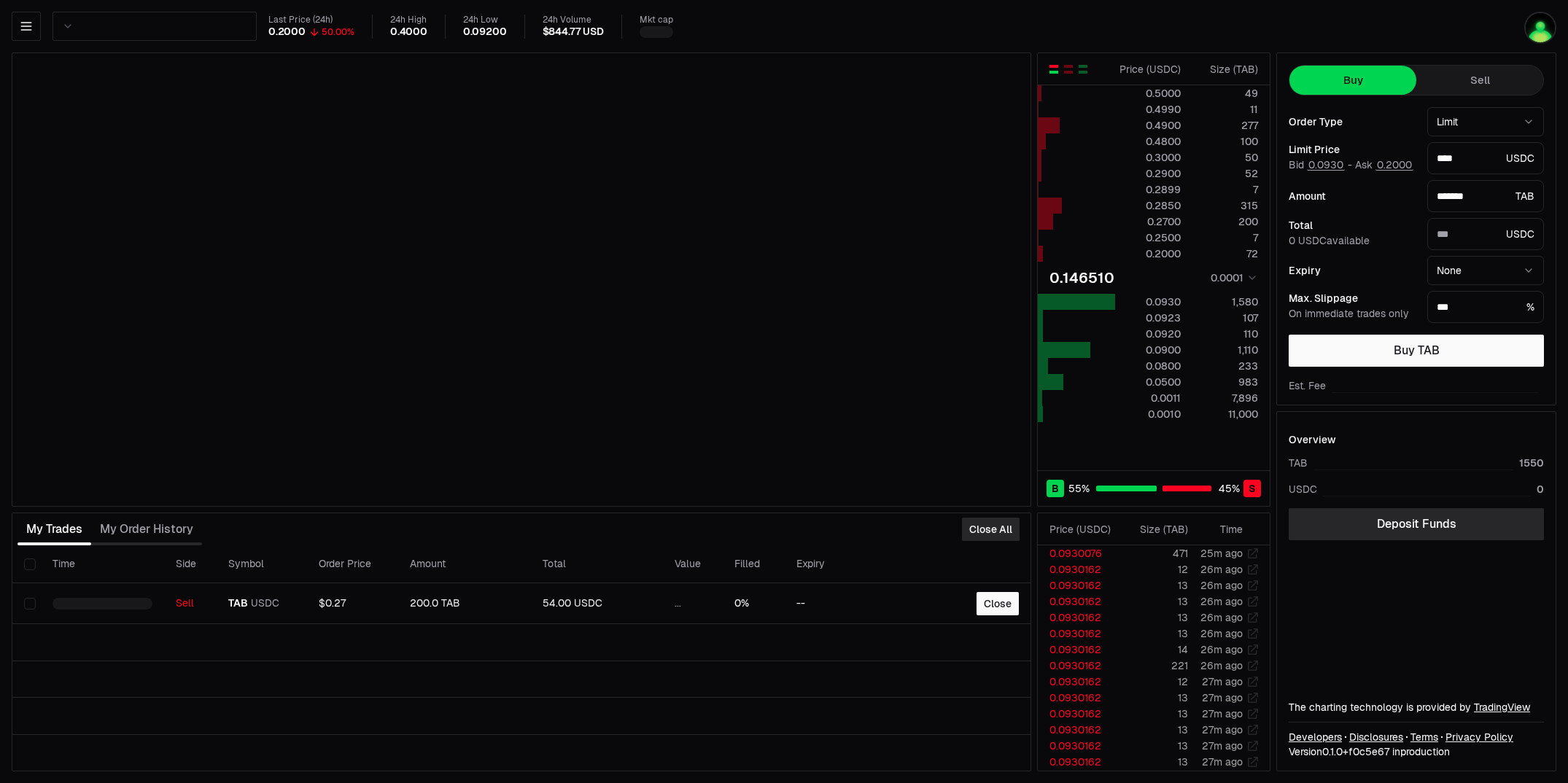 click on "Sell" at bounding box center (1480, 80) 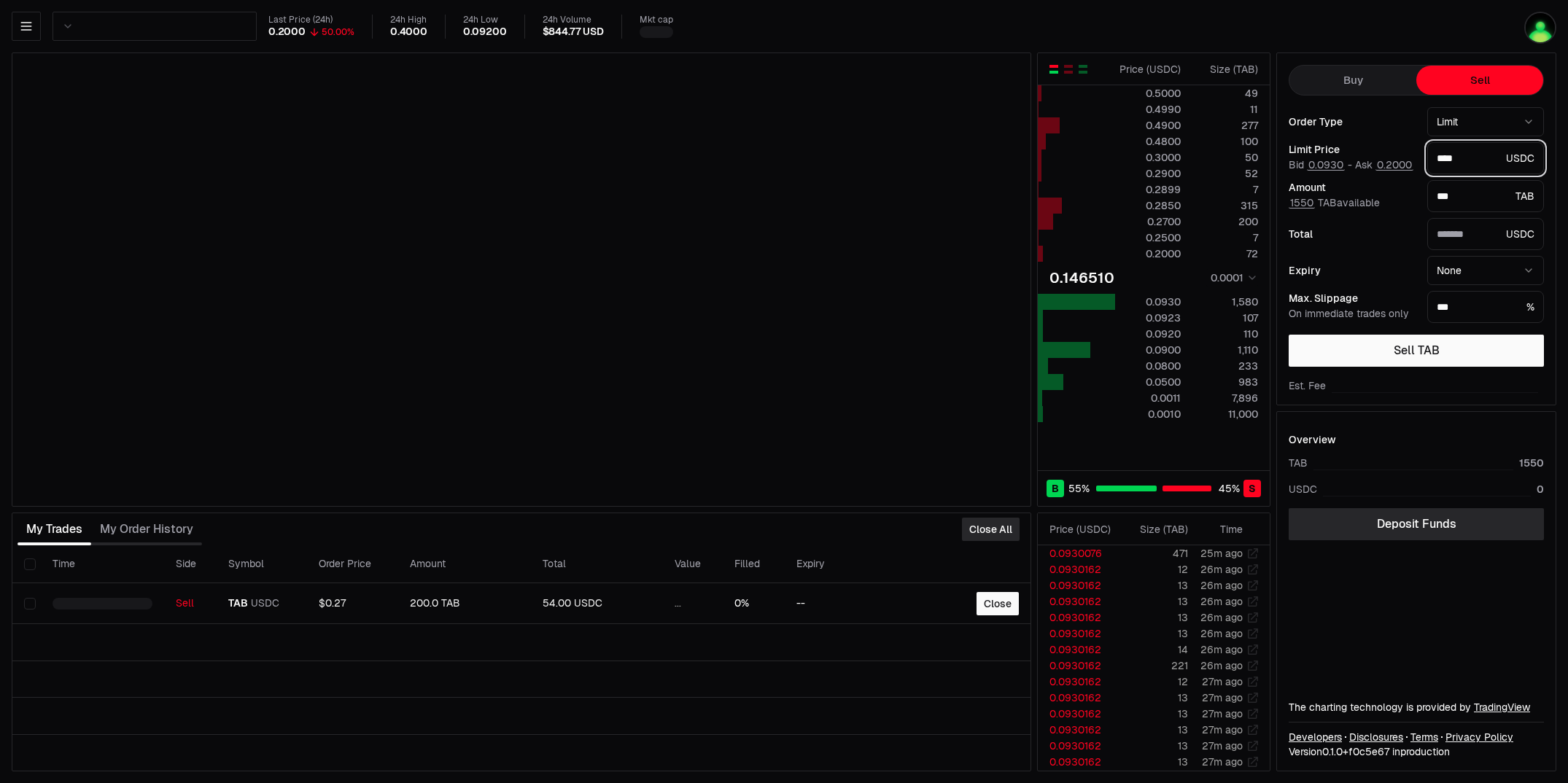 click on "****" at bounding box center (1468, 158) 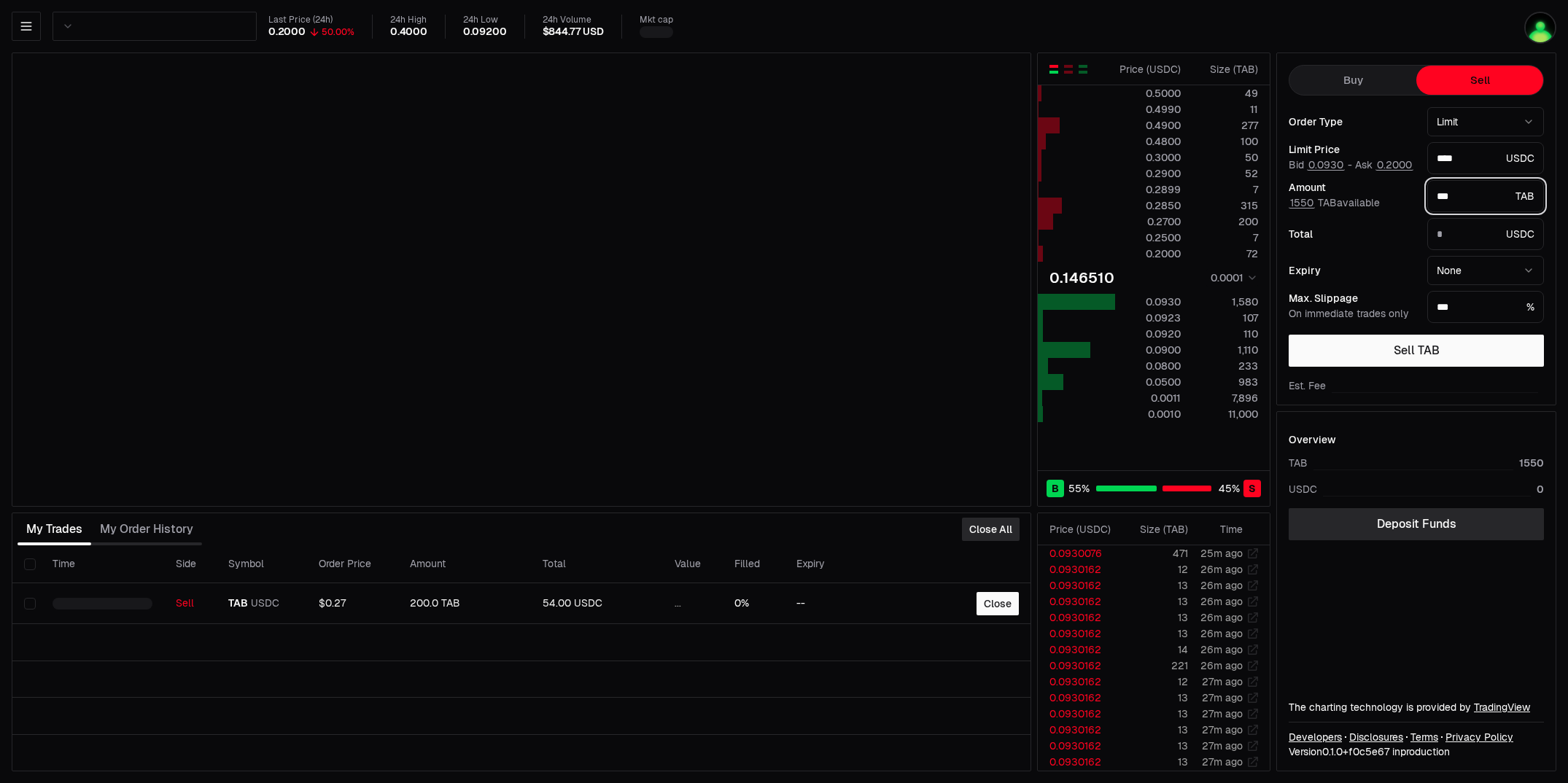 click on "***" at bounding box center (1473, 196) 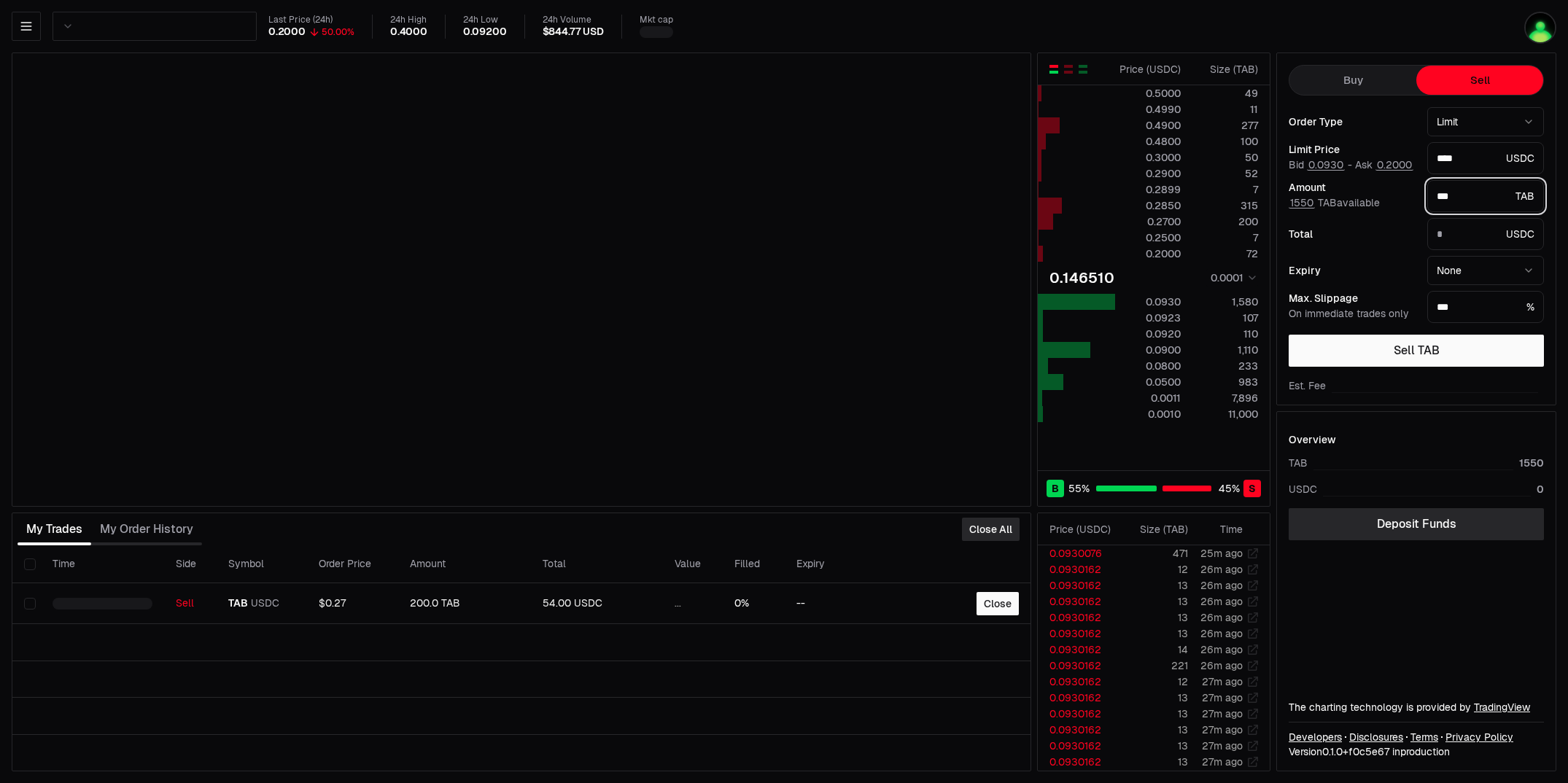 type on "***" 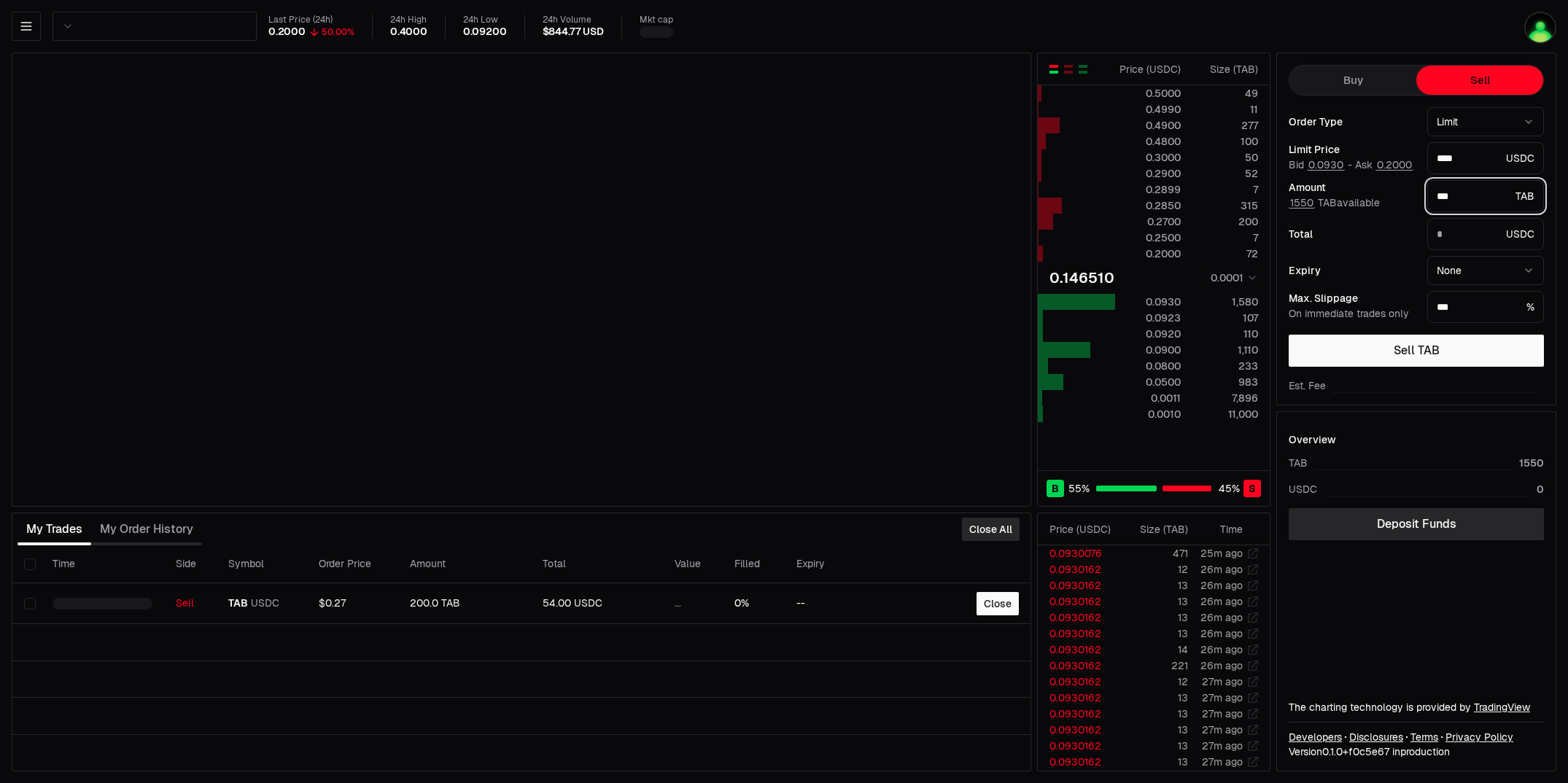 type on "*******" 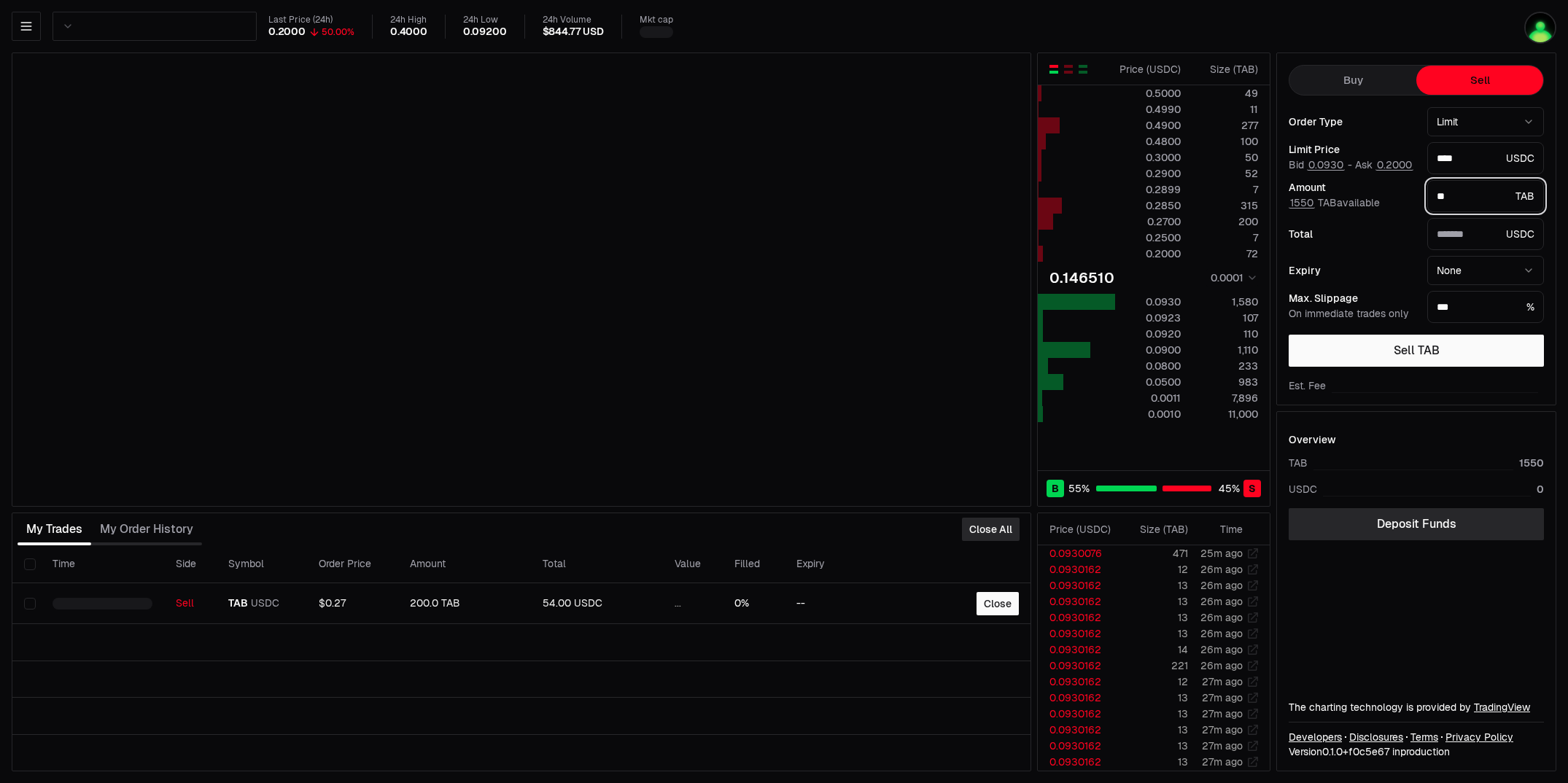type on "***" 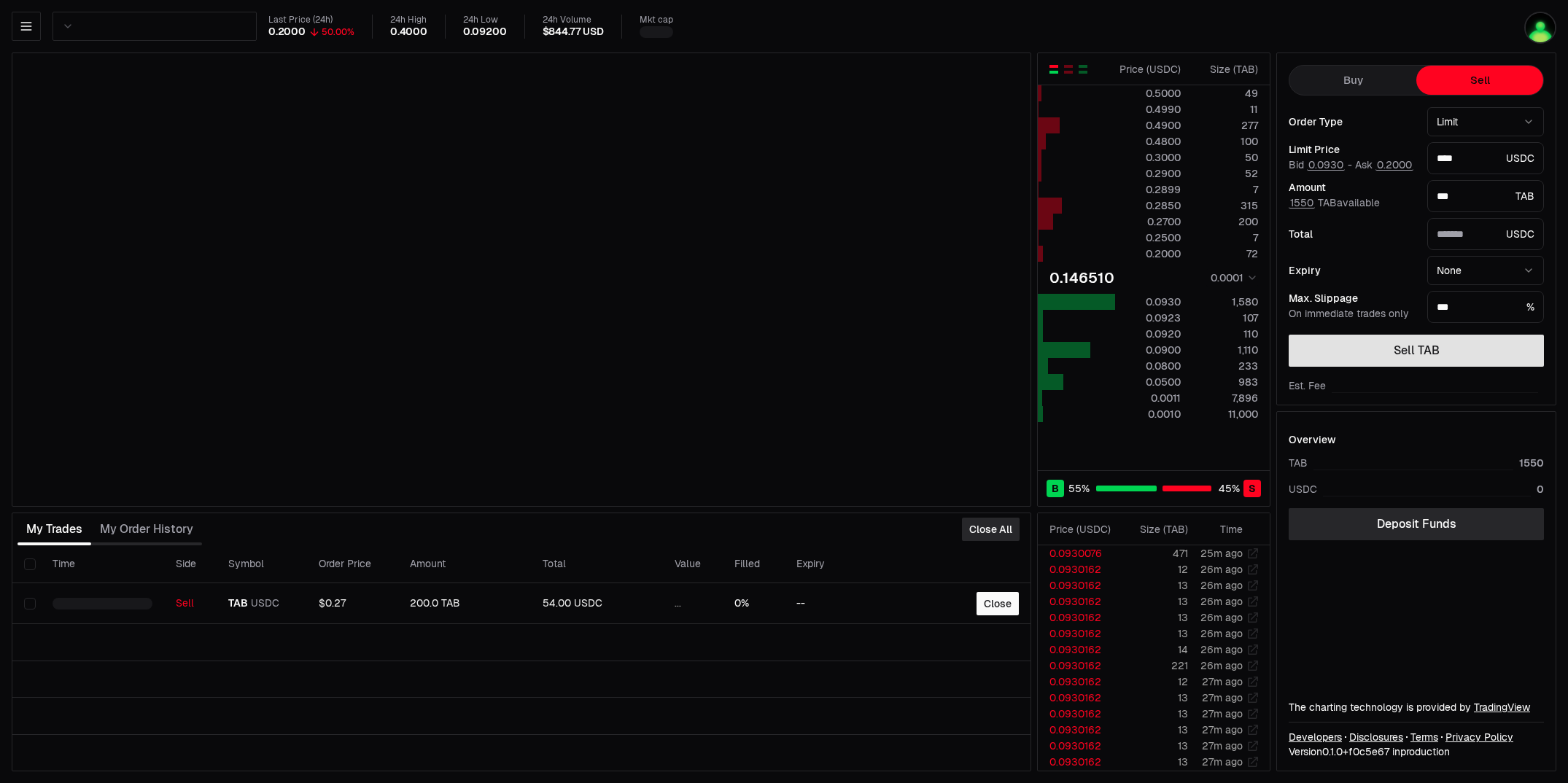 click on "Sell TAB" at bounding box center (1416, 351) 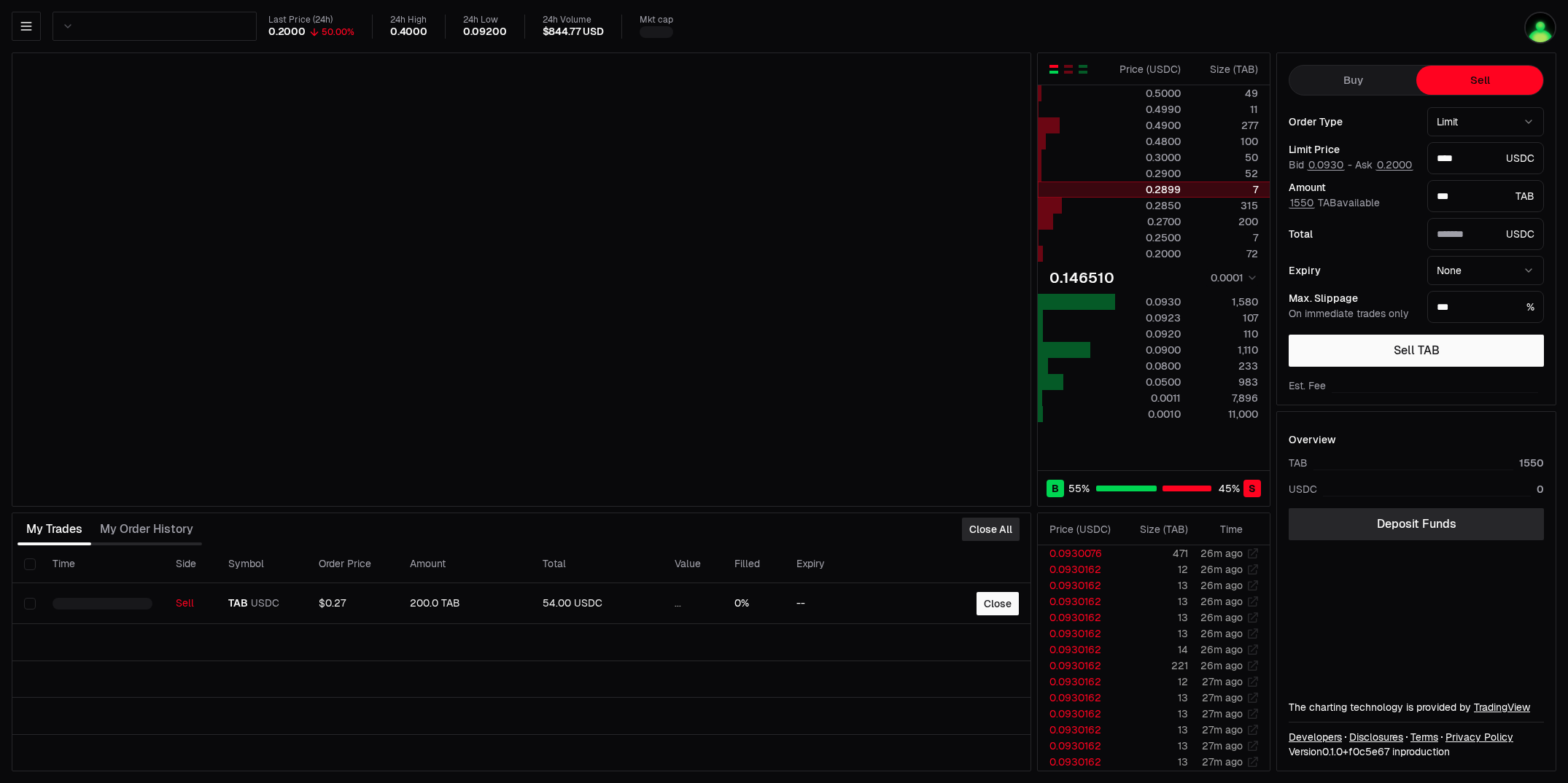 type 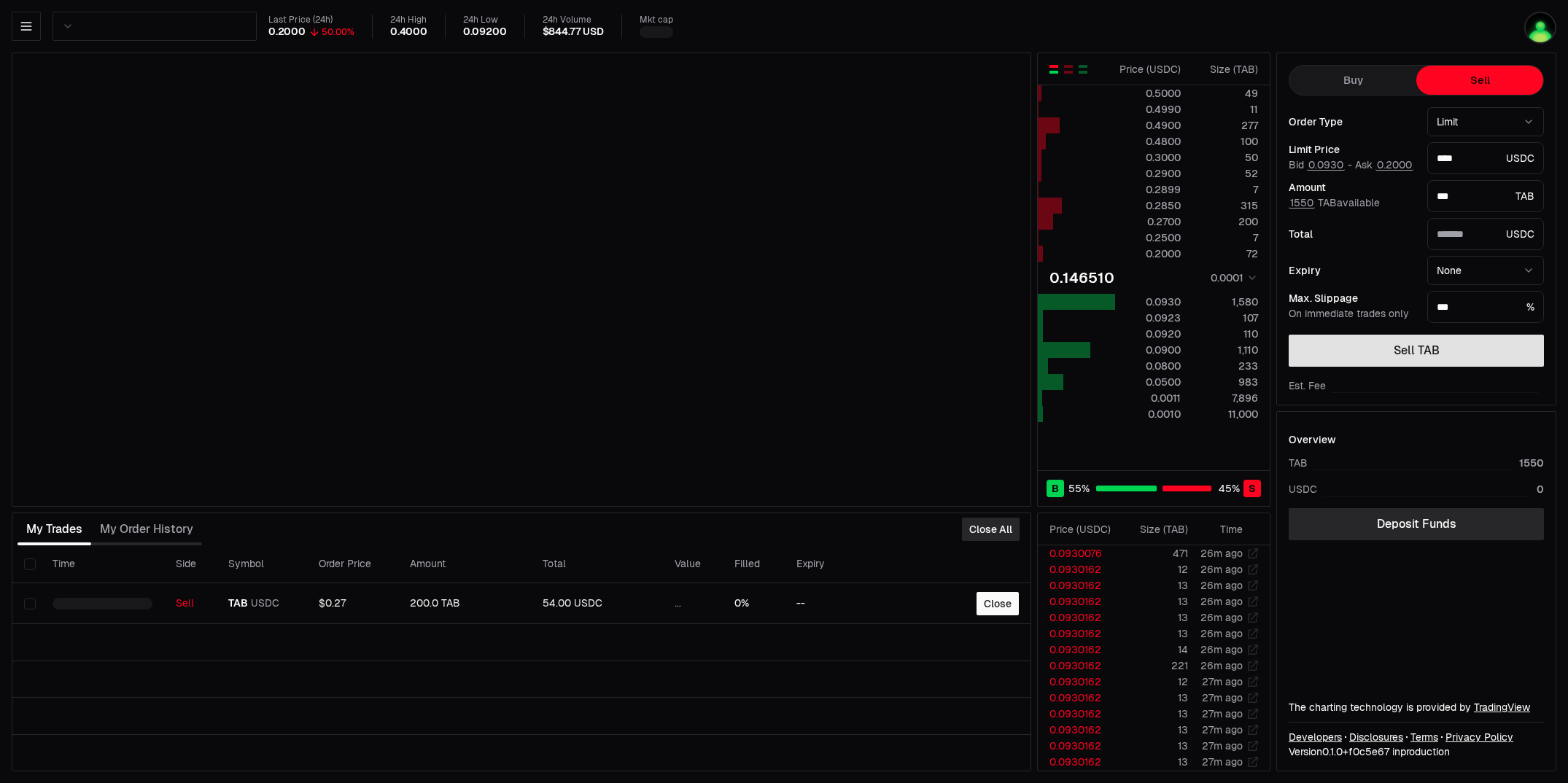 click on "Sell TAB" at bounding box center (1416, 351) 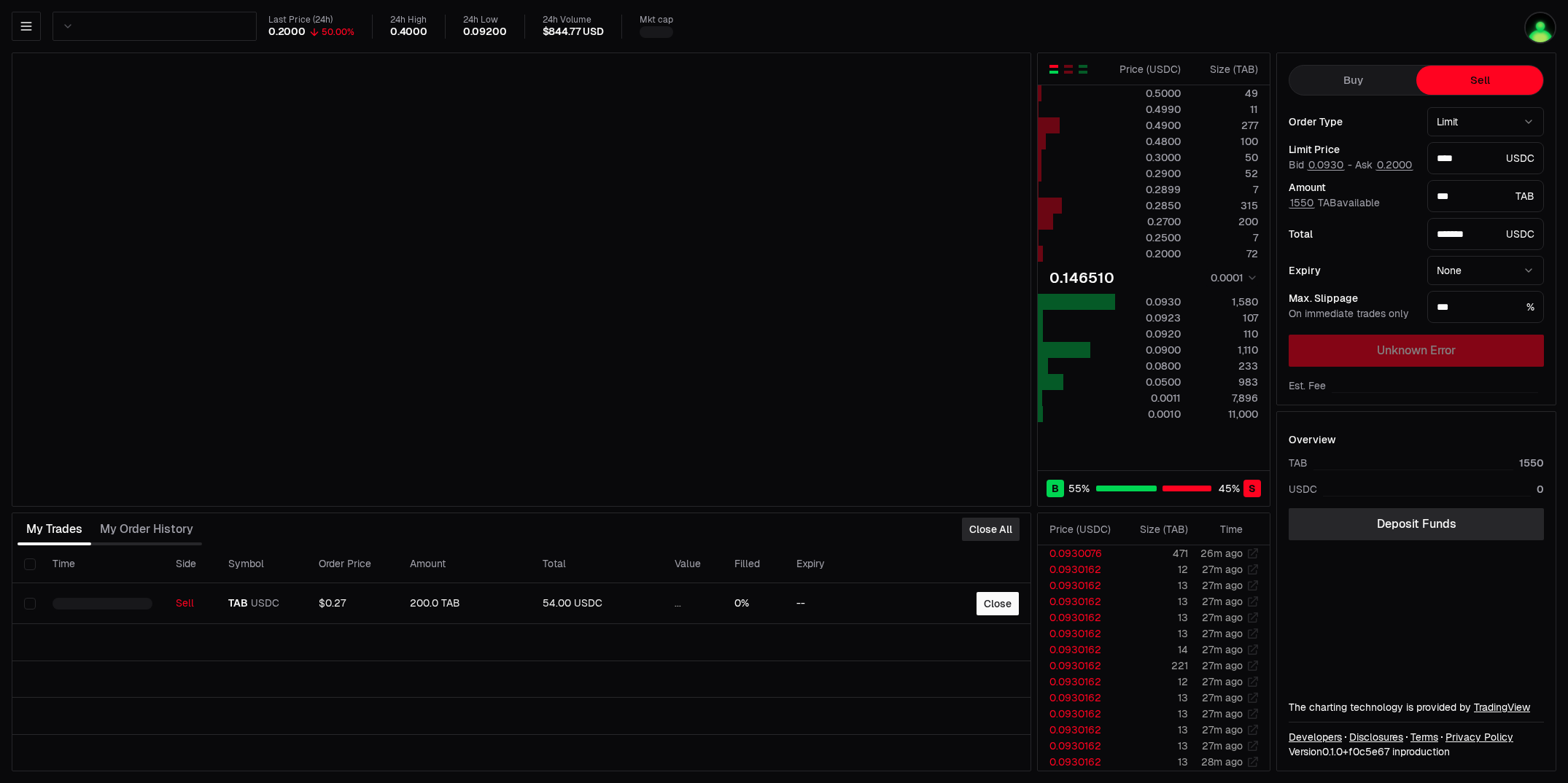 click on "Unknown Error" at bounding box center [1416, 351] 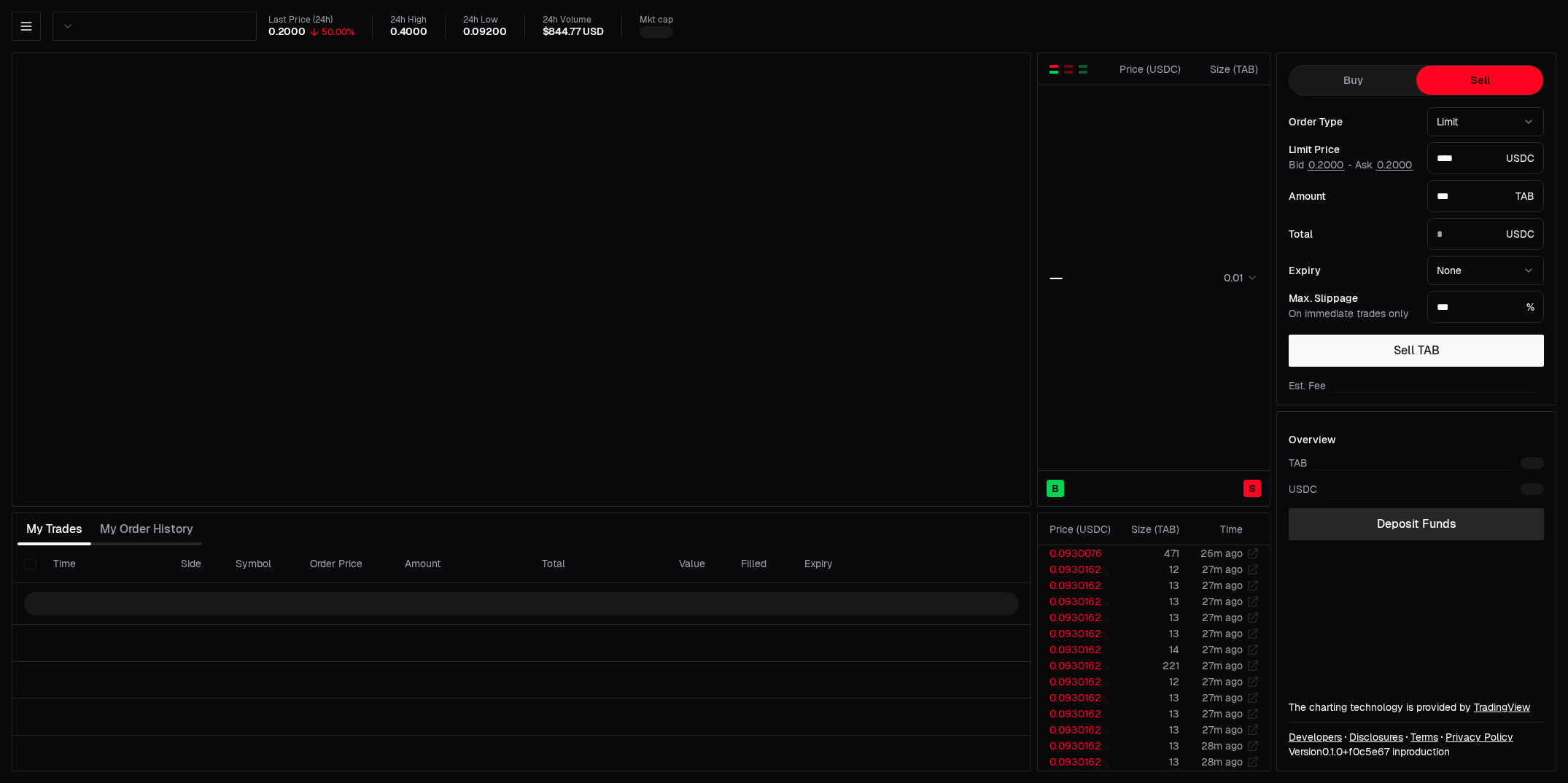 scroll, scrollTop: 0, scrollLeft: 0, axis: both 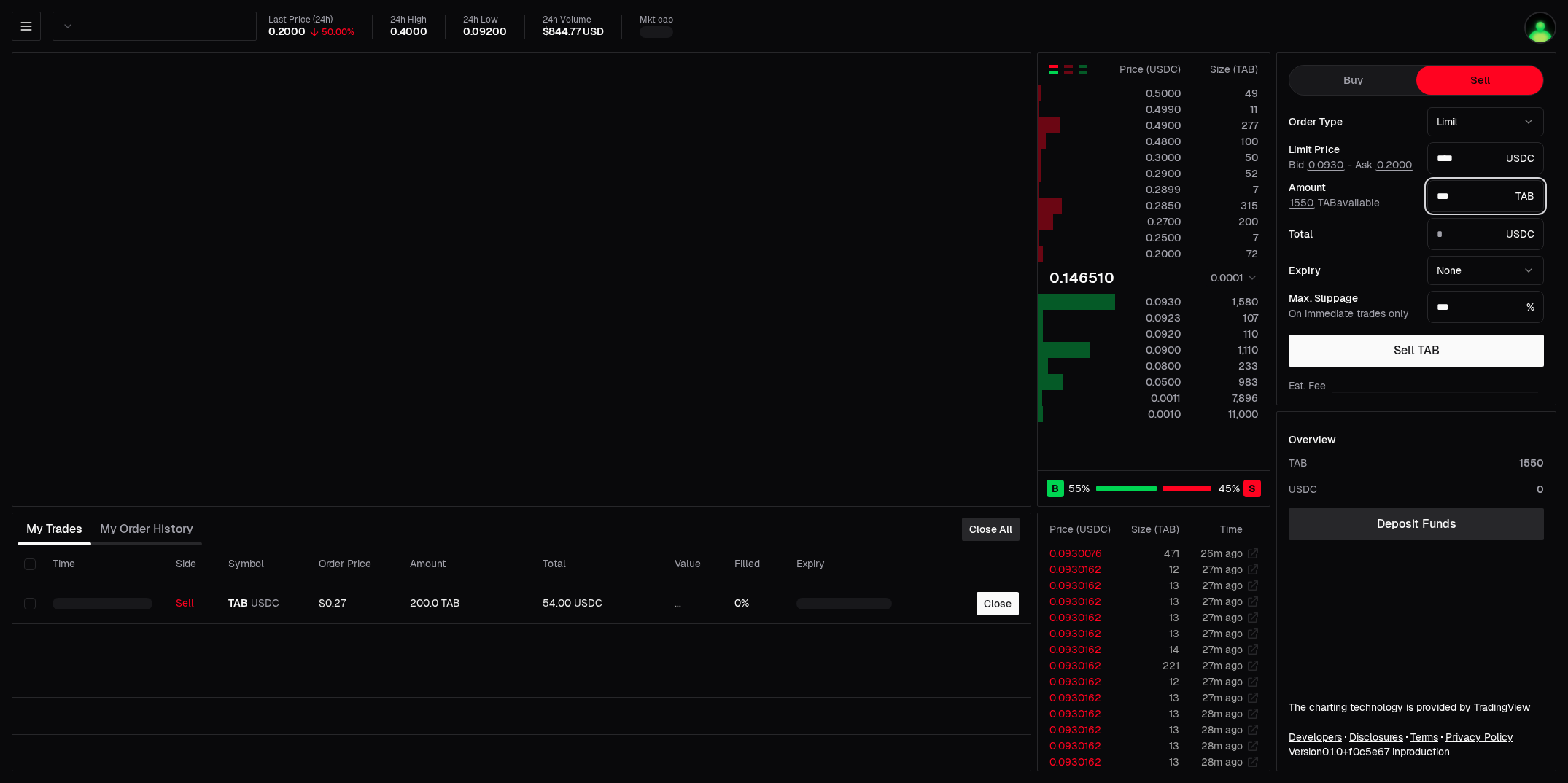 click on "***" at bounding box center (1473, 196) 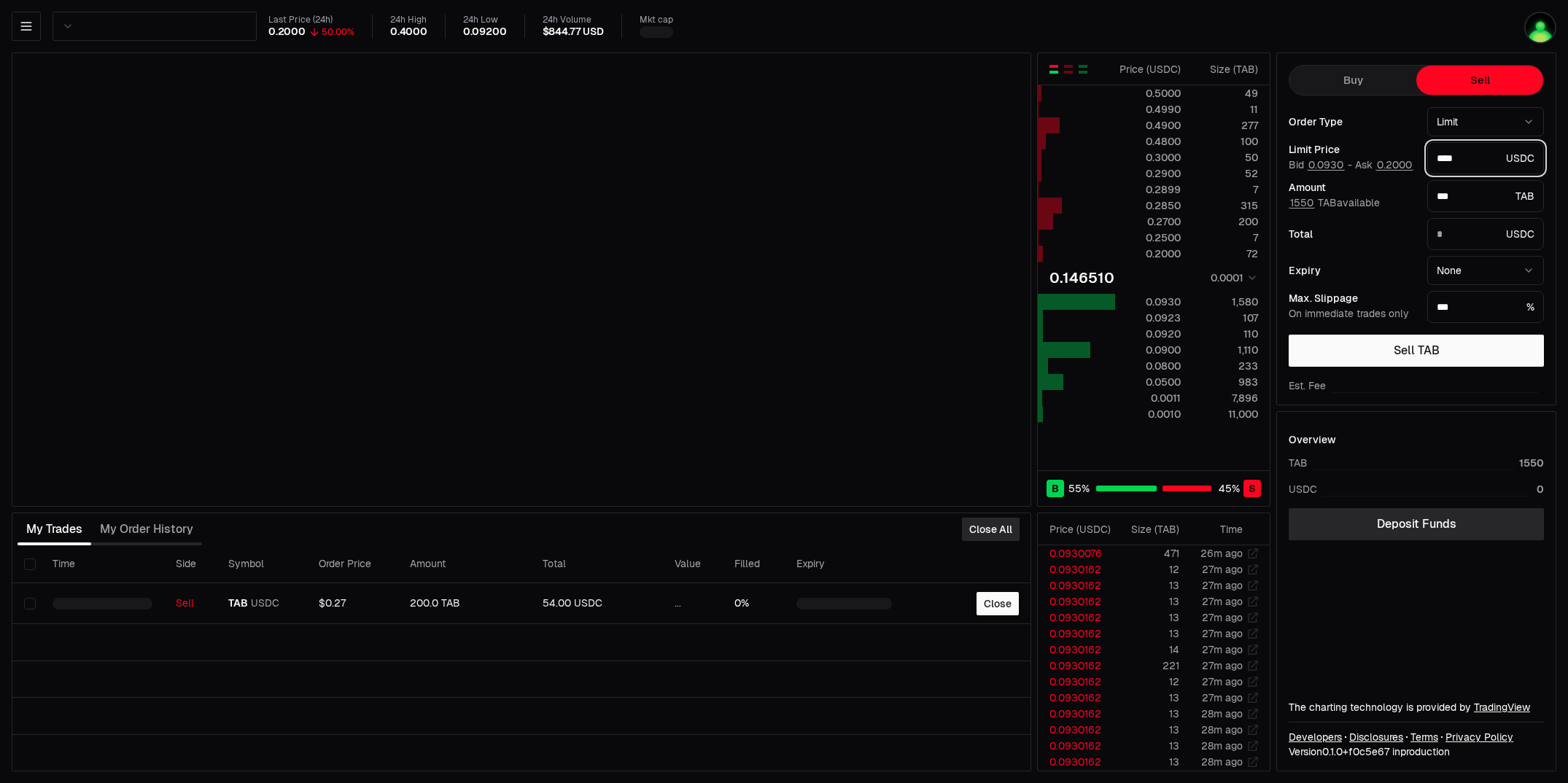 click on "****" at bounding box center [1468, 158] 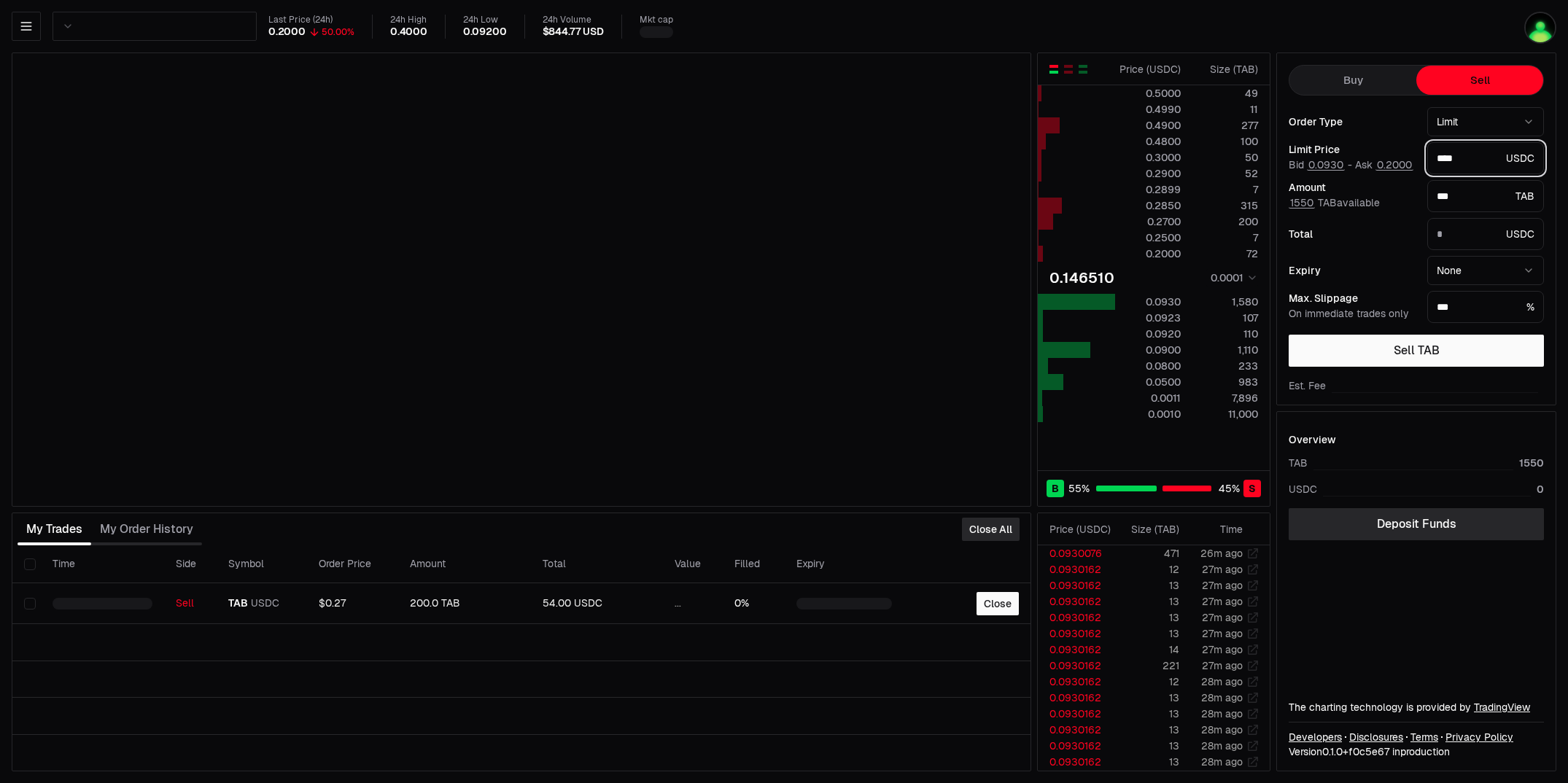 type on "****" 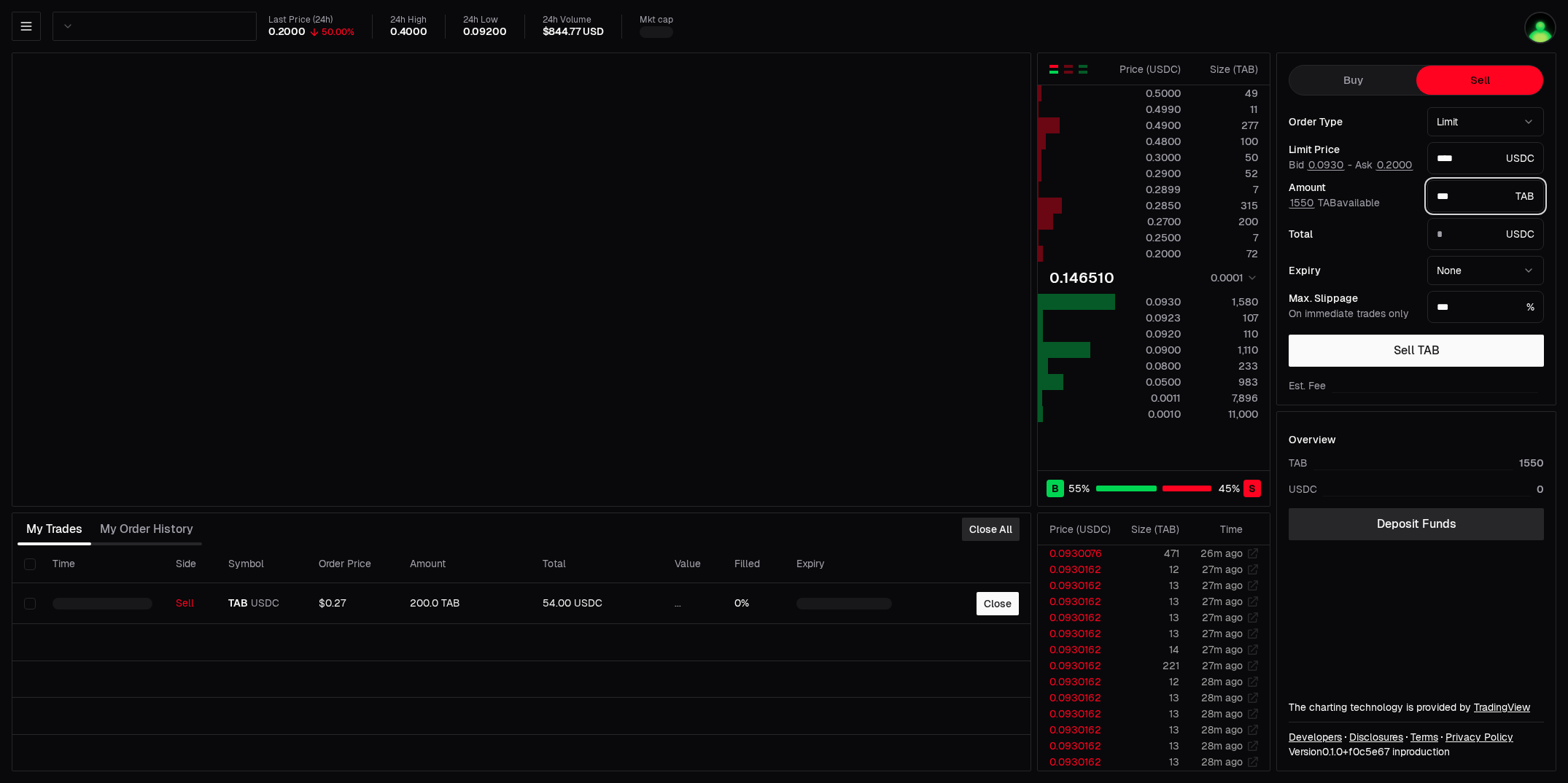 click on "***" at bounding box center (1473, 196) 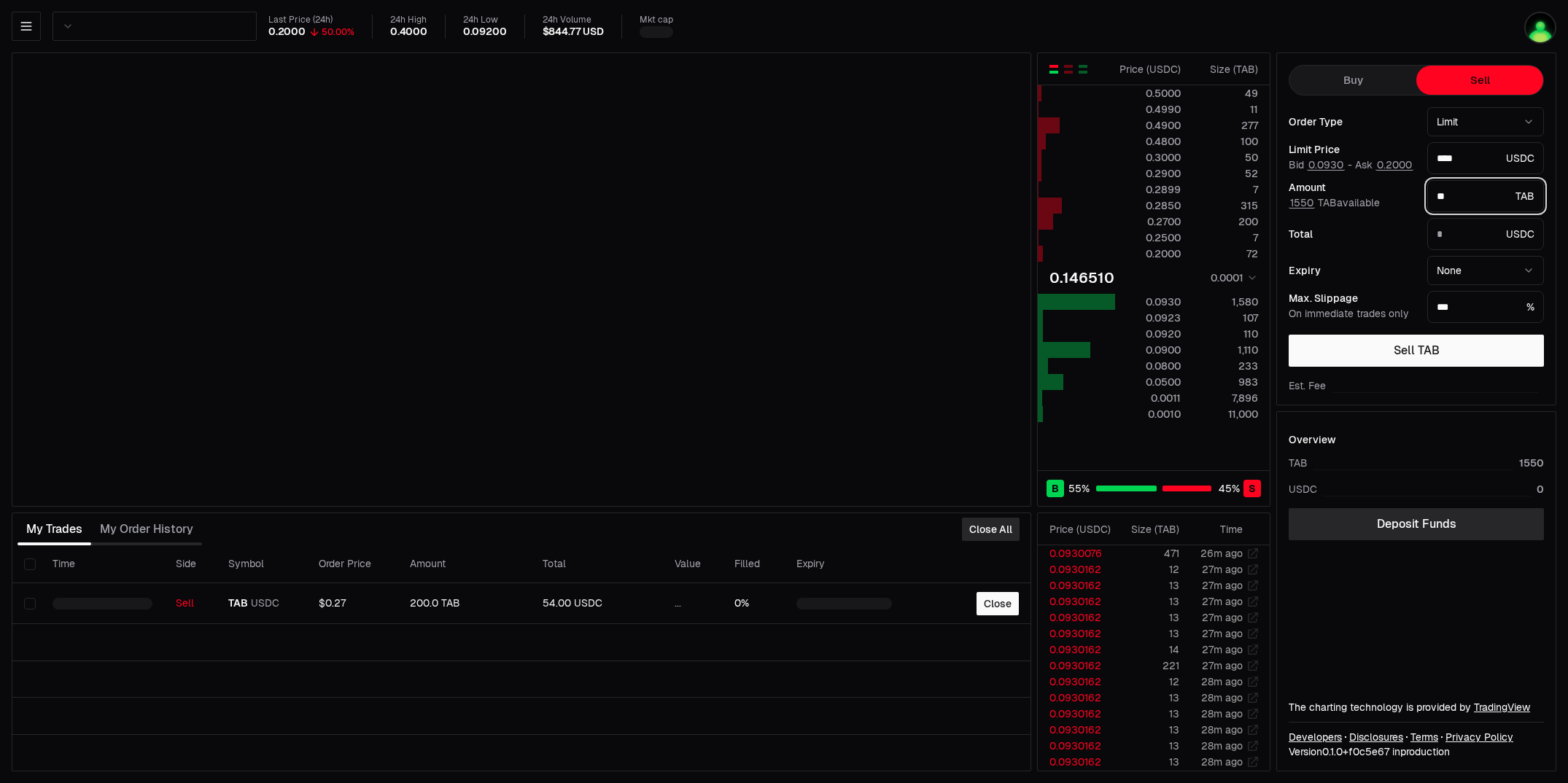 type on "***" 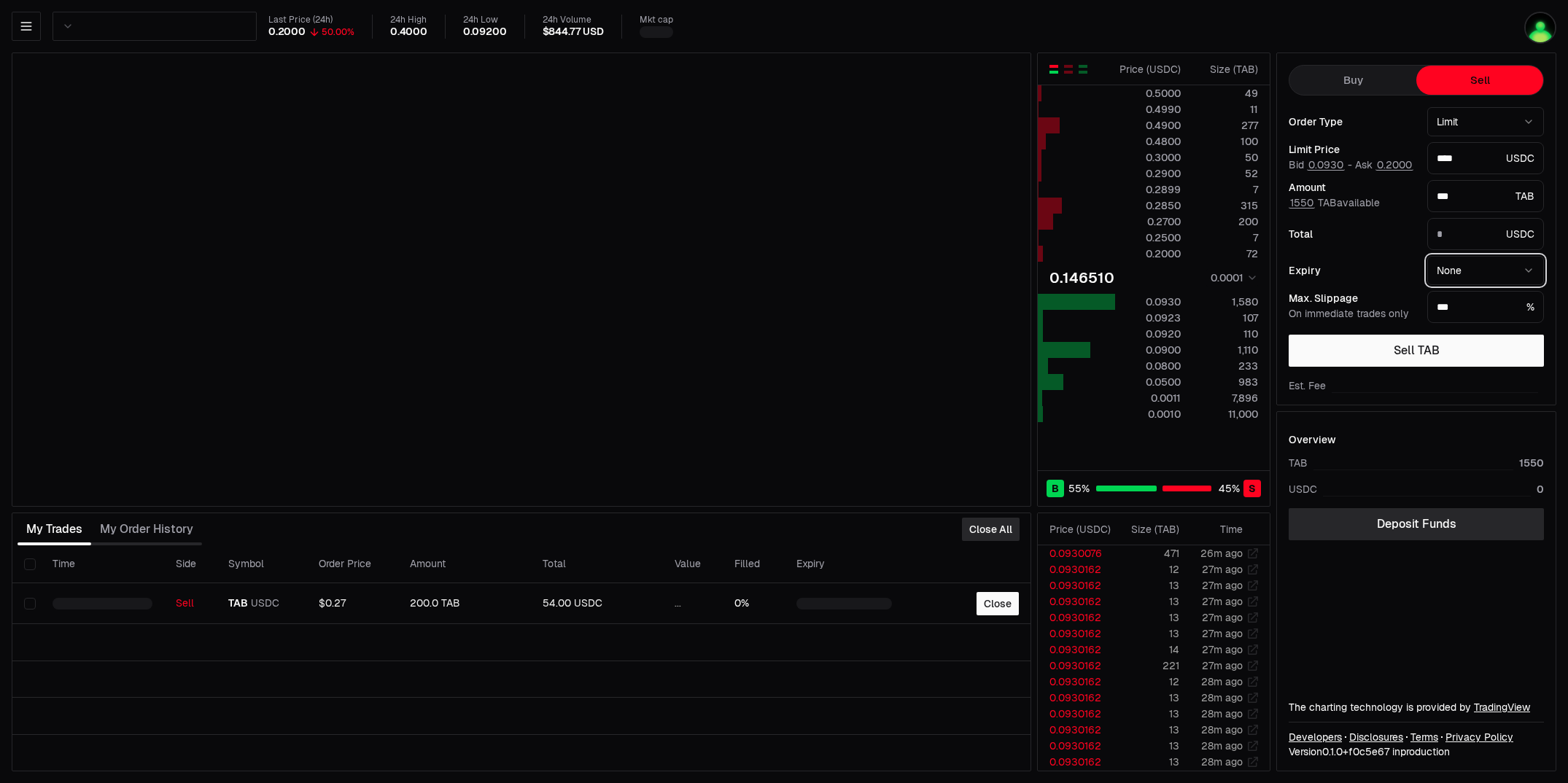 type 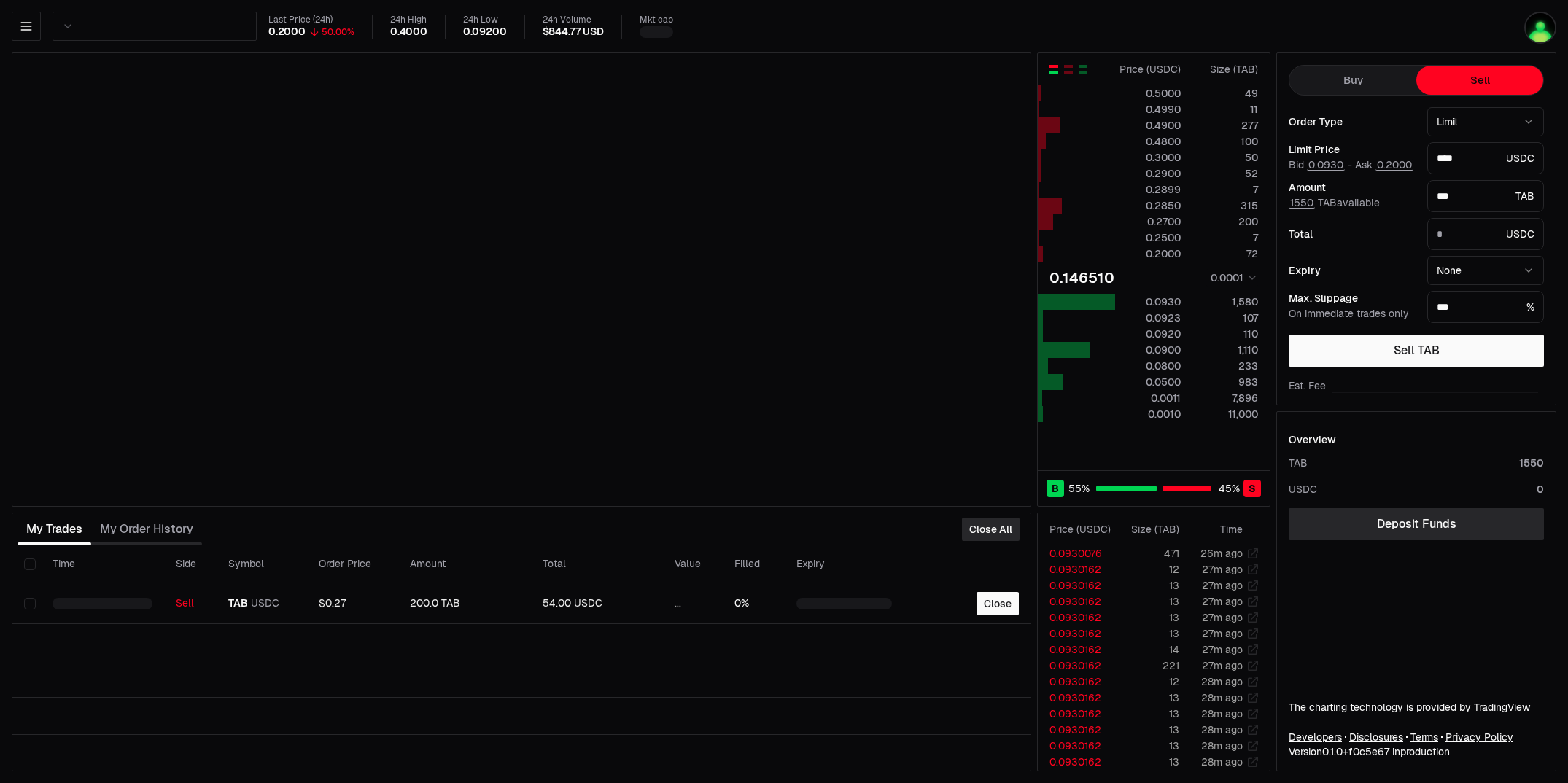 click on "Neutron Balance Earn Bridge Orderbook Stake Ecosystem Governance Documentation Support Last Price (24h) 0.2000 50.00% 24h High 0.4000 24h Low 0.09200 24h Volume $844.77 USD Mkt cap
Price ( USDC ) Size ( TAB ) 0.5000 49 0.4990 11 0.4900 277 0.4800 100 0.3000 50 0.2900 52 0.2899 7 0.2850 315 0.2700 200 0.2500 7 0.2000 72 0.146510 0.0001 0.0930 1,580 0.0923 107 0.0920 110 0.0900 1,110 0.0800 233 0.0500 983 0.0011 7,896 0.0010 11,000       B 55 % 45 % S Price ( USDC ) Size ( TAB ) 0.5000 49 0.4990 11 0.4900 277 0.4800 100 0.3000 50 0.2900 52 0.2899 7 0.2850 315 0.2700 200 0.2500 7 0.2000 72 0.146510 0.0001 0.0930 1,580 0.0923 107 0.0920 110 0.0900 1,110 0.0800 233 0.0500 983 0.0011 7,896 0.0010 11,000       B 55 % 45 % S Price ( USDC ) Size ( TAB ) Time 0.0930076 471 26m ago 0.0930162 12 27m ago 0.0930162 13 27m ago 0.0930162 13 27m ago 0.0930162 13 27m ago 0.0930162 13 27m ago 0.0930162 14 27m ago 0.0930162 221 27m ago 0.0930162 12 28m ago 0.0930162 13 28m ago 0.0930162 13 28m ago 0.0930162 13 28m ago 8" at bounding box center [784, 392] 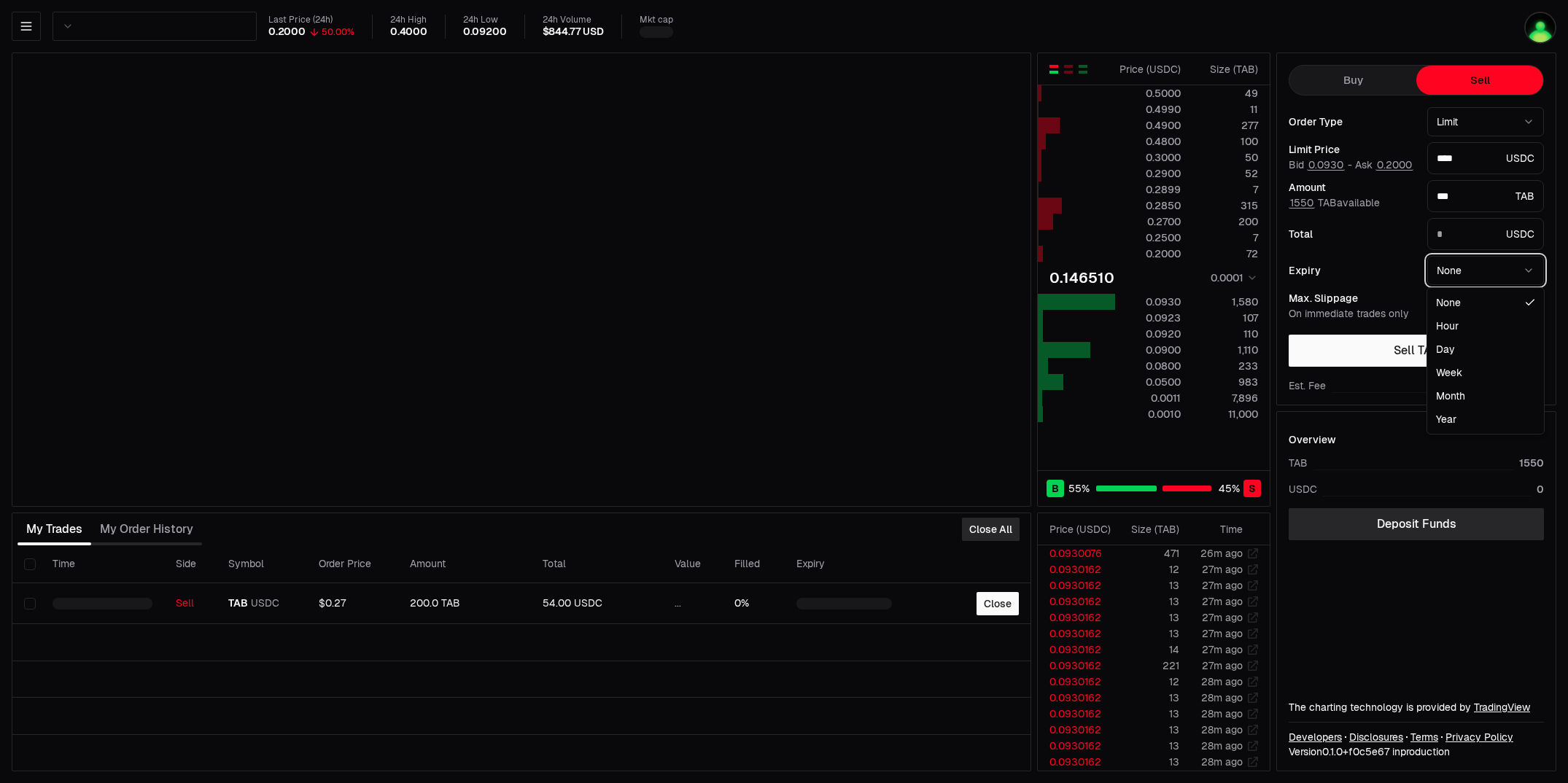 click on "Neutron Balance Earn Bridge Orderbook Stake Ecosystem Governance Documentation Support Last Price (24h) 0.2000 50.00% 24h High 0.4000 24h Low 0.09200 24h Volume $844.77 USD Mkt cap
Price ( USDC ) Size ( TAB ) 0.5000 49 0.4990 11 0.4900 277 0.4800 100 0.3000 50 0.2900 52 0.2899 7 0.2850 315 0.2700 200 0.2500 7 0.2000 72 0.146510 0.0001 0.0930 1,580 0.0923 107 0.0920 110 0.0900 1,110 0.0800 233 0.0500 983 0.0011 7,896 0.0010 11,000       B 55 % 45 % S Price ( USDC ) Size ( TAB ) 0.5000 49 0.4990 11 0.4900 277 0.4800 100 0.3000 50 0.2900 52 0.2899 7 0.2850 315 0.2700 200 0.2500 7 0.2000 72 0.146510 0.0001 0.0930 1,580 0.0923 107 0.0920 110 0.0900 1,110 0.0800 233 0.0500 983 0.0011 7,896 0.0010 11,000       B 55 % 45 % S Price ( USDC ) Size ( TAB ) Time 0.0930076 471 26m ago 0.0930162 12 27m ago 0.0930162 13 27m ago 0.0930162 13 27m ago 0.0930162 13 27m ago 0.0930162 13 27m ago 0.0930162 14 27m ago 0.0930162 221 27m ago 0.0930162 12 28m ago 0.0930162 13 28m ago 0.0930162 13 28m ago 0.0930162 13 28m ago 8" at bounding box center (784, 392) 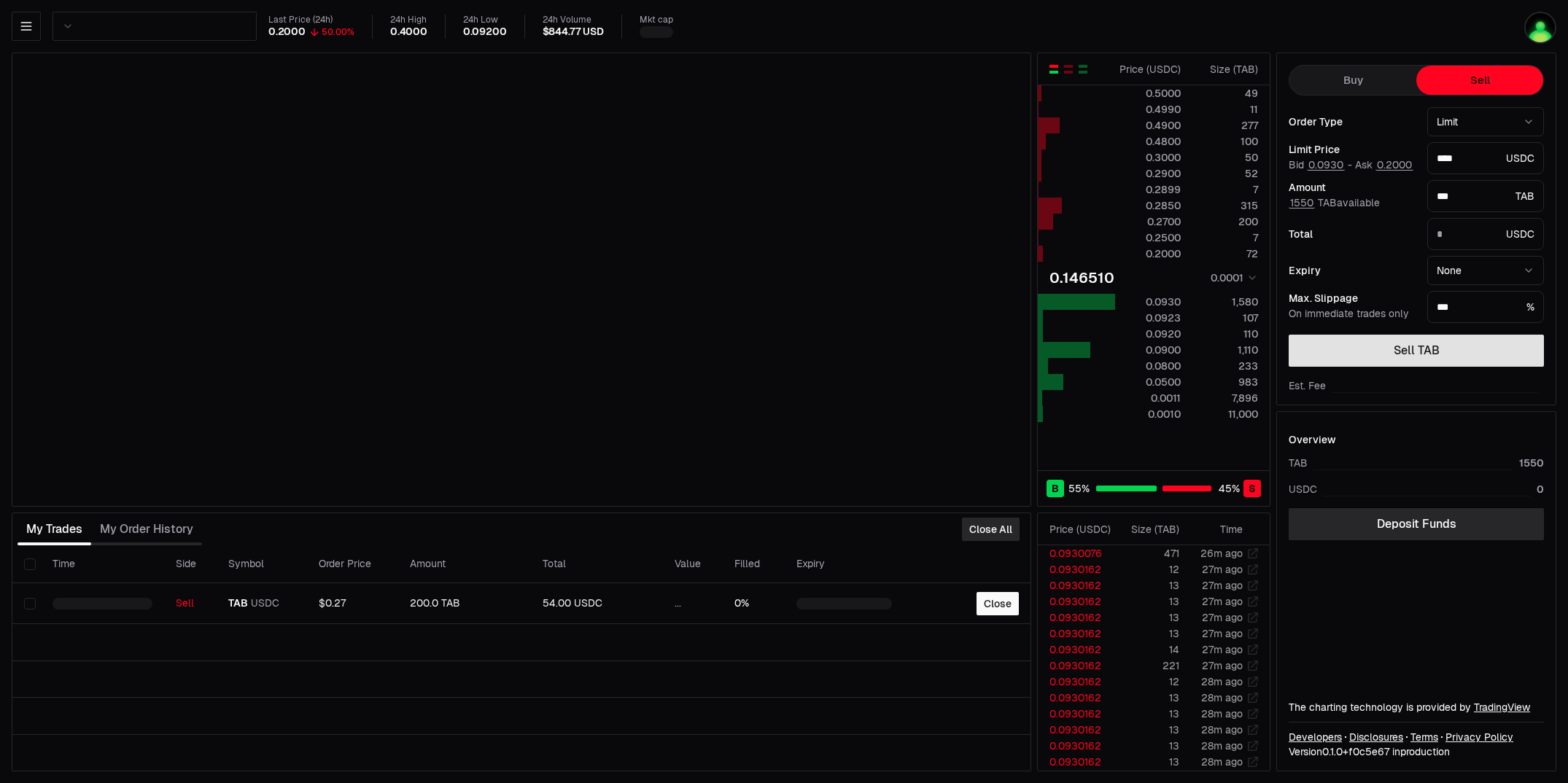 click on "Sell TAB" at bounding box center (1416, 351) 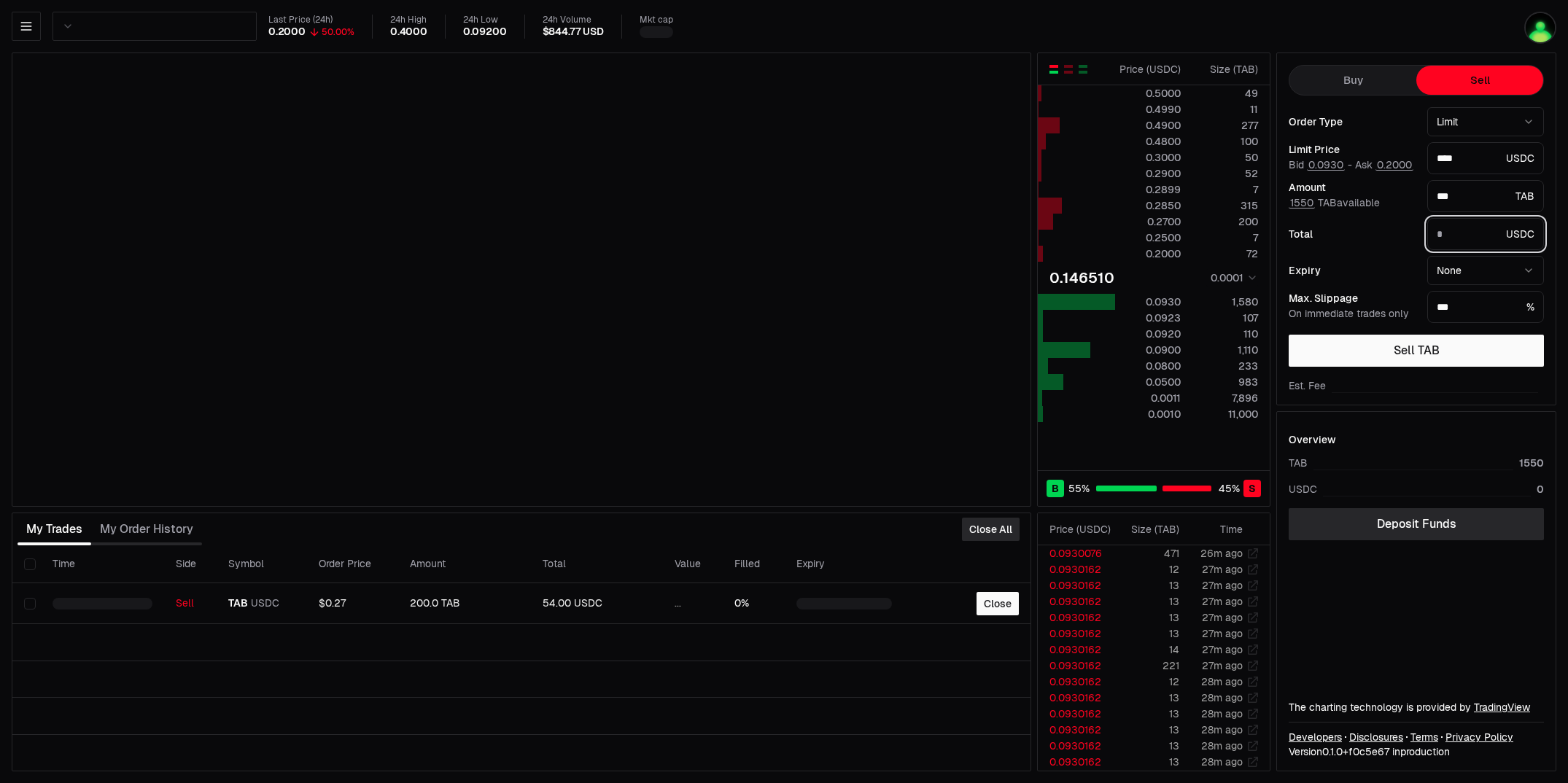 click on "*" at bounding box center (1468, 234) 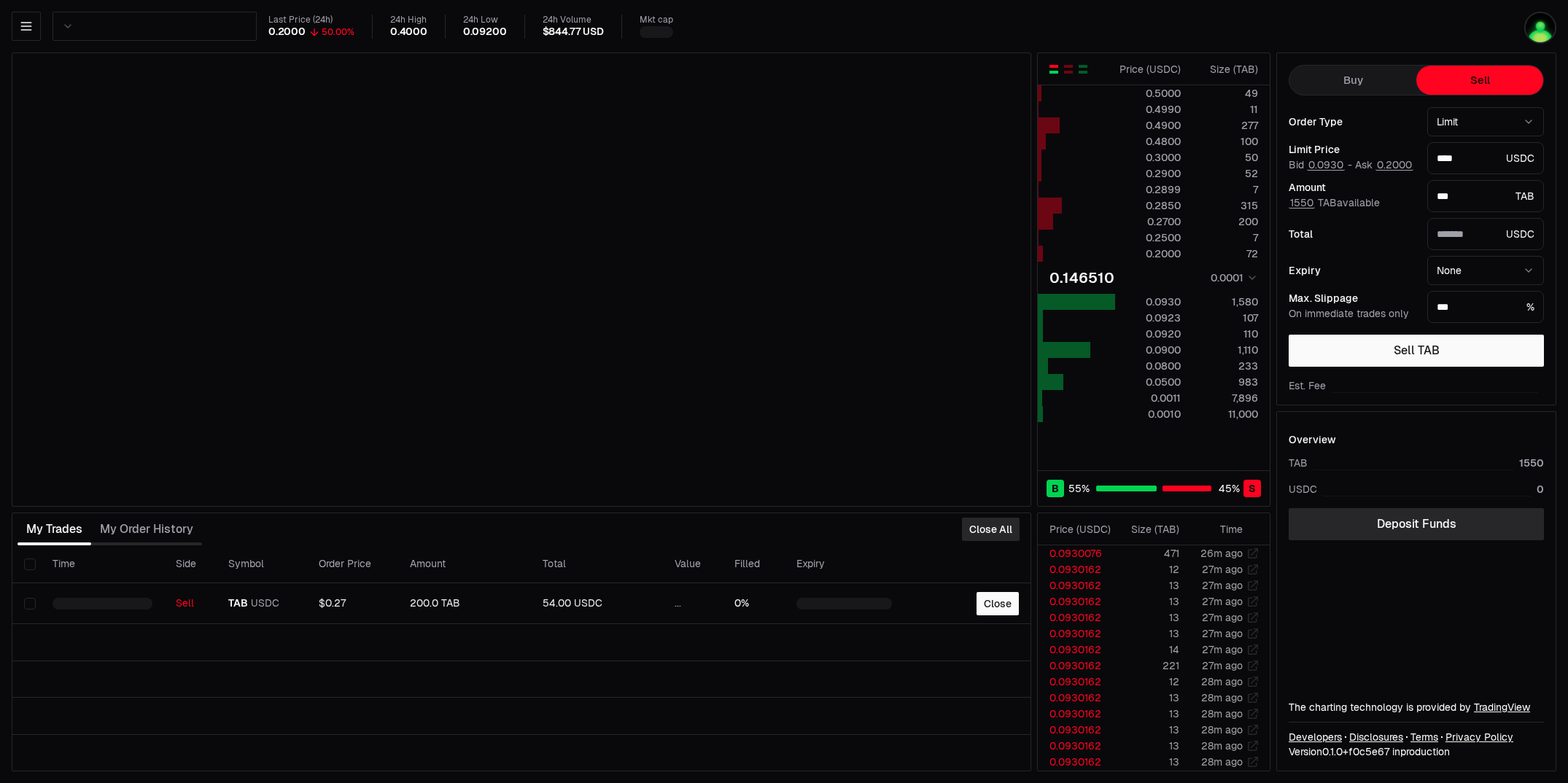 type 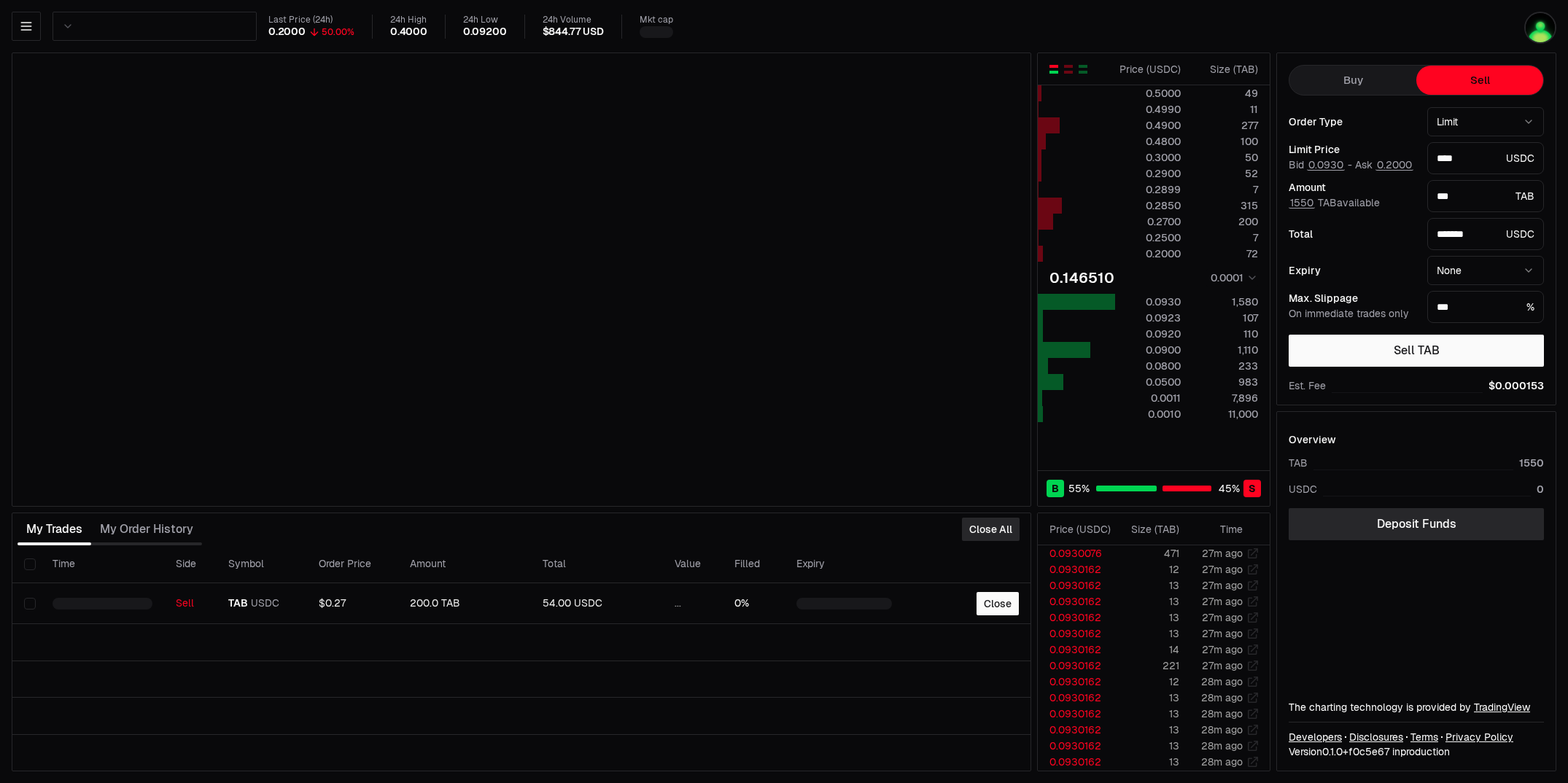 click on "Last Price (24h) 0.2000 50.00% 24h High 0.4000 24h Low 0.09200 24h Volume $844.77 USD Mkt cap" at bounding box center (842, 26) 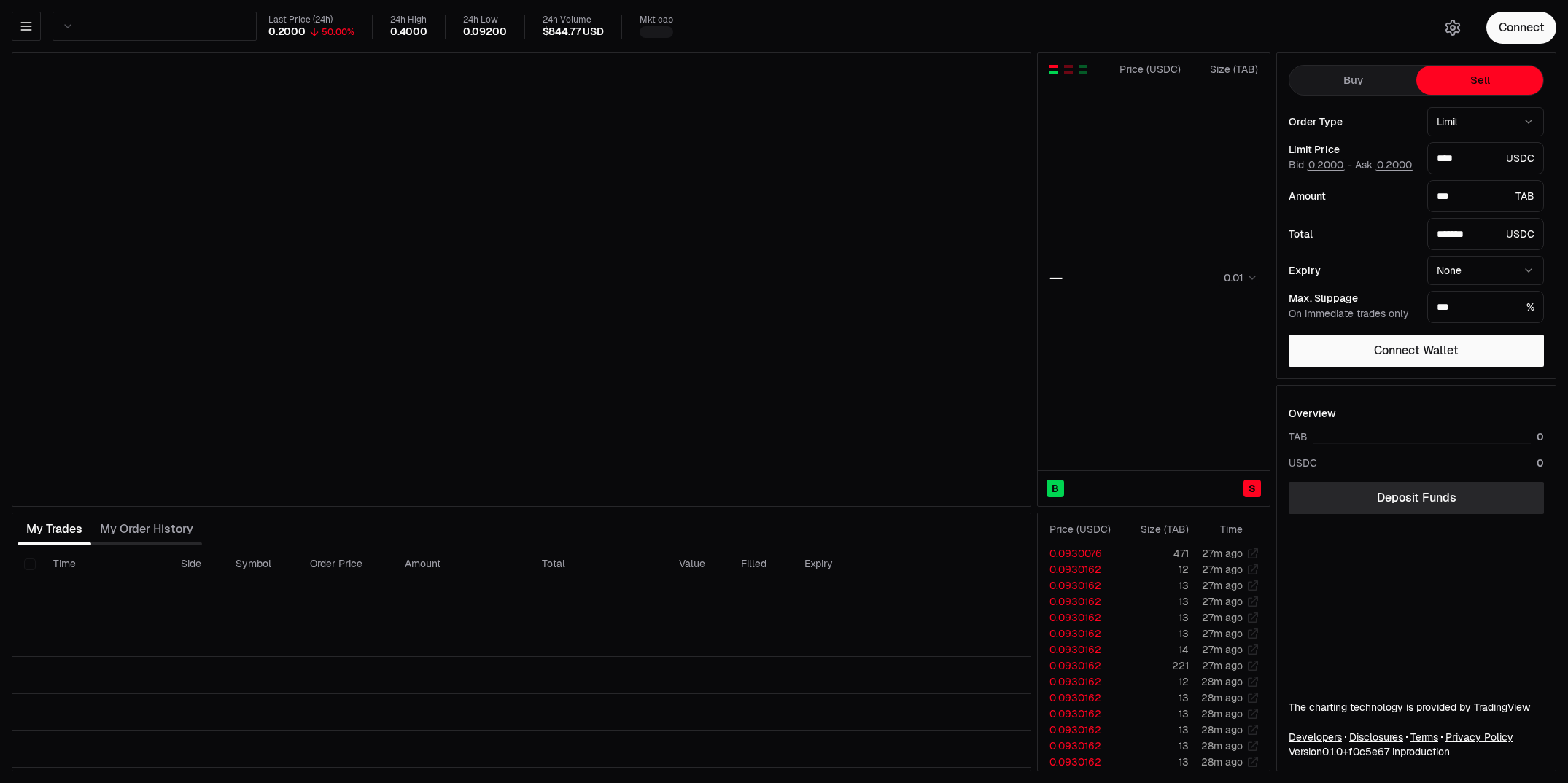 scroll, scrollTop: 0, scrollLeft: 0, axis: both 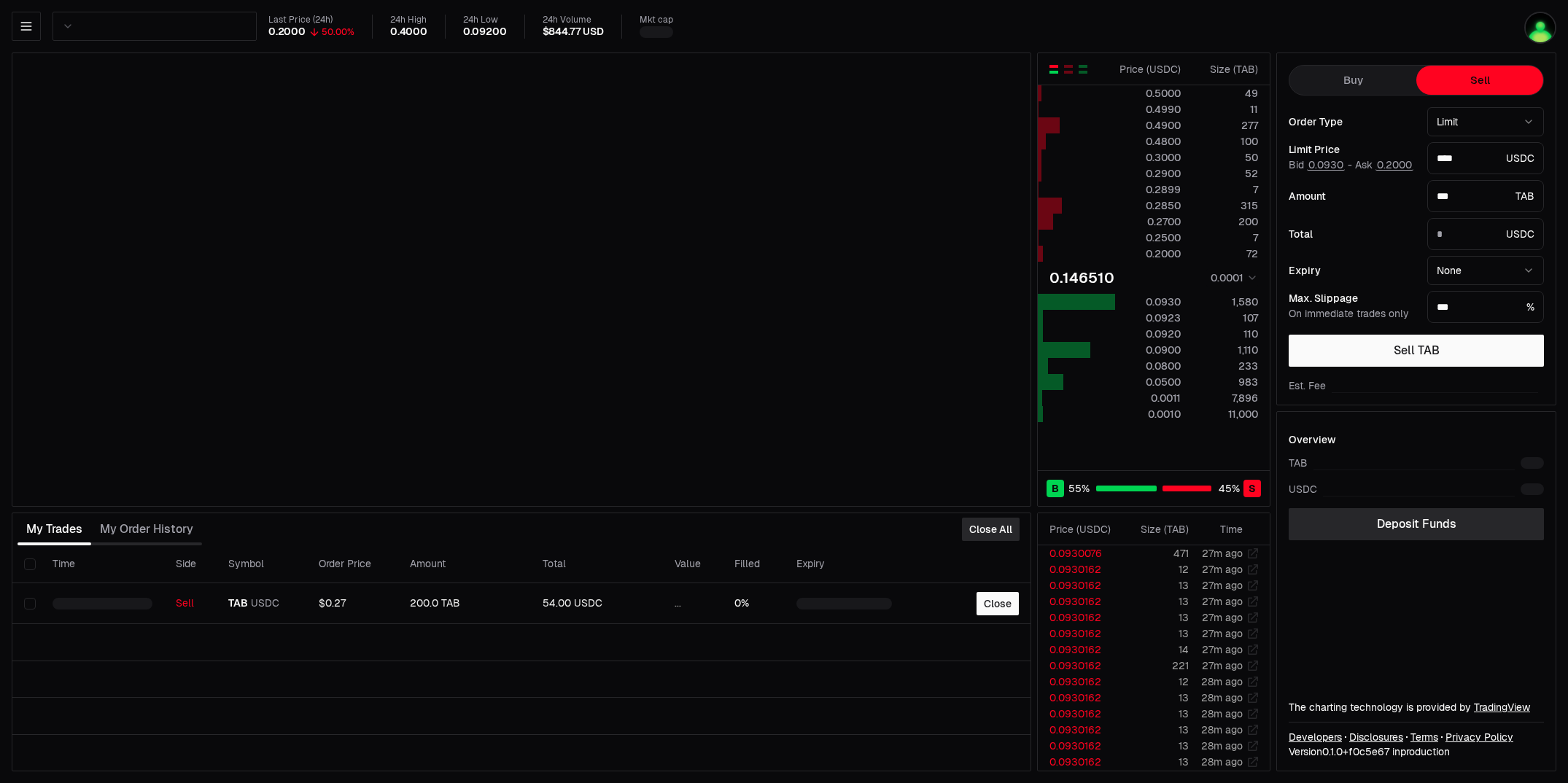 type on "*******" 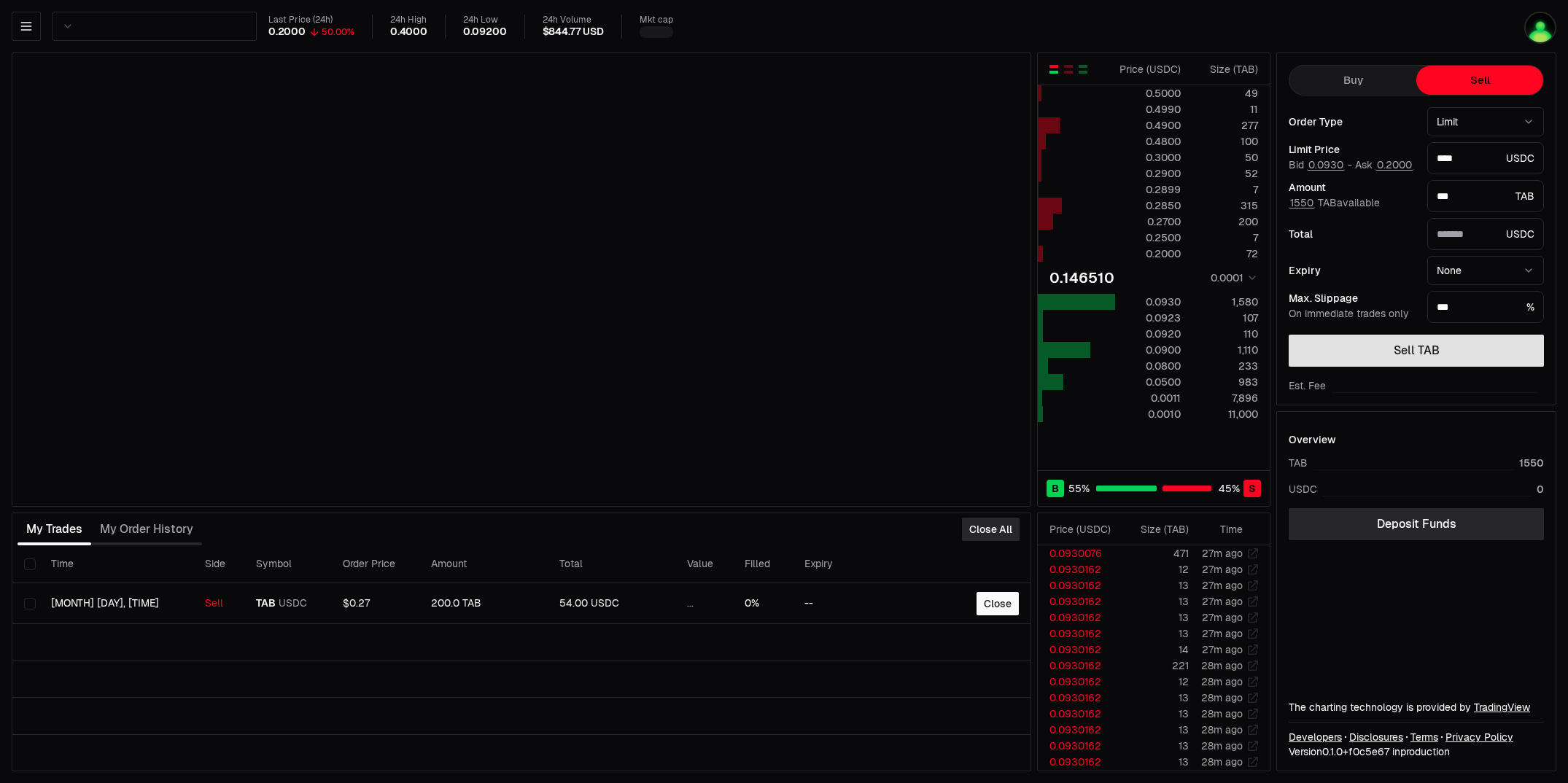 click on "Sell TAB" at bounding box center (1416, 351) 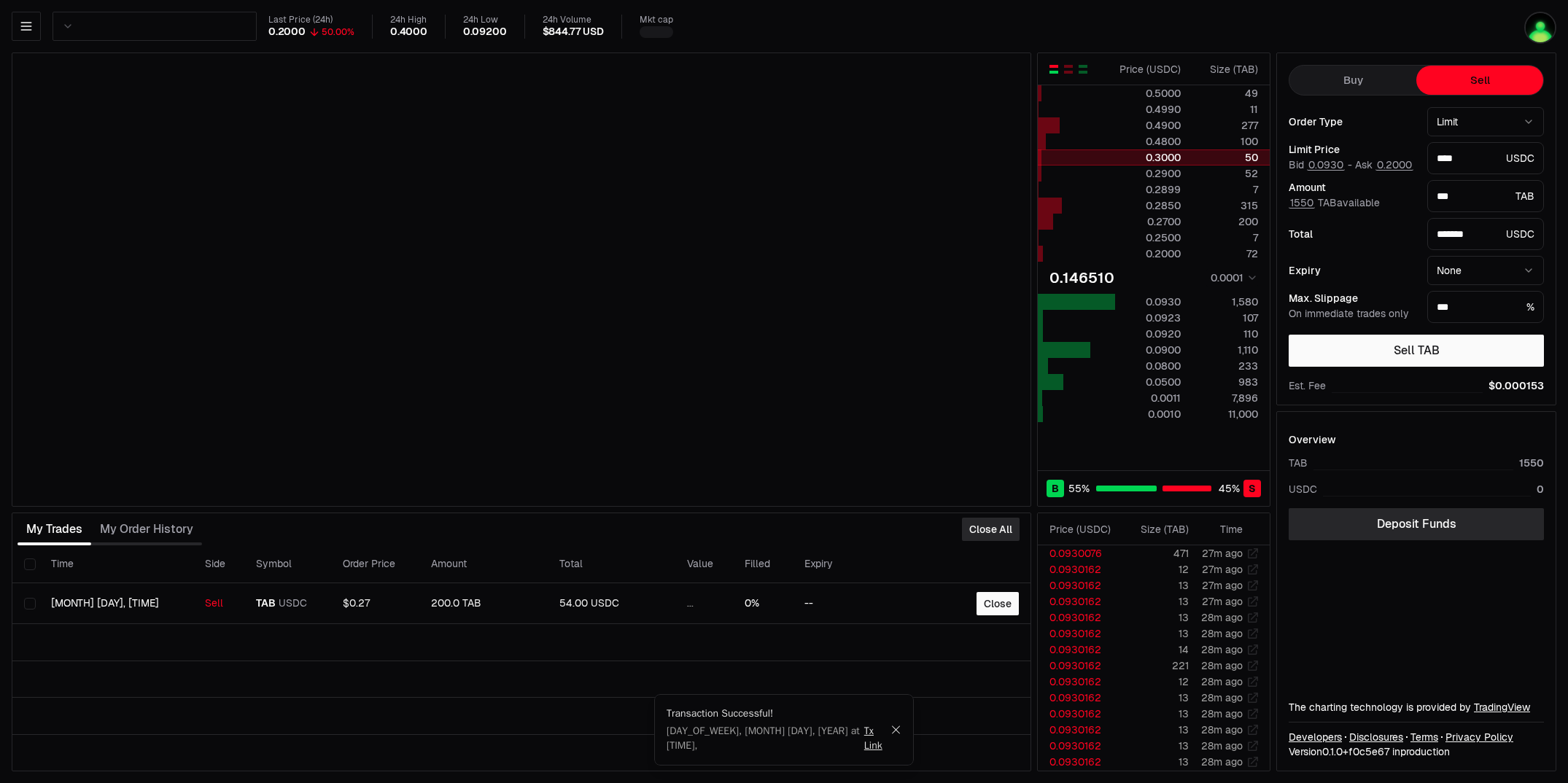type 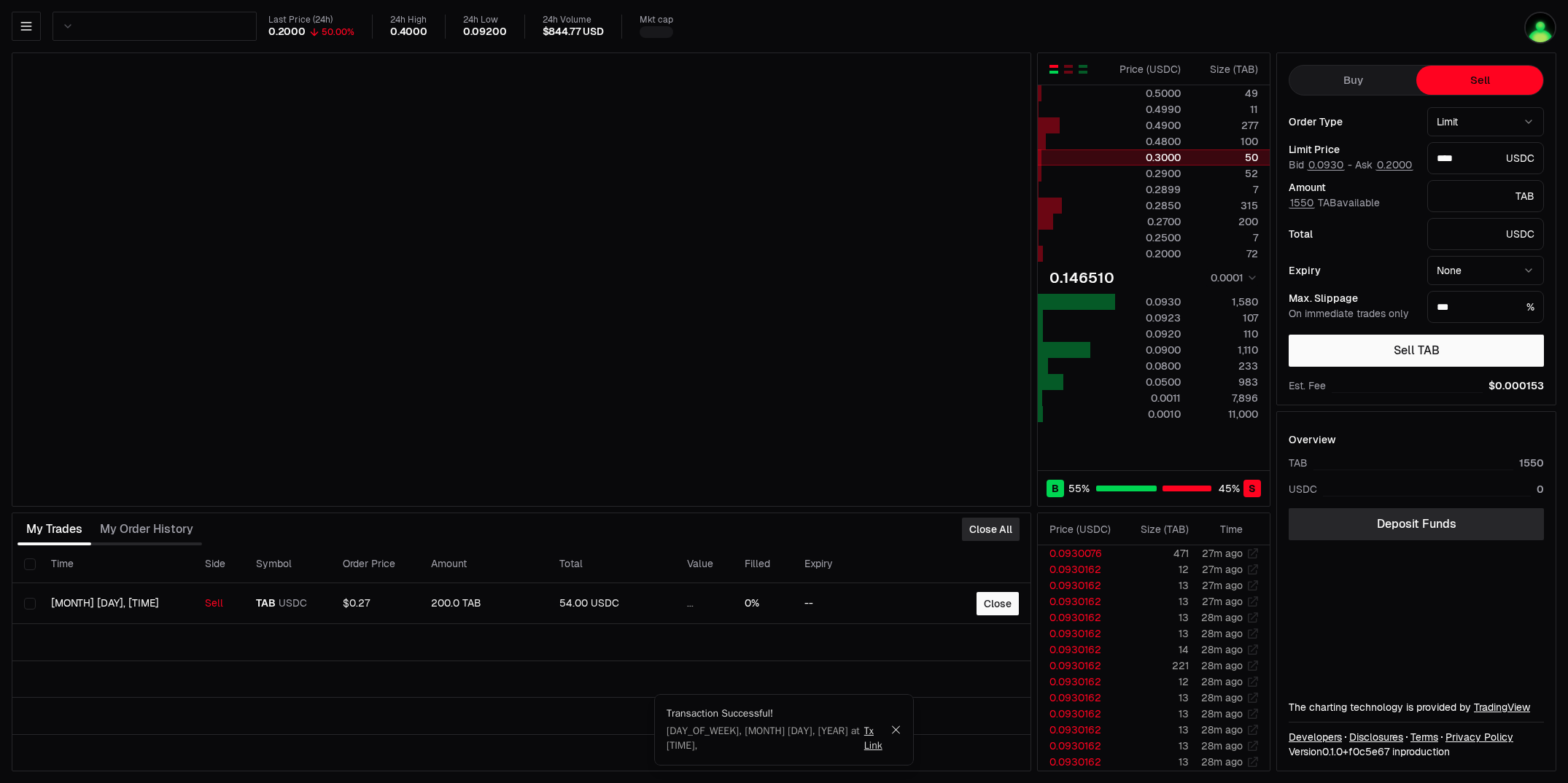 type on "********" 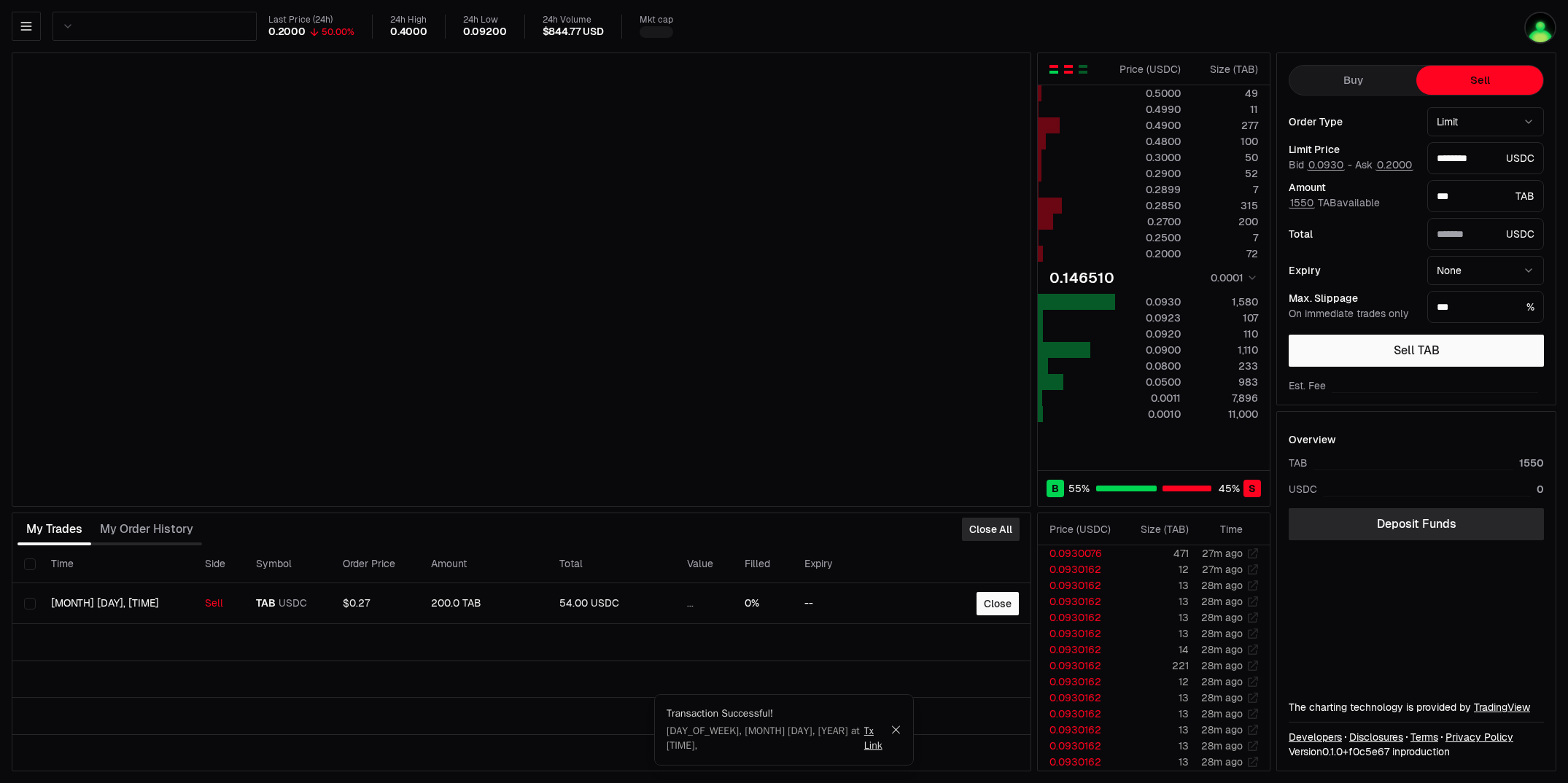 click at bounding box center [1068, 66] 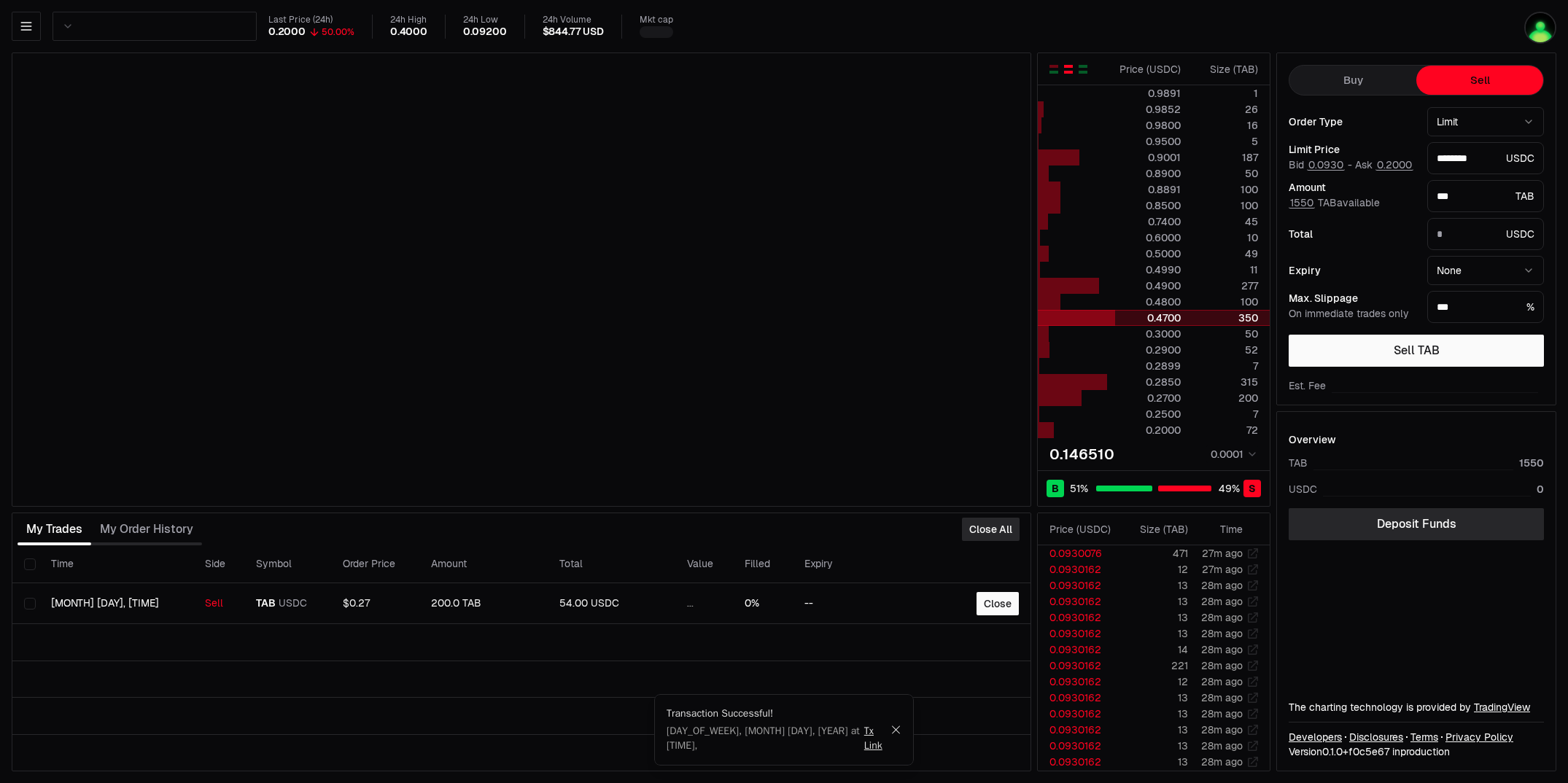 type on "*******" 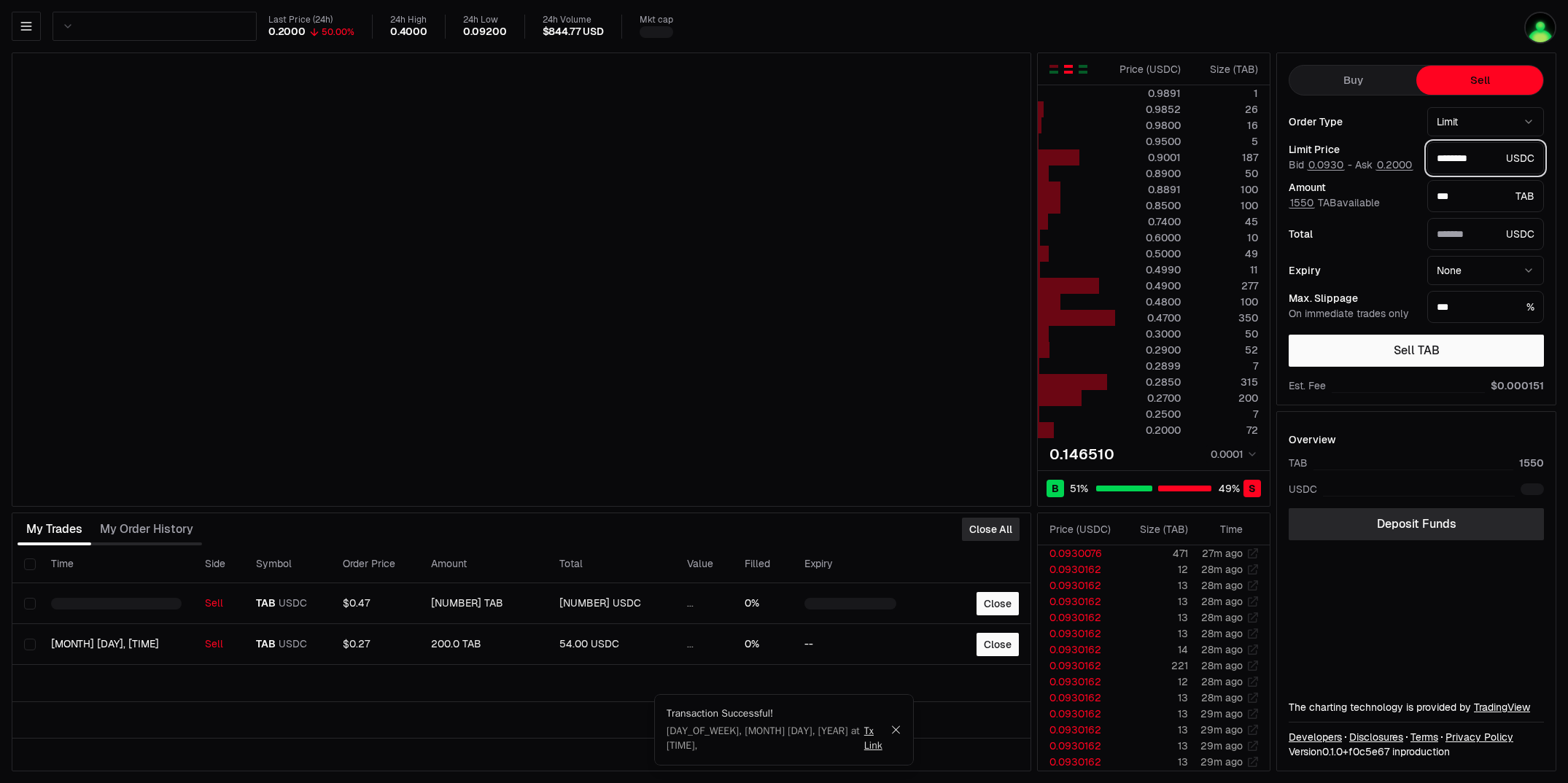 drag, startPoint x: 1446, startPoint y: 156, endPoint x: 1499, endPoint y: 157, distance: 53.00943 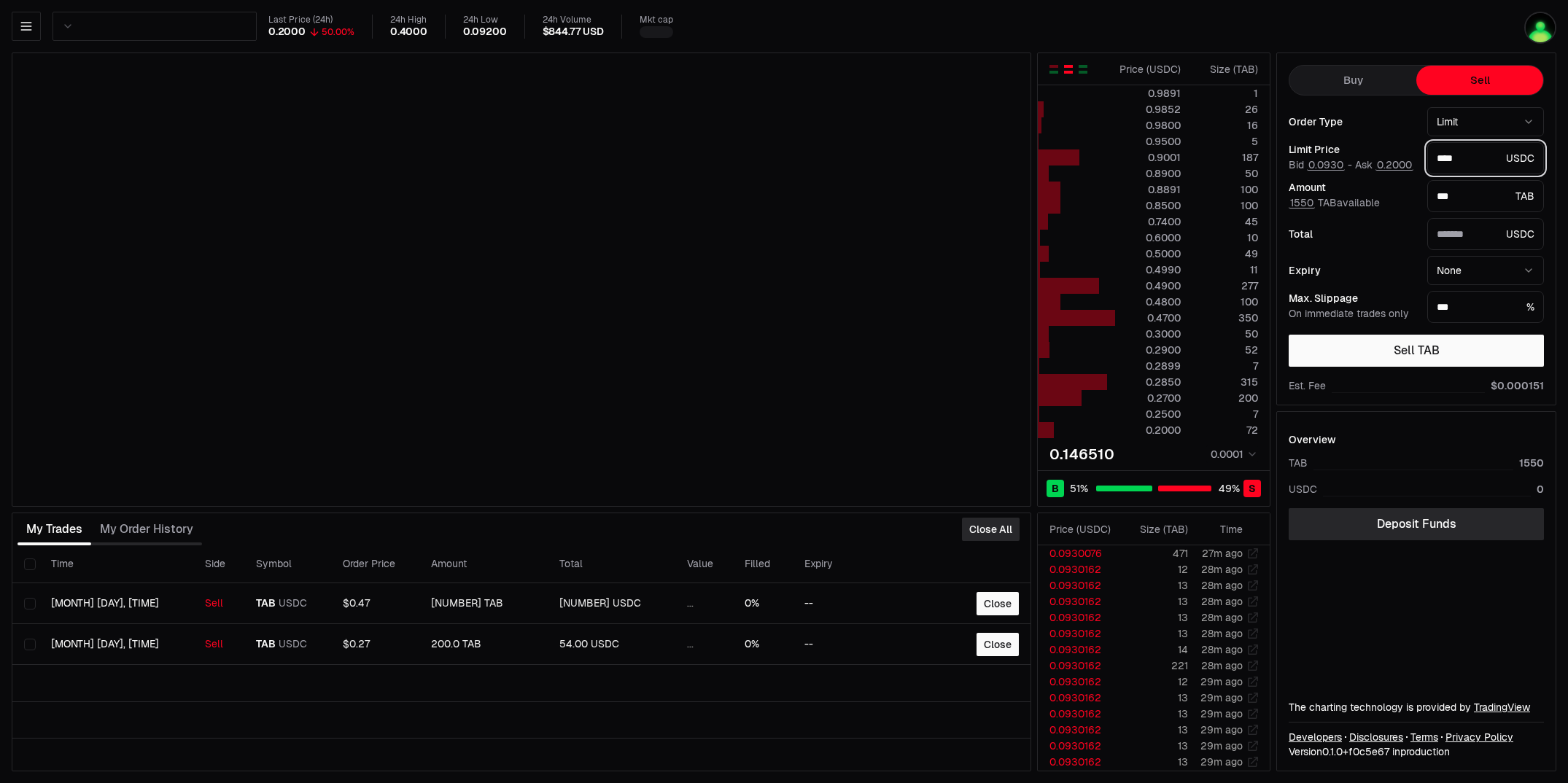 type on "***" 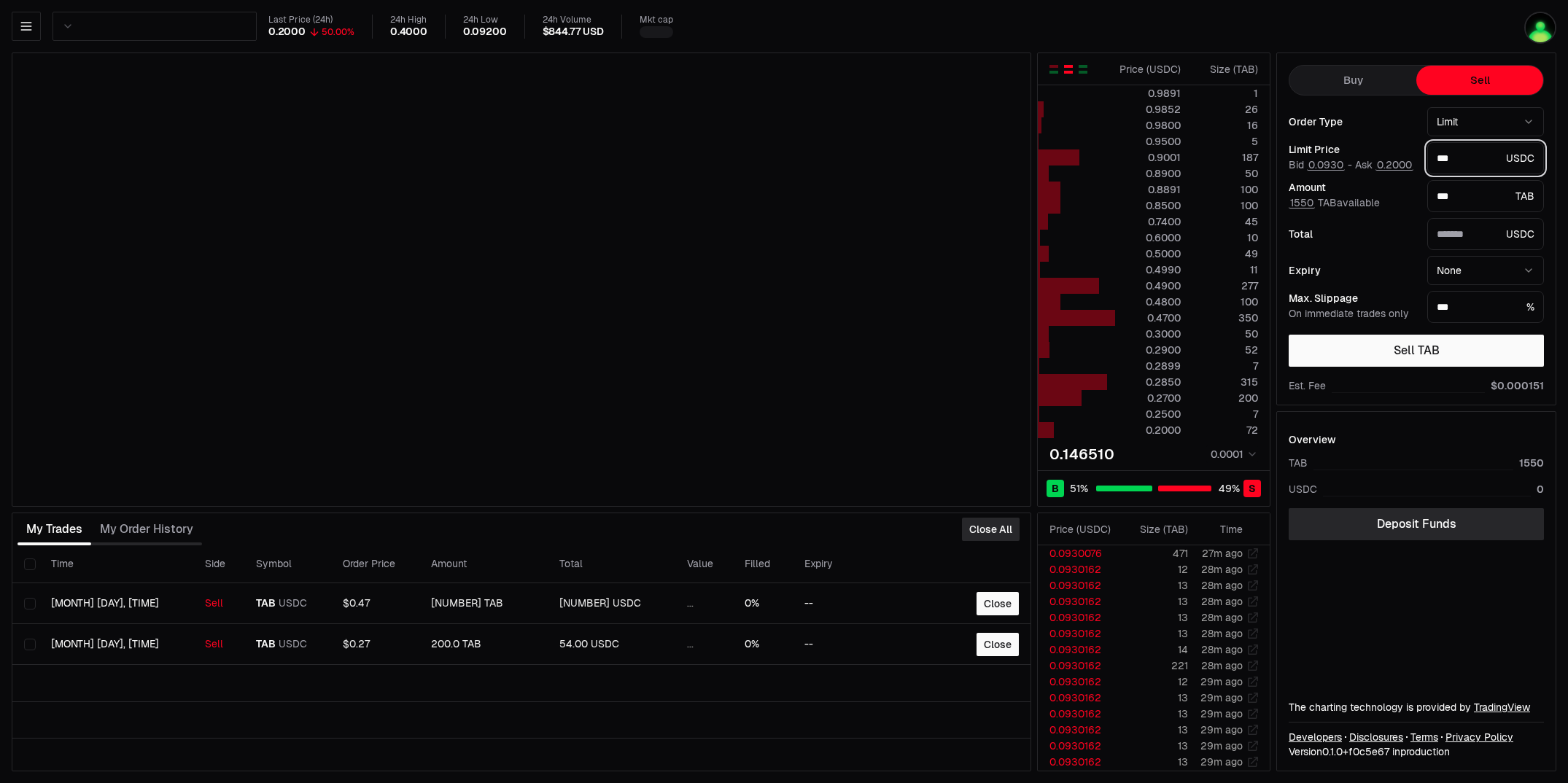 type on "*******" 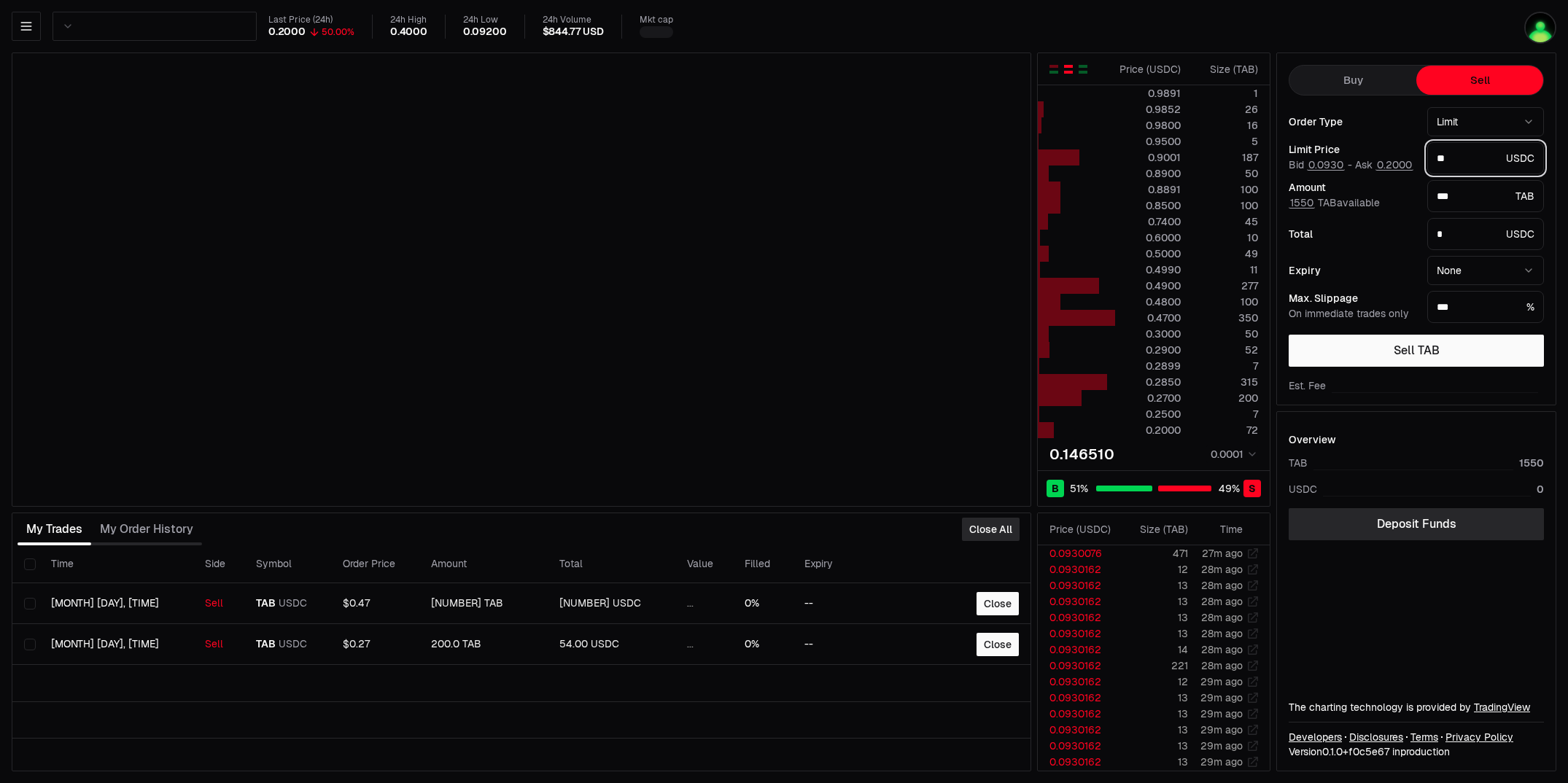 type on "***" 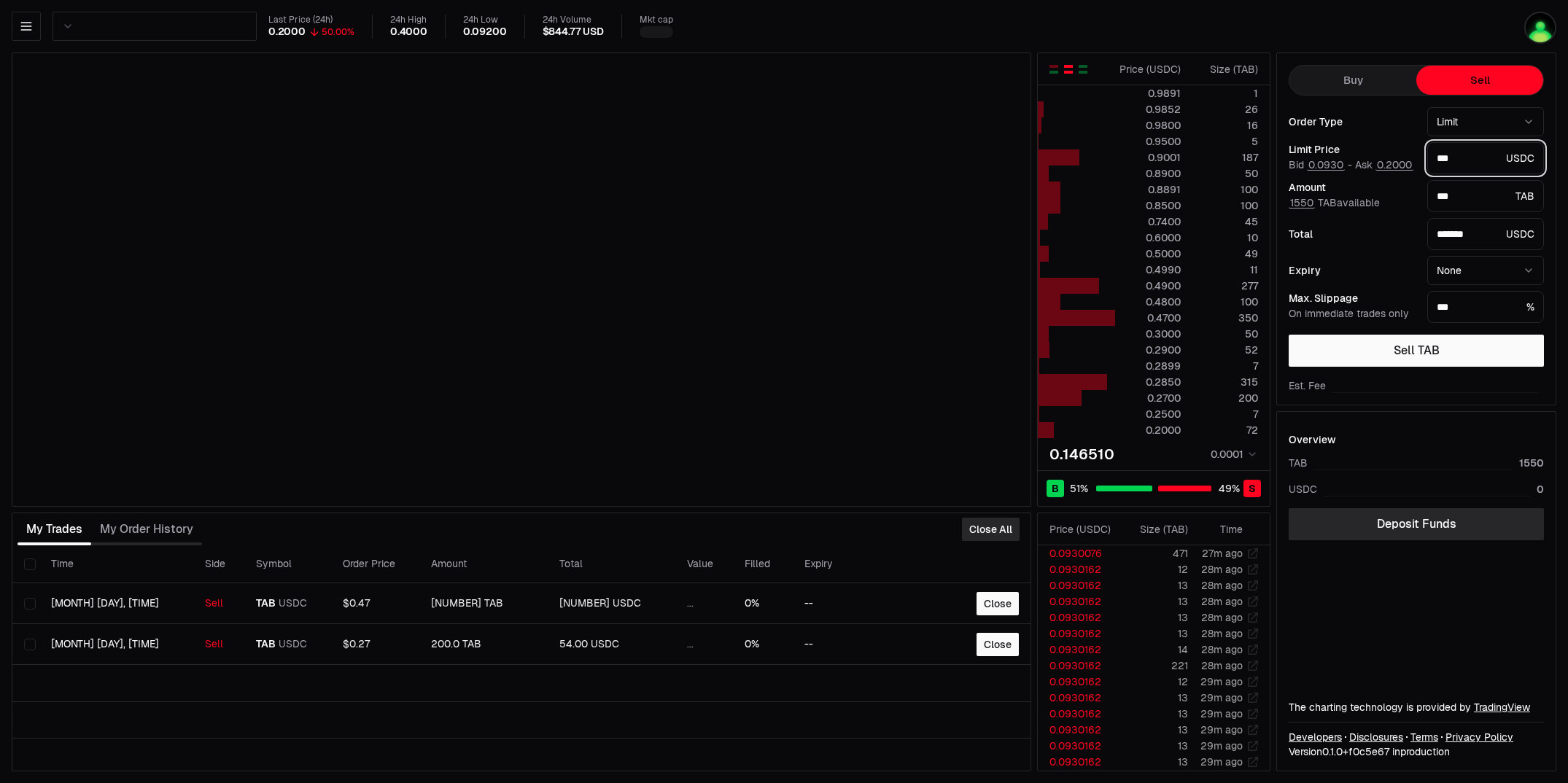 type on "***" 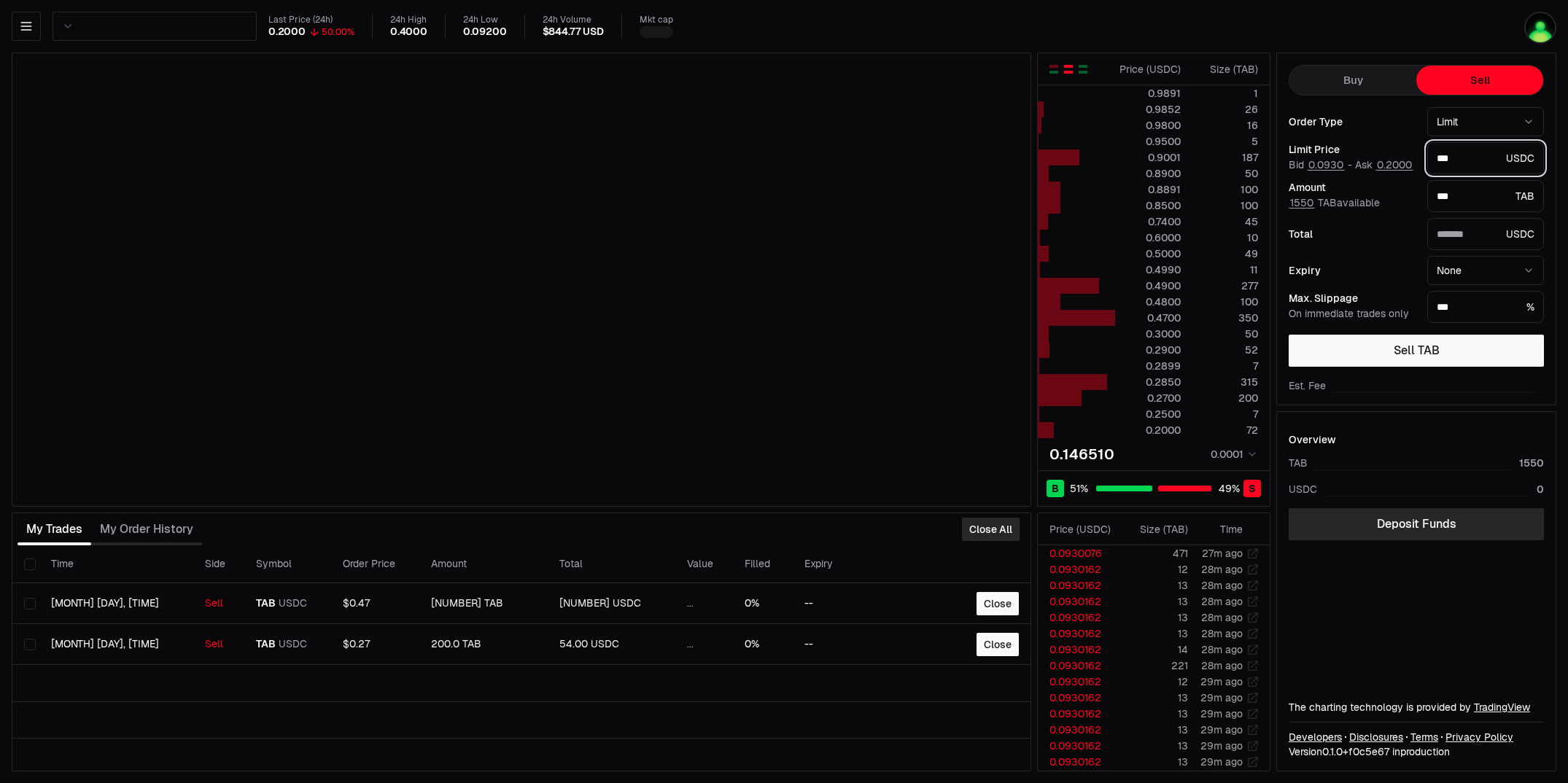 type on "*******" 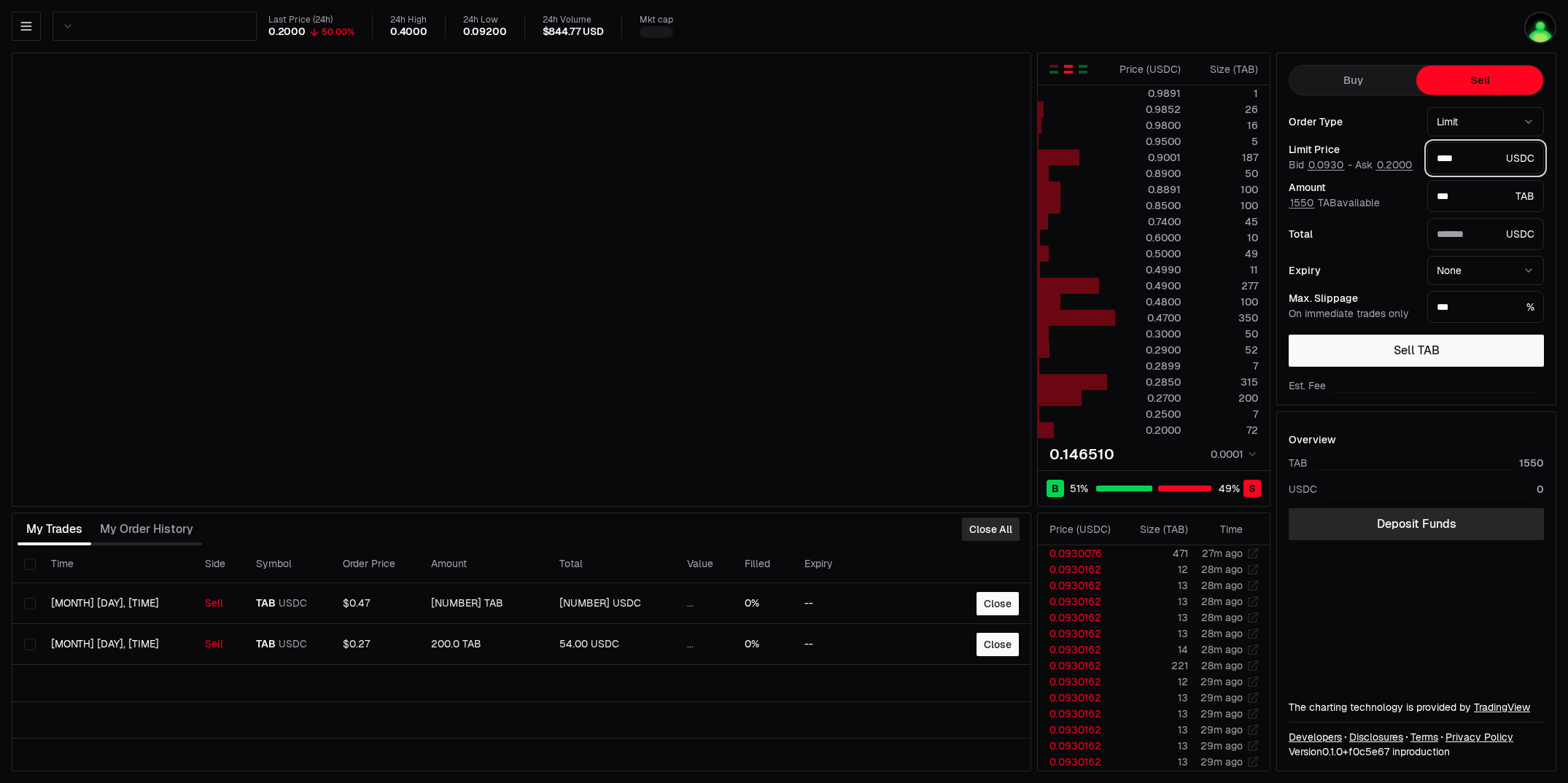 type on "*******" 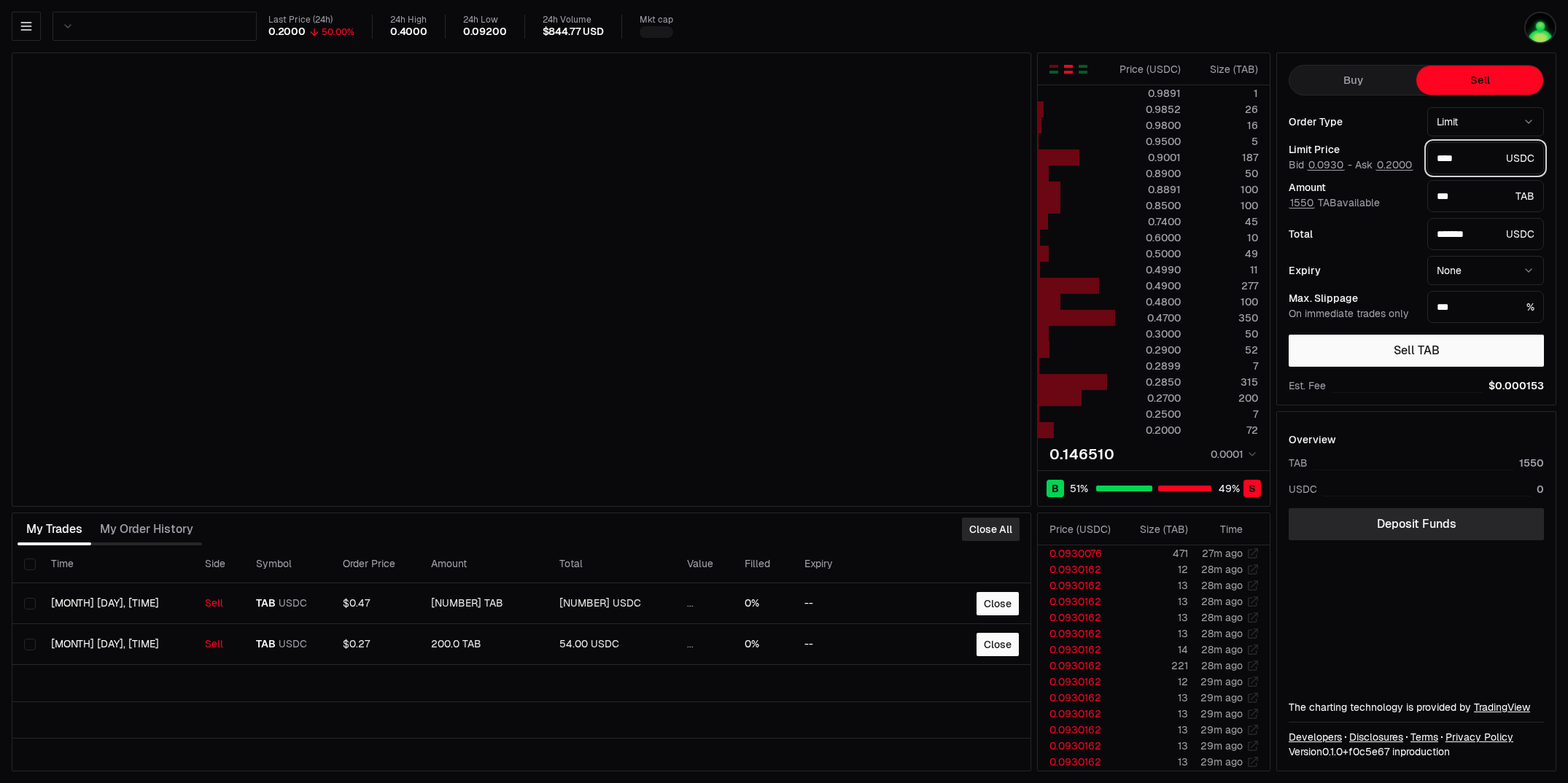 type on "****" 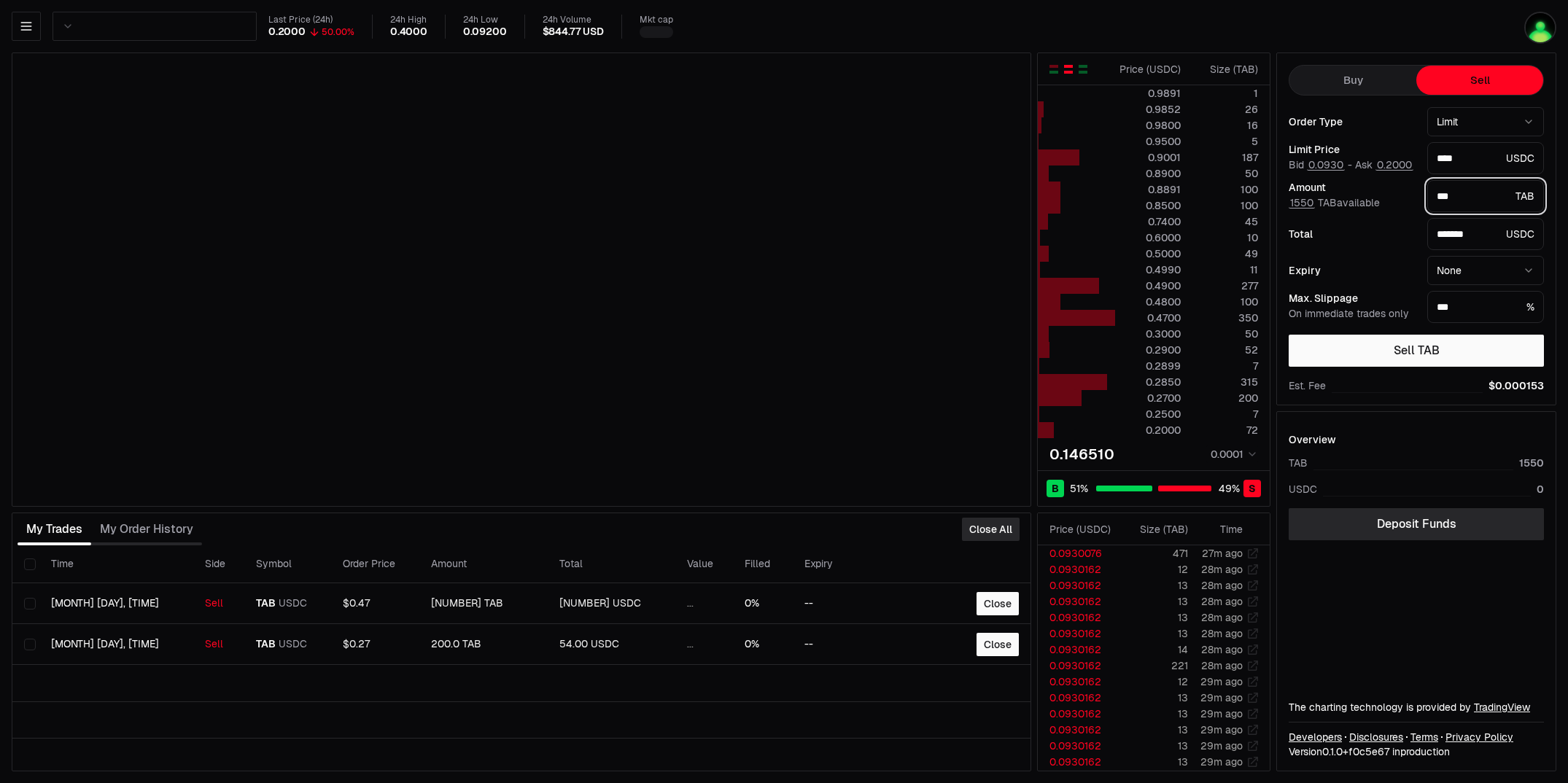 click on "***" at bounding box center (1473, 196) 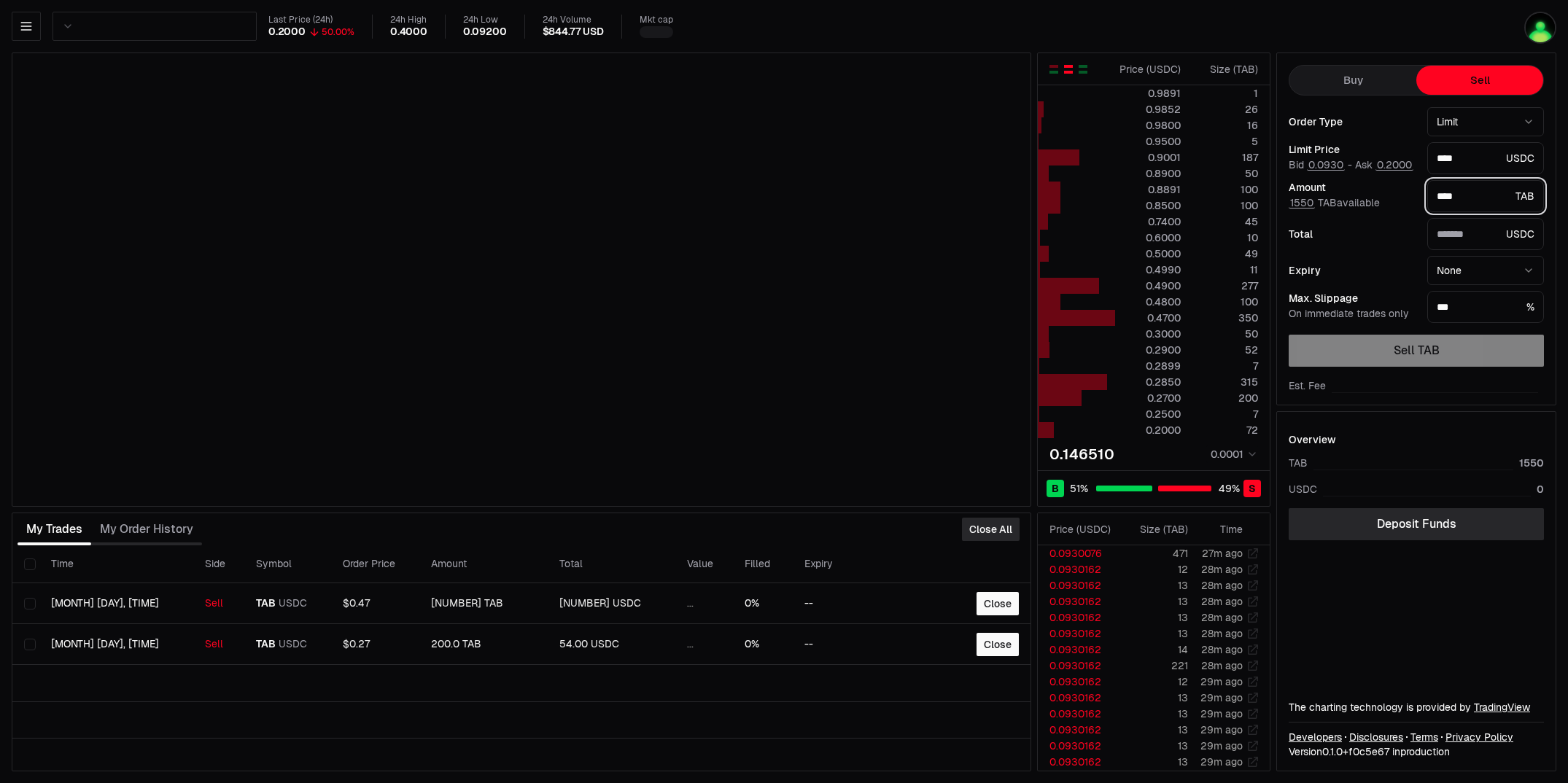 type on "*******" 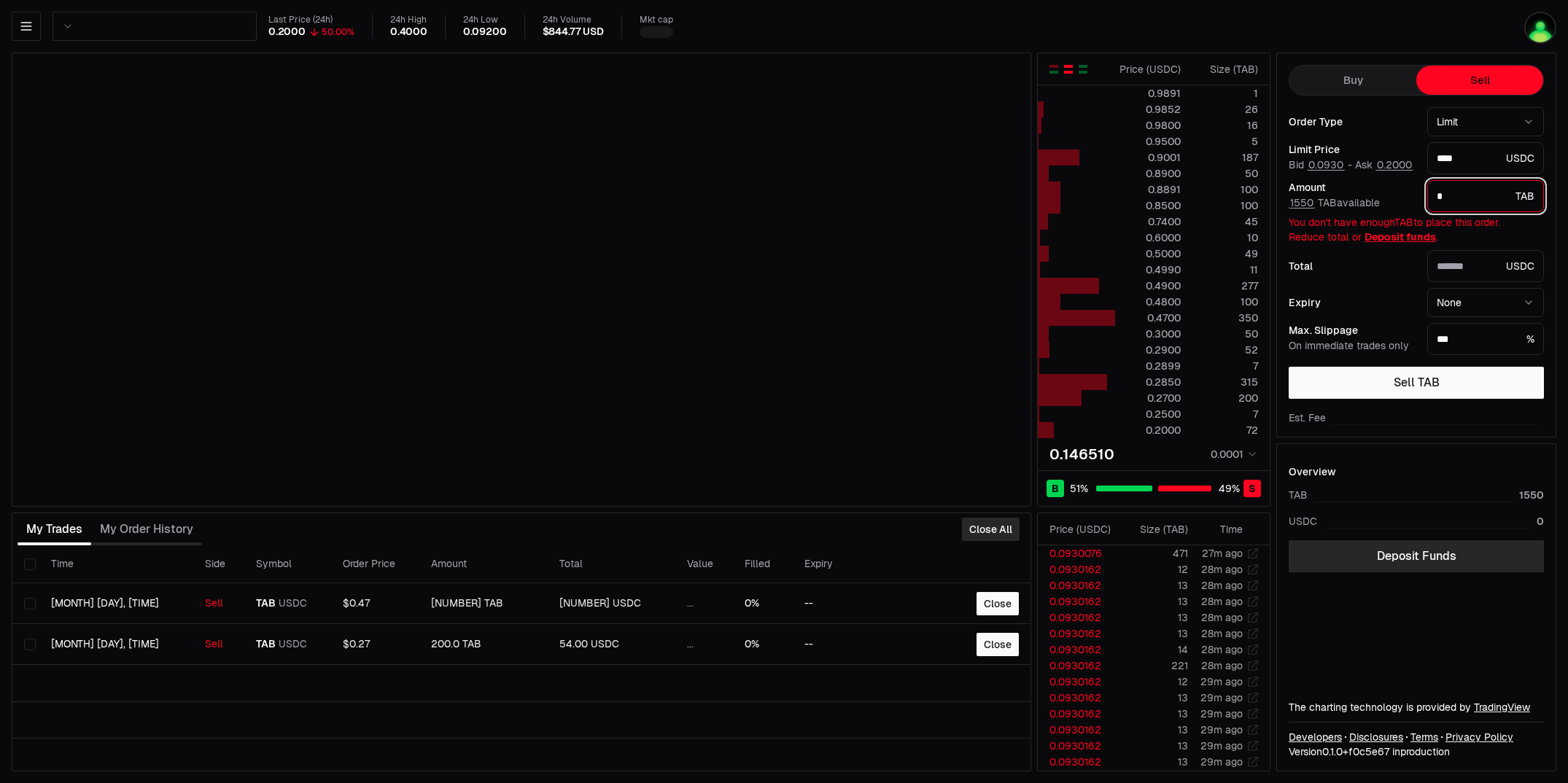 type on "*" 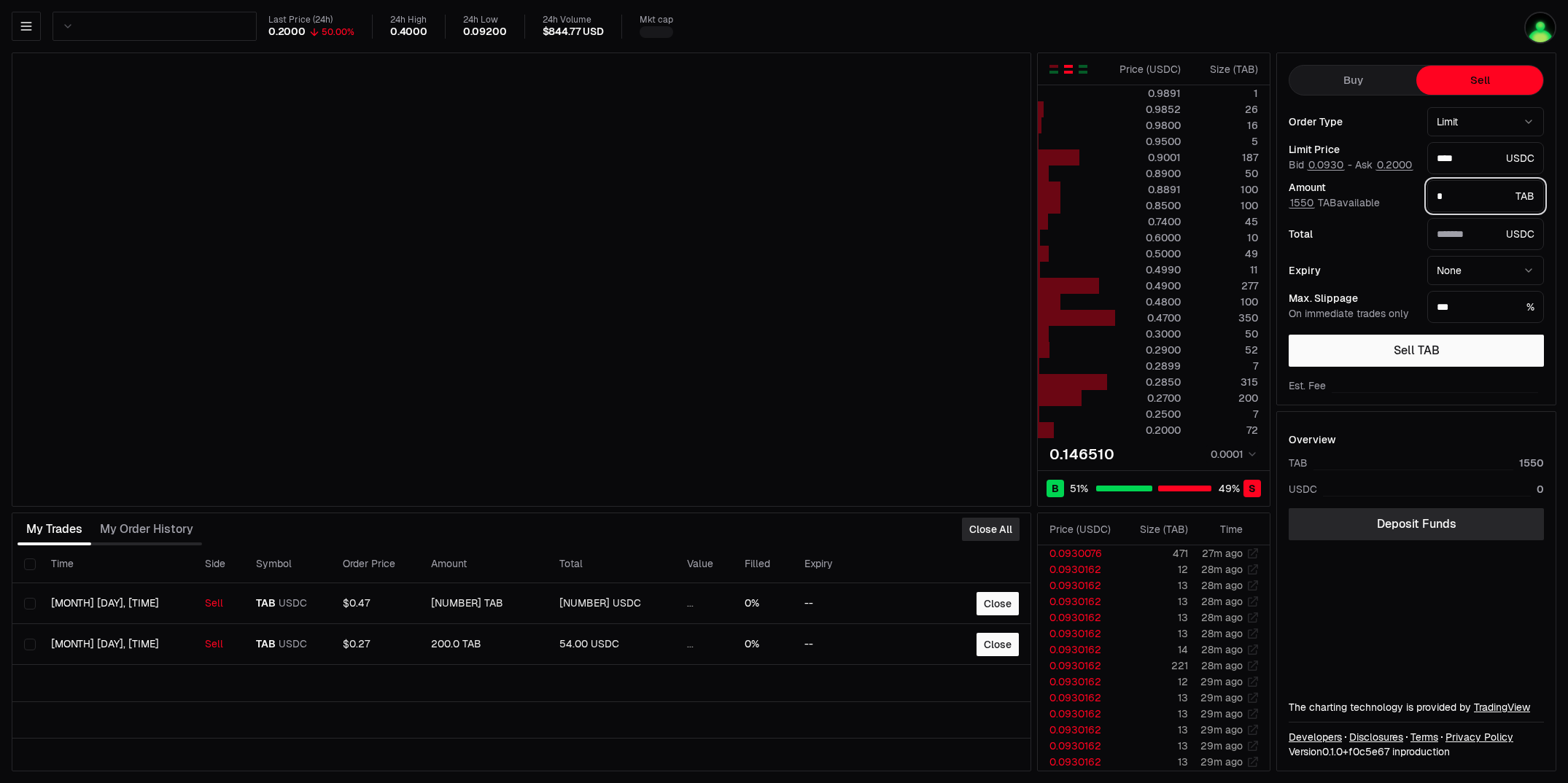 type on "**" 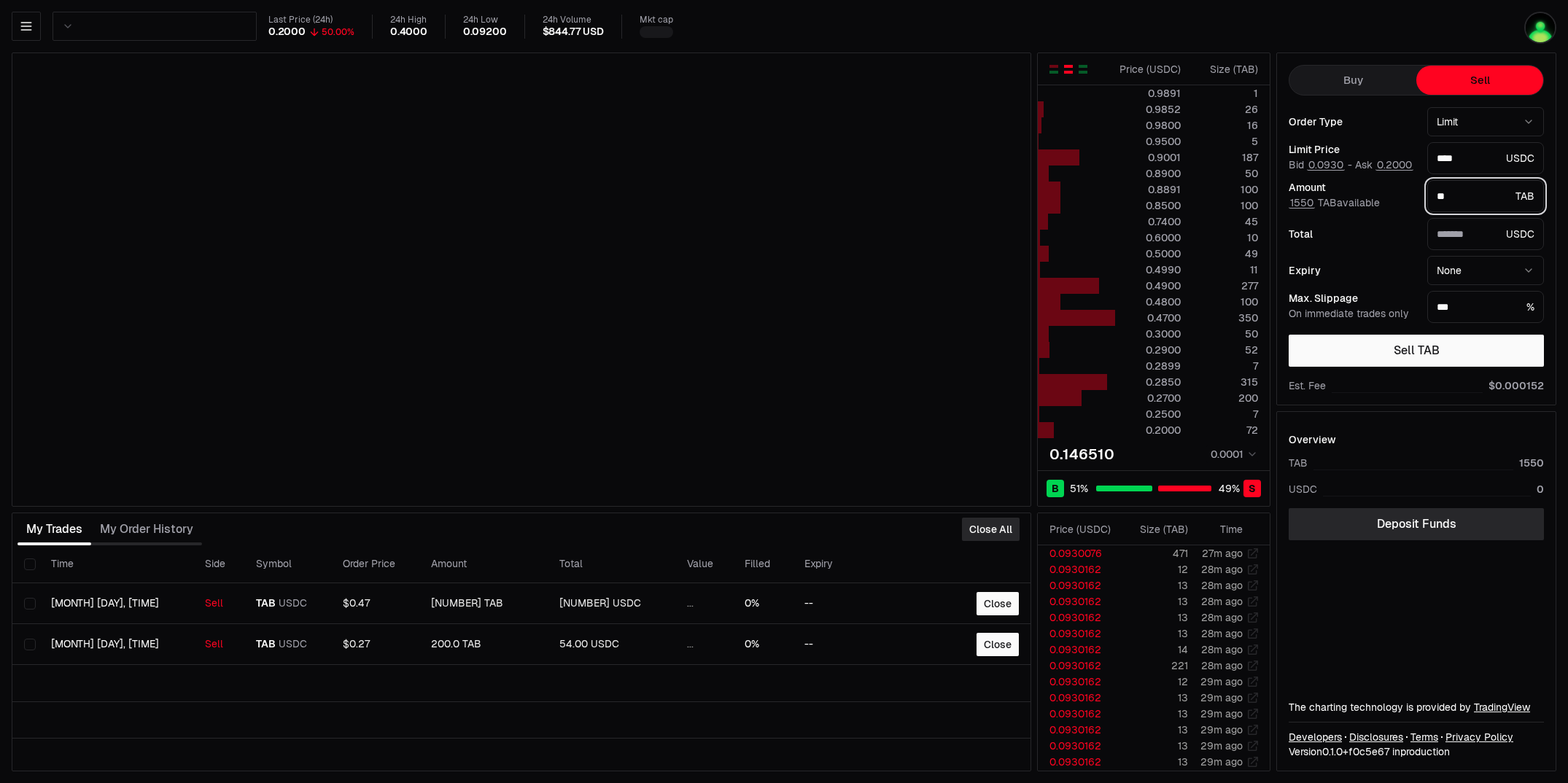 type on "*******" 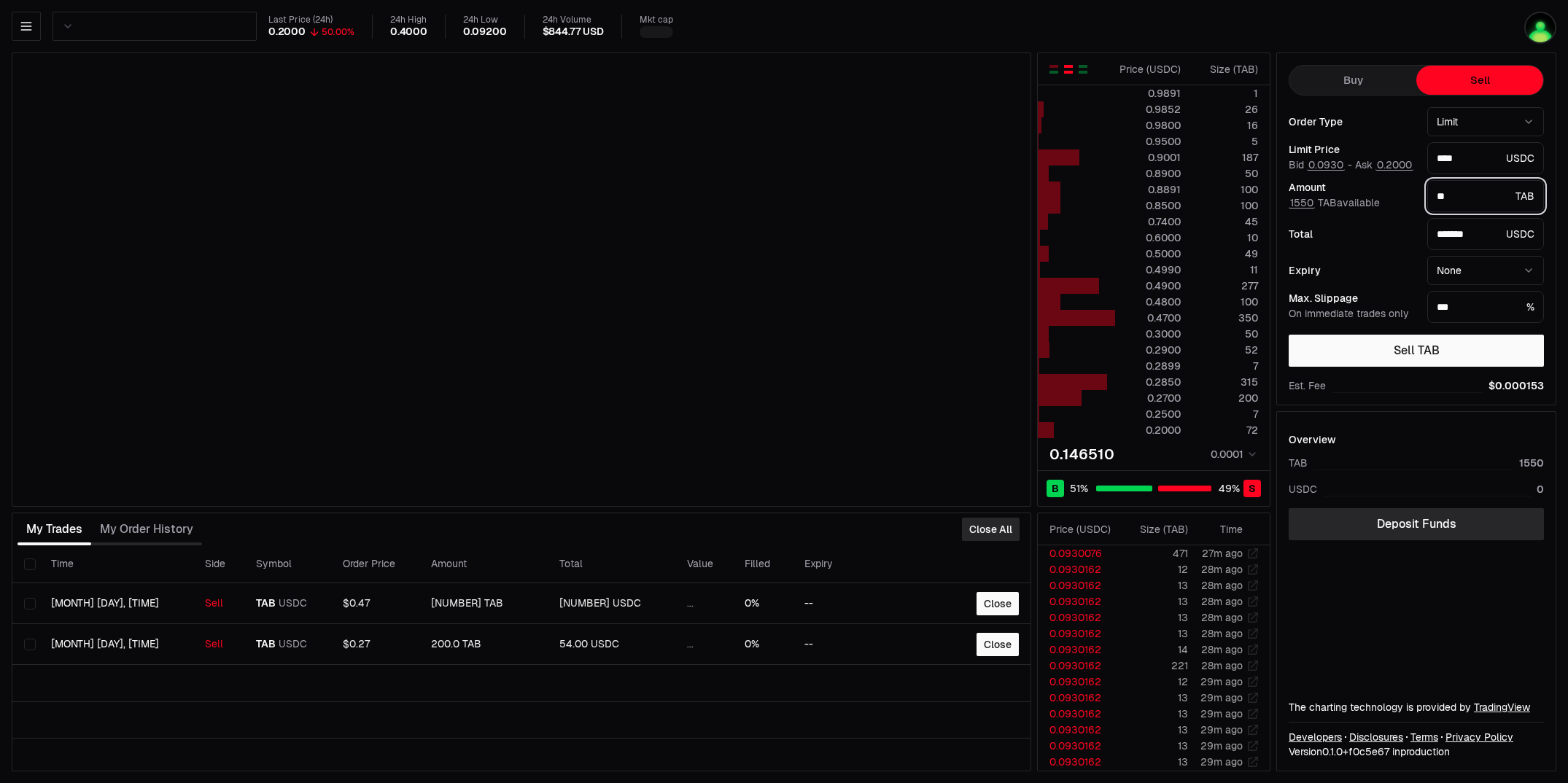 type on "***" 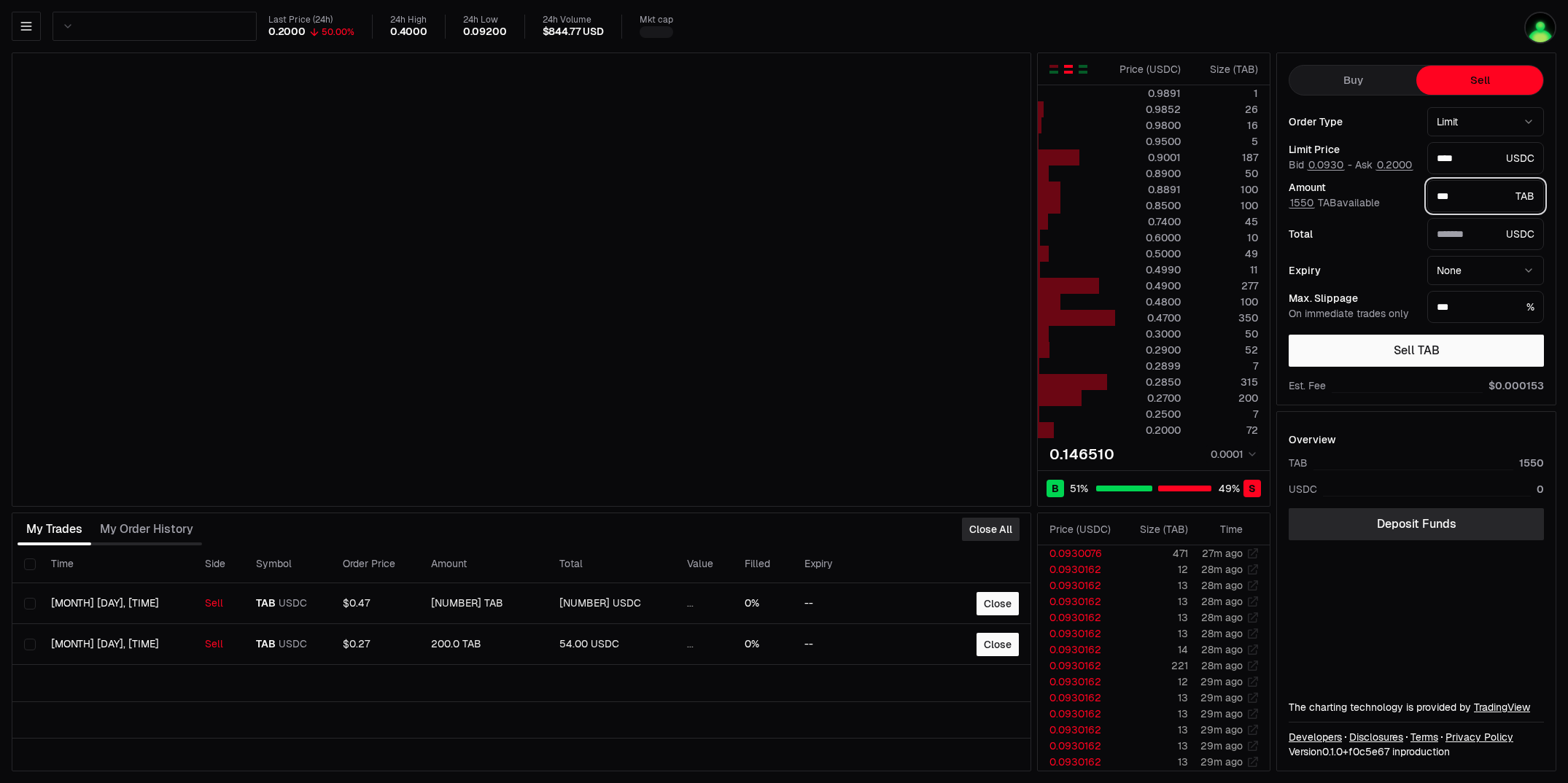 type on "*******" 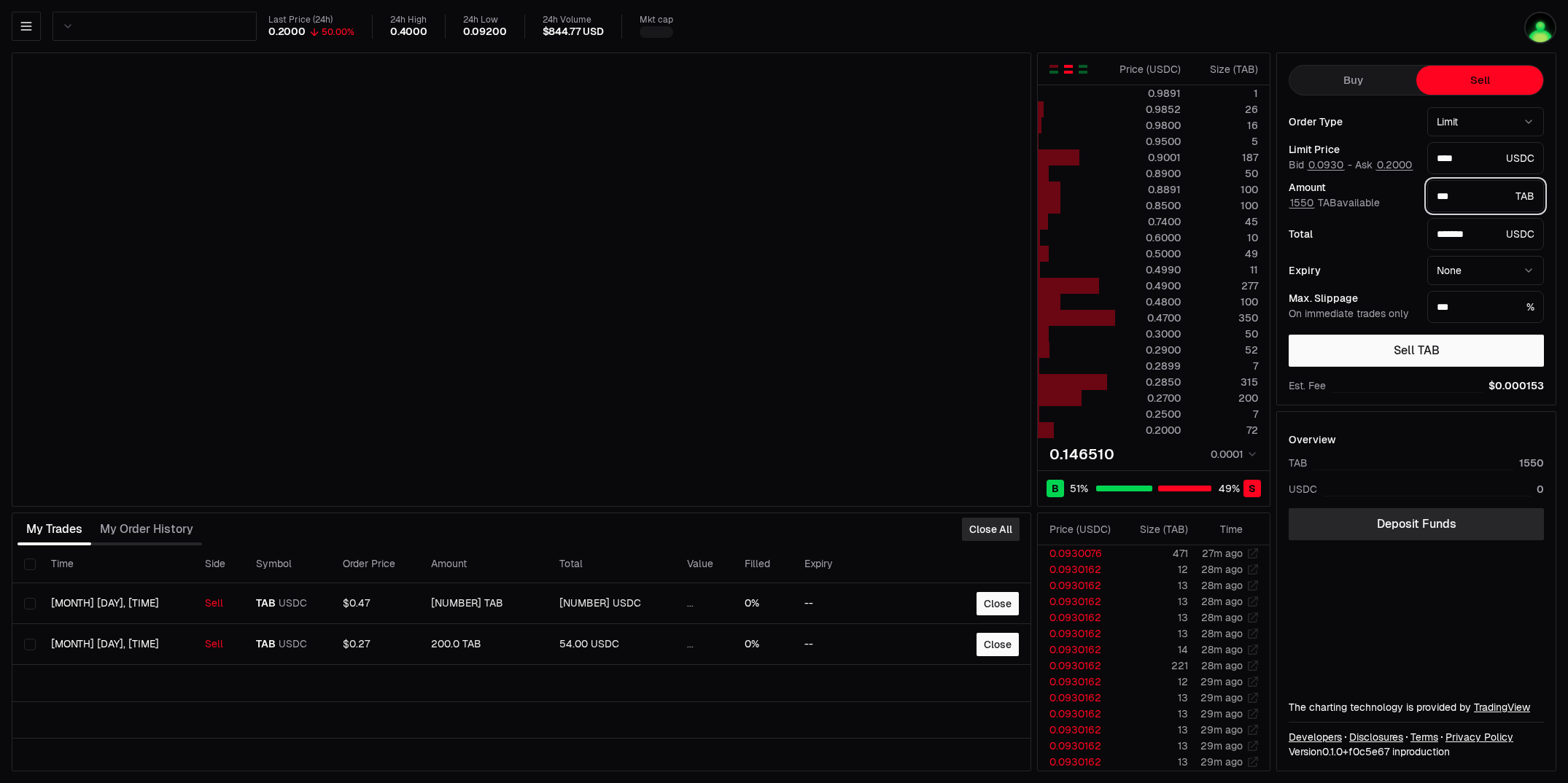 click on "***" at bounding box center [1473, 196] 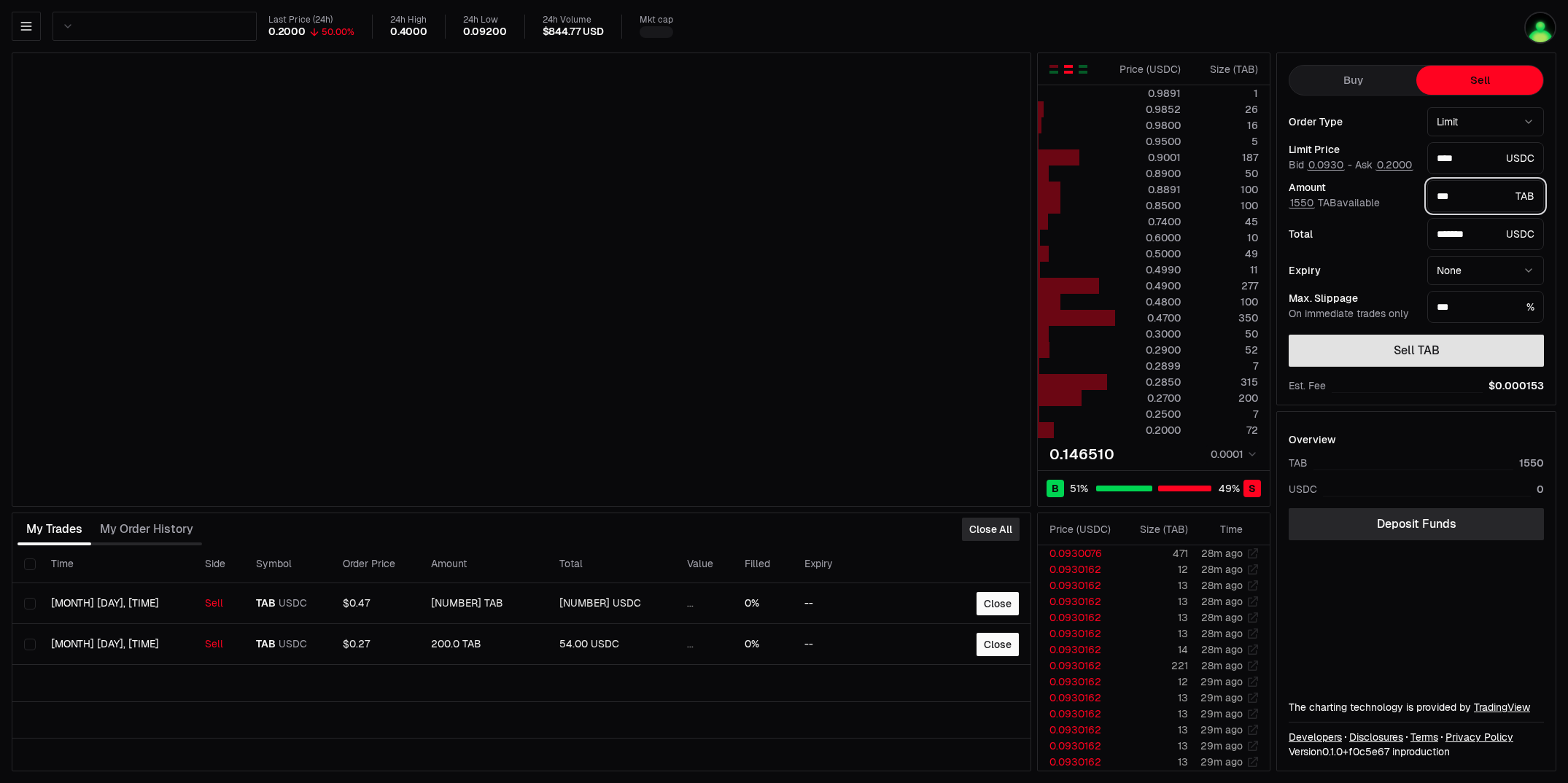 type on "***" 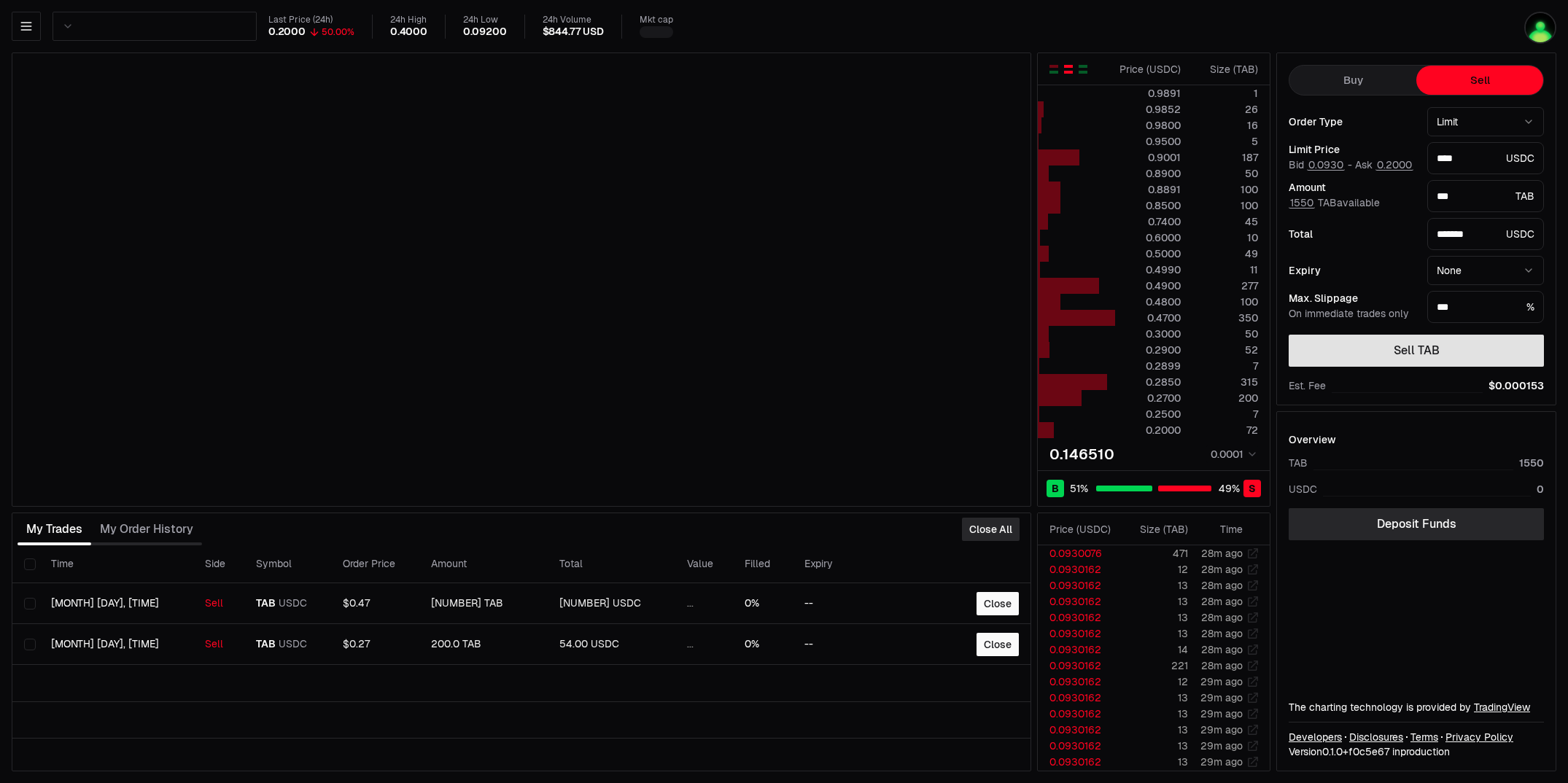 click on "Sell TAB" at bounding box center (1416, 351) 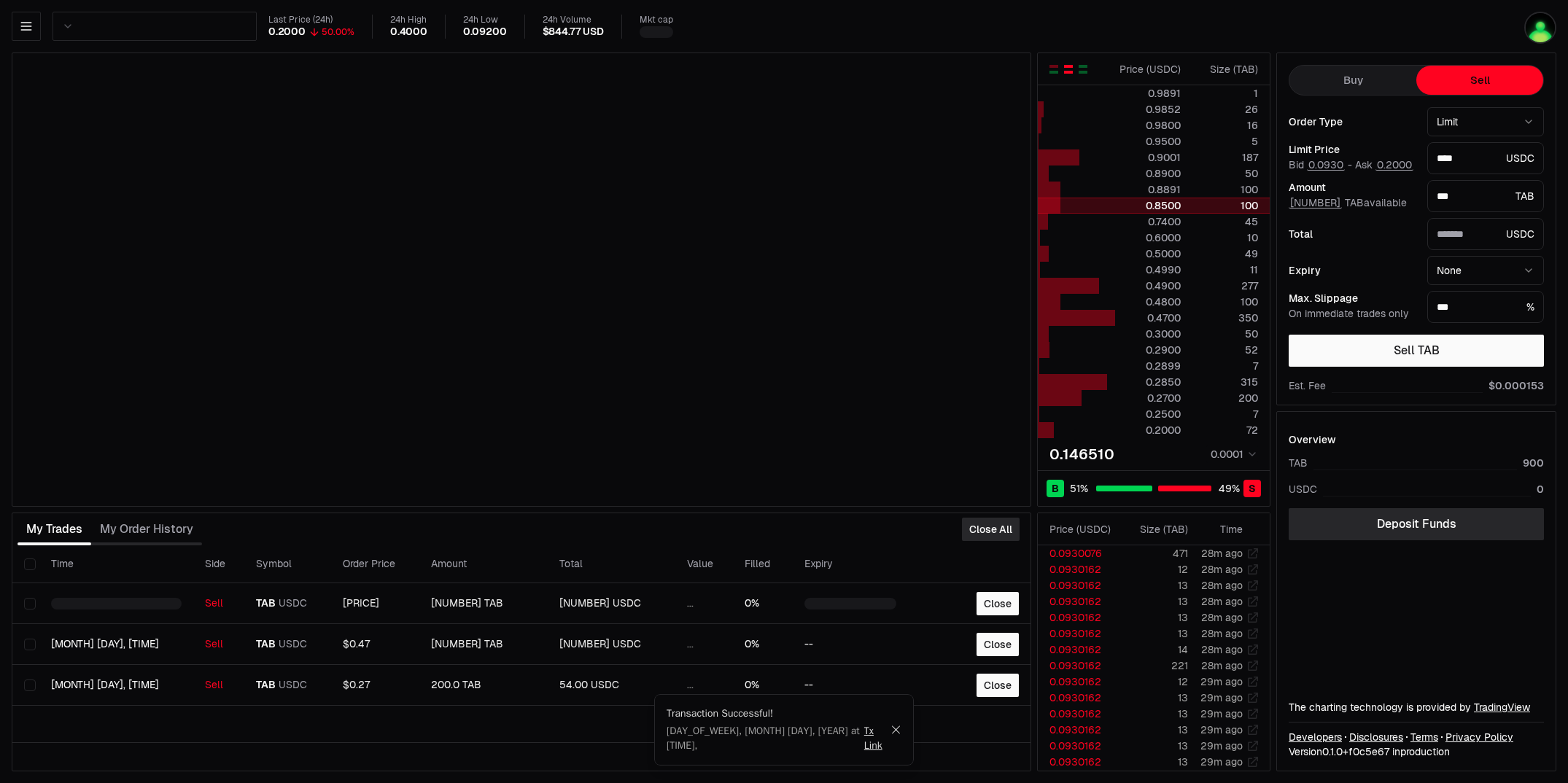 type 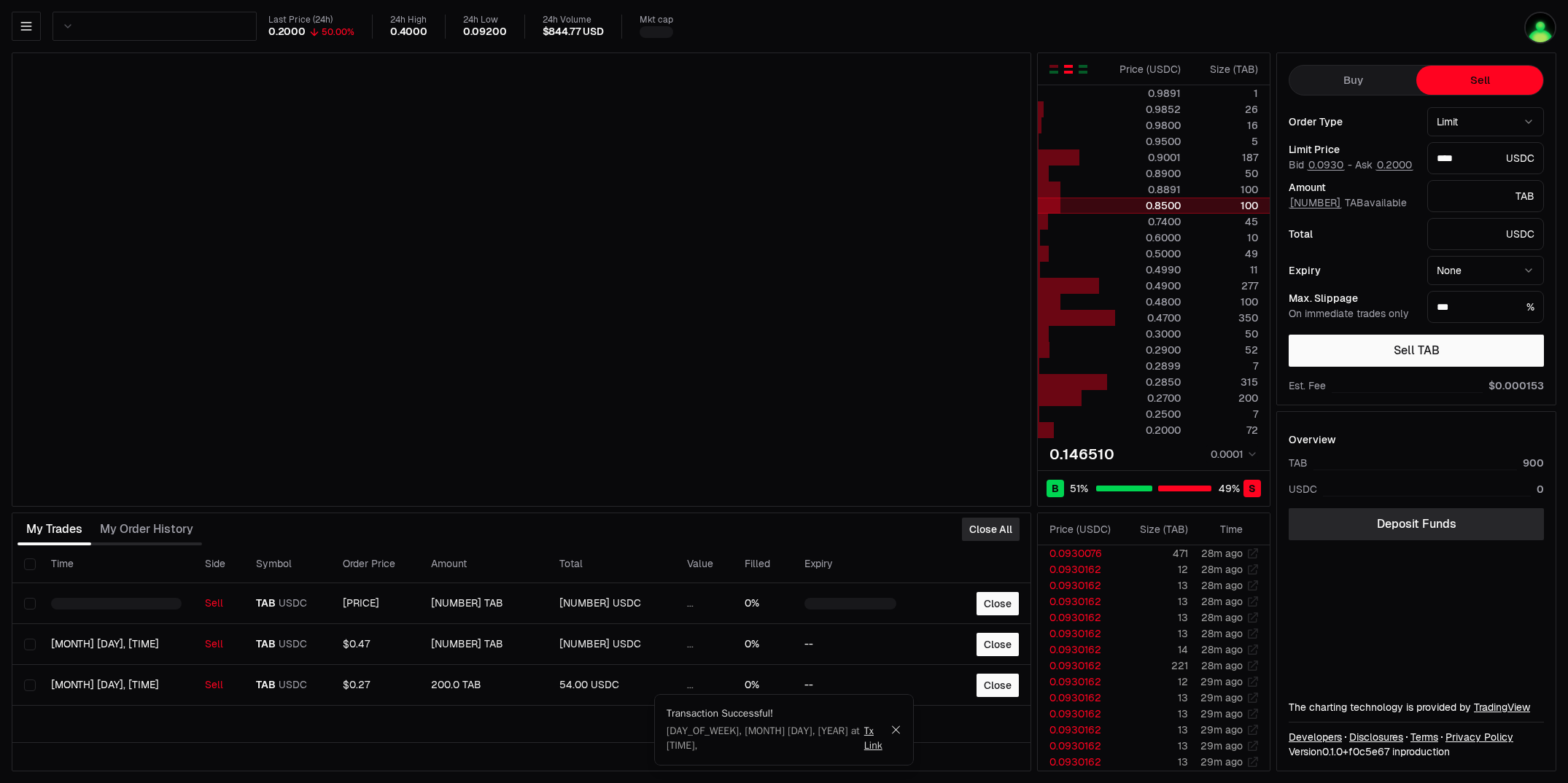 type on "********" 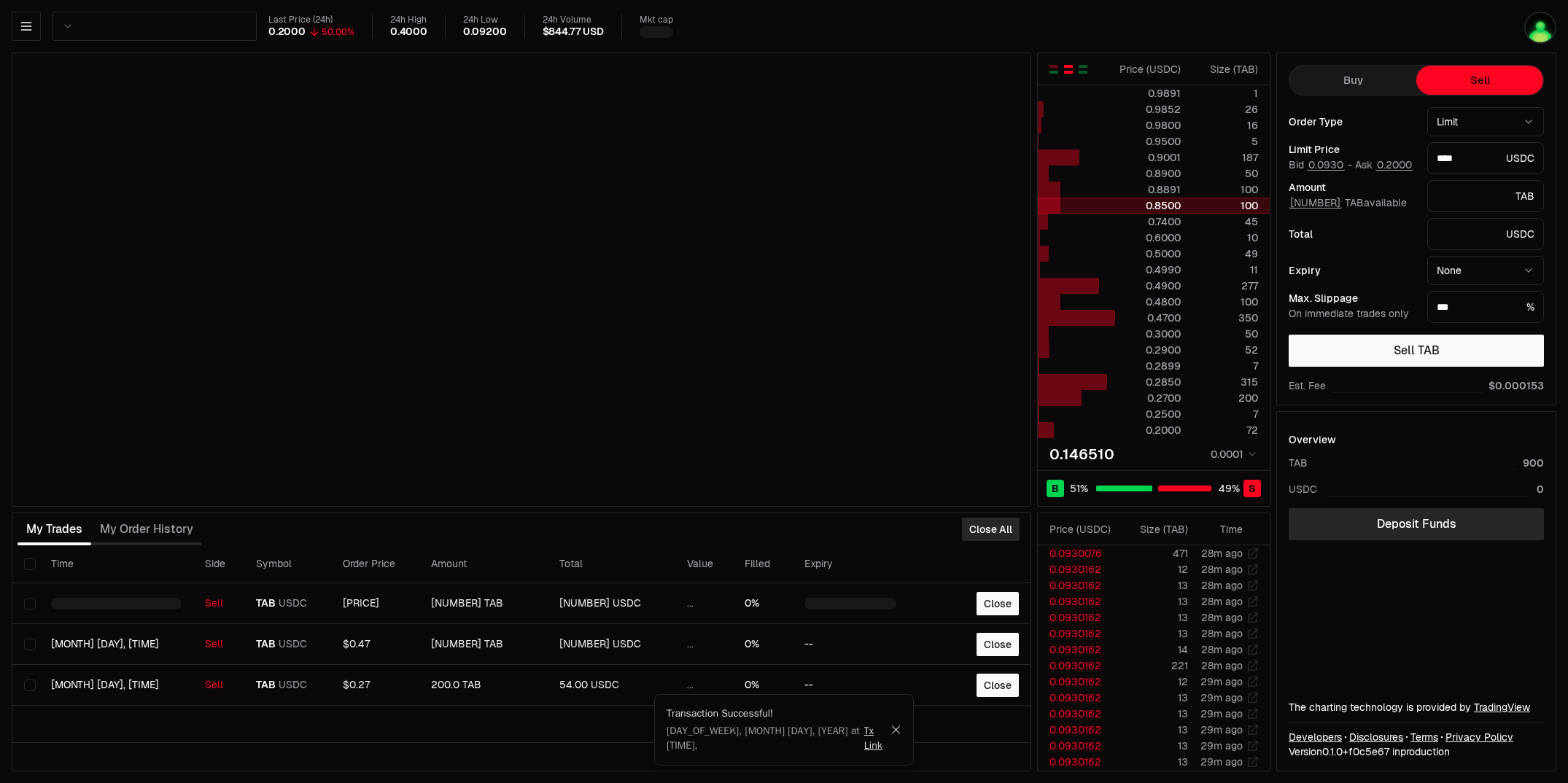 type on "*" 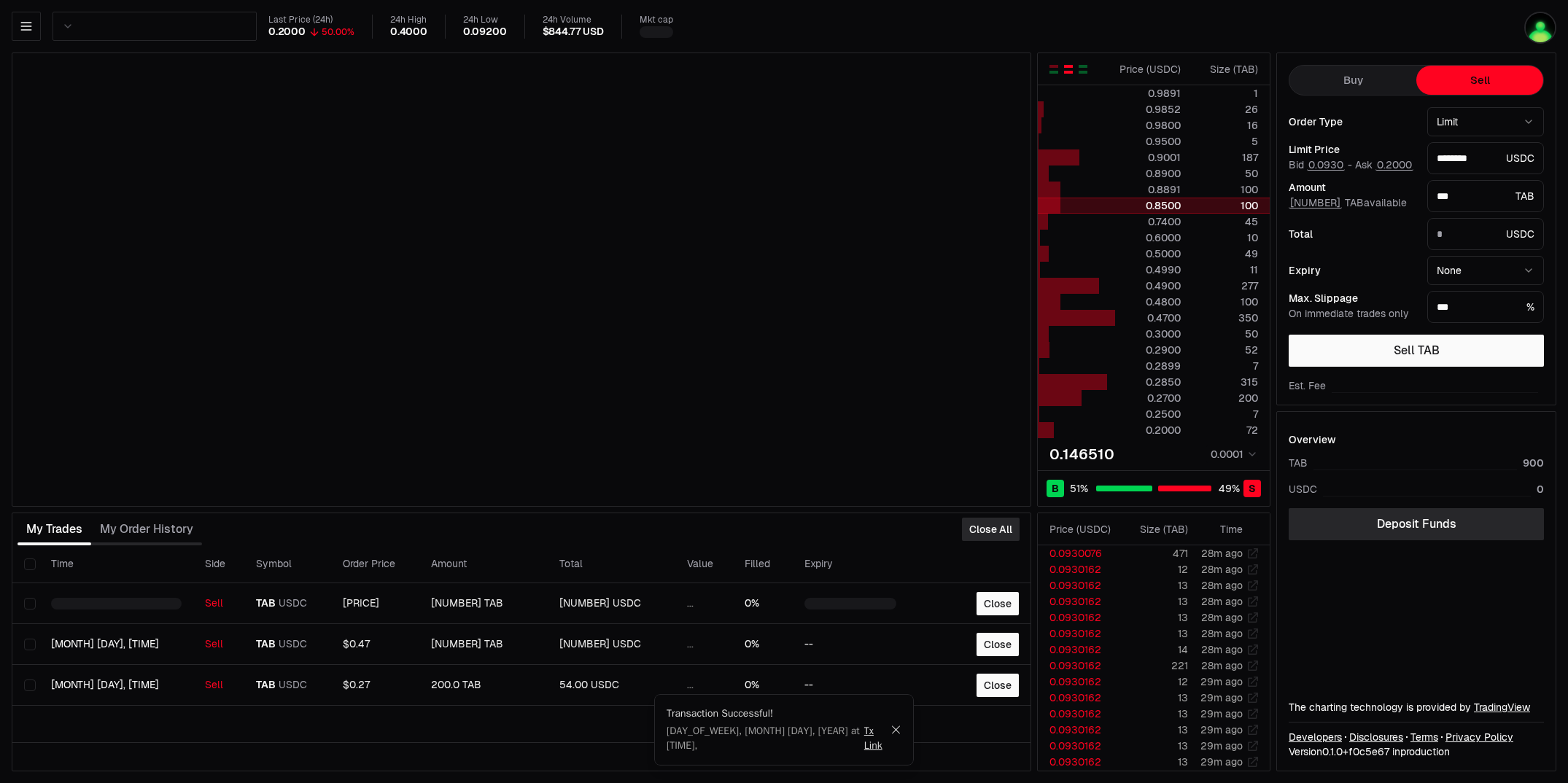 click at bounding box center (1154, 206) 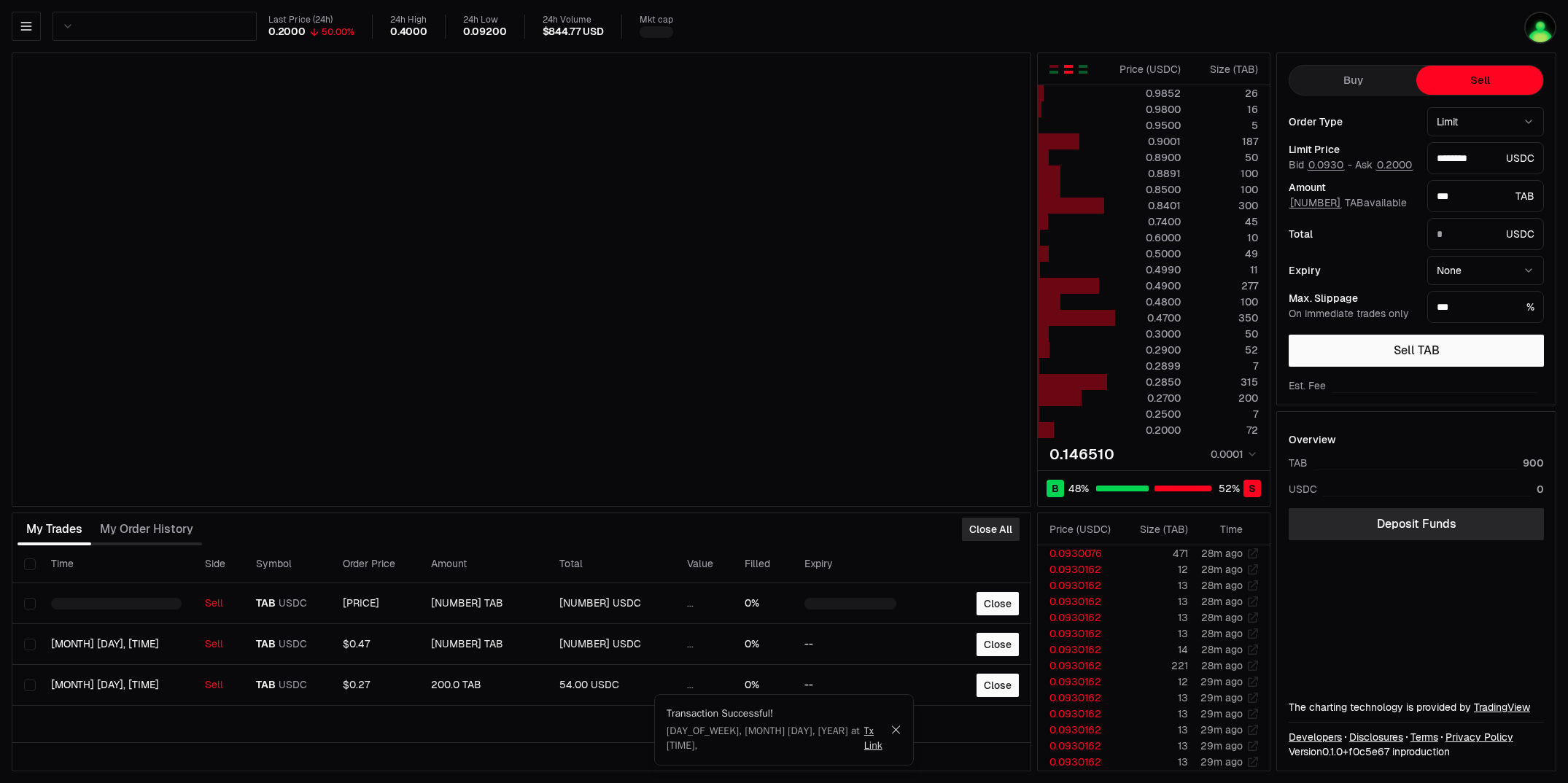 click at bounding box center [1068, 69] 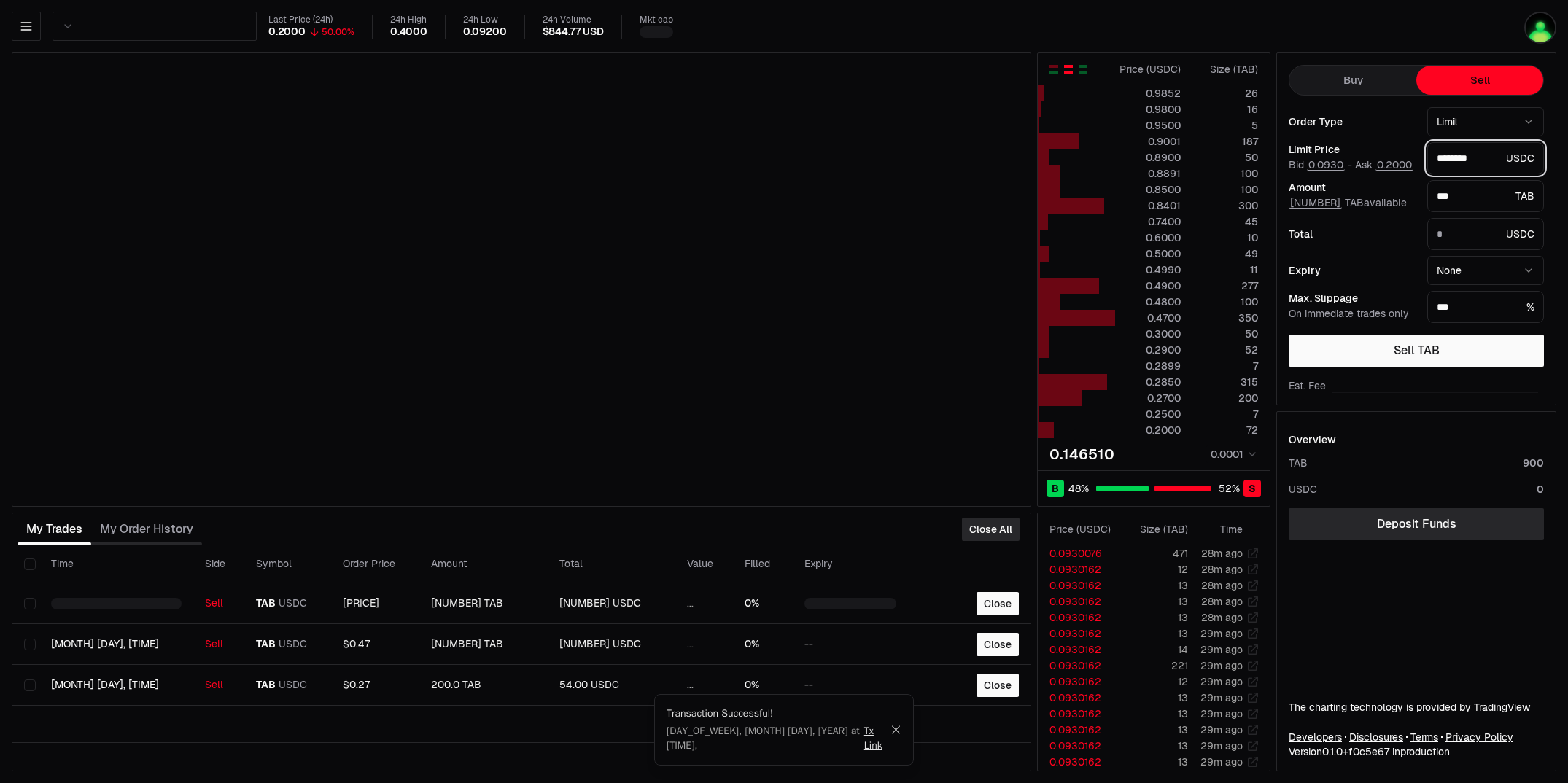 drag, startPoint x: 1445, startPoint y: 154, endPoint x: 1524, endPoint y: 150, distance: 79.1012 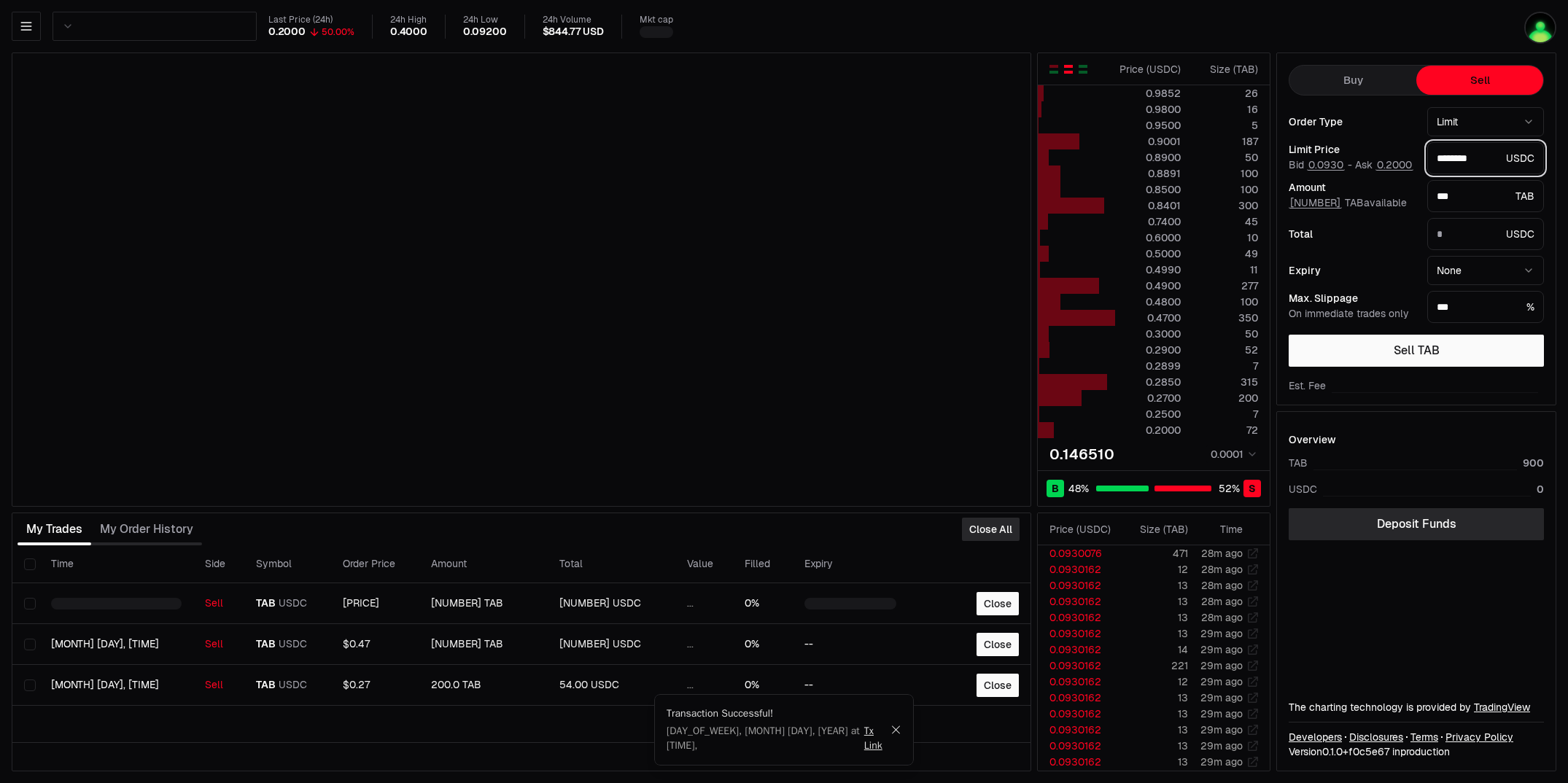 type on "*******" 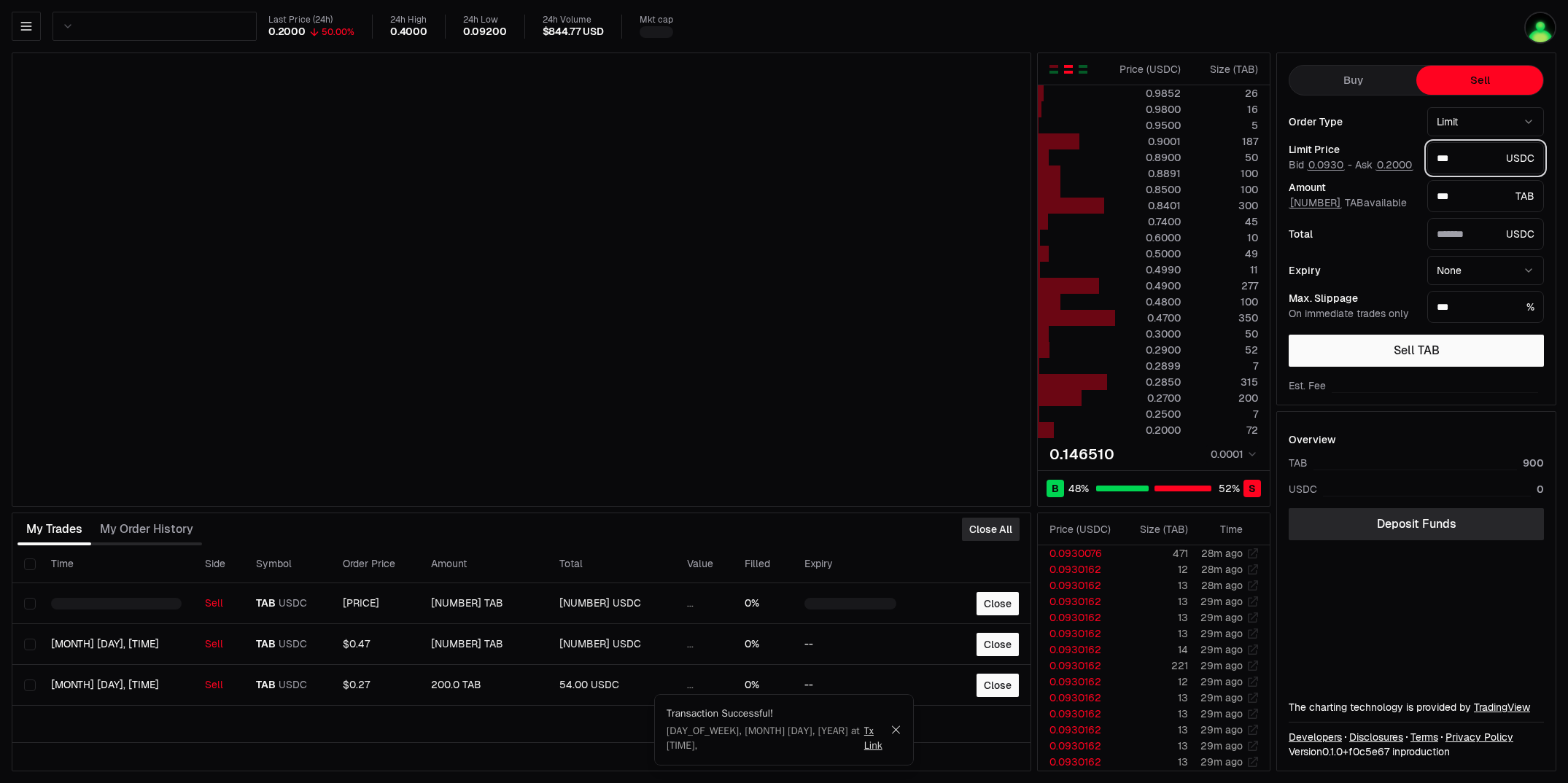 type on "****" 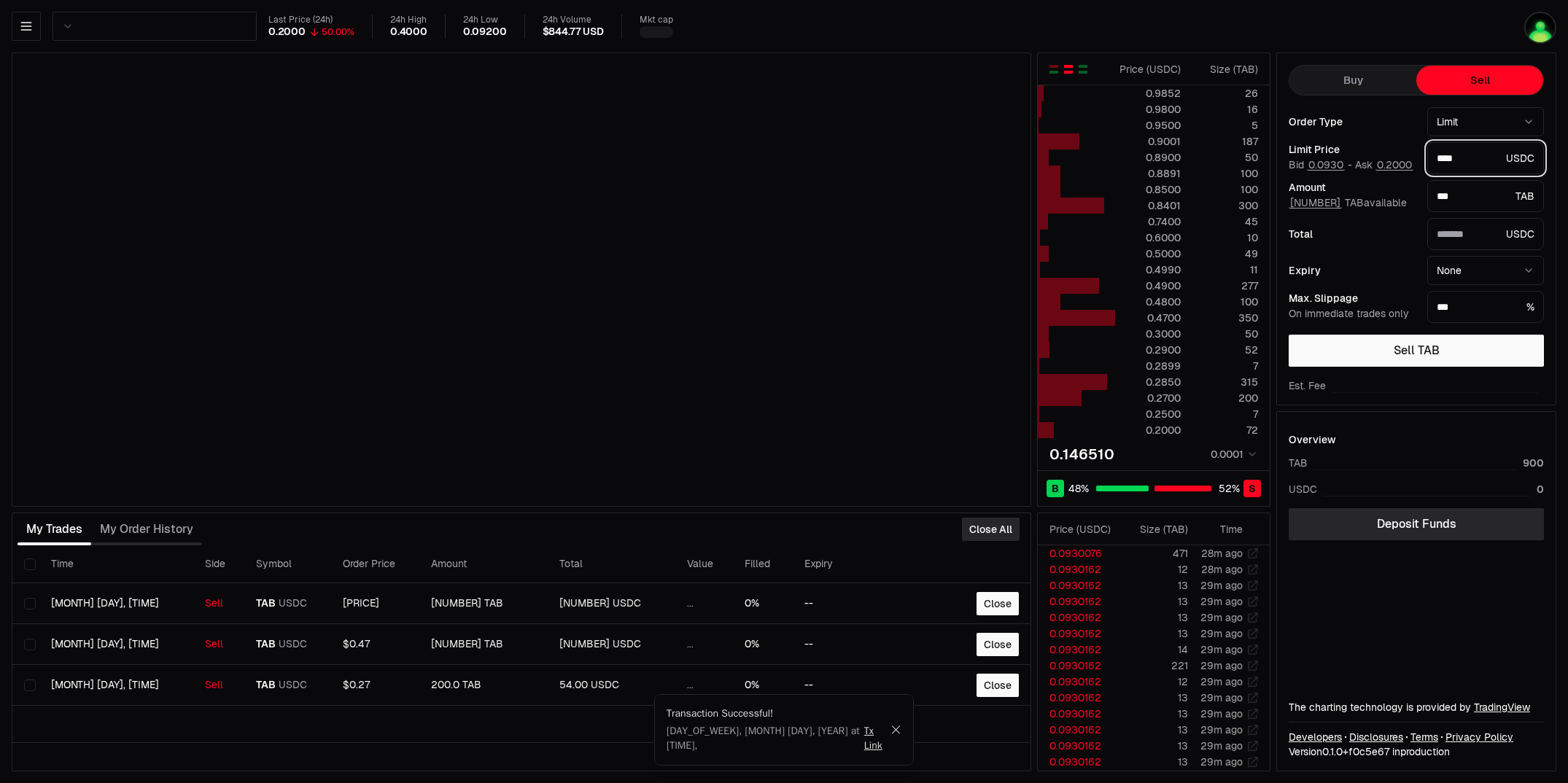 type on "*******" 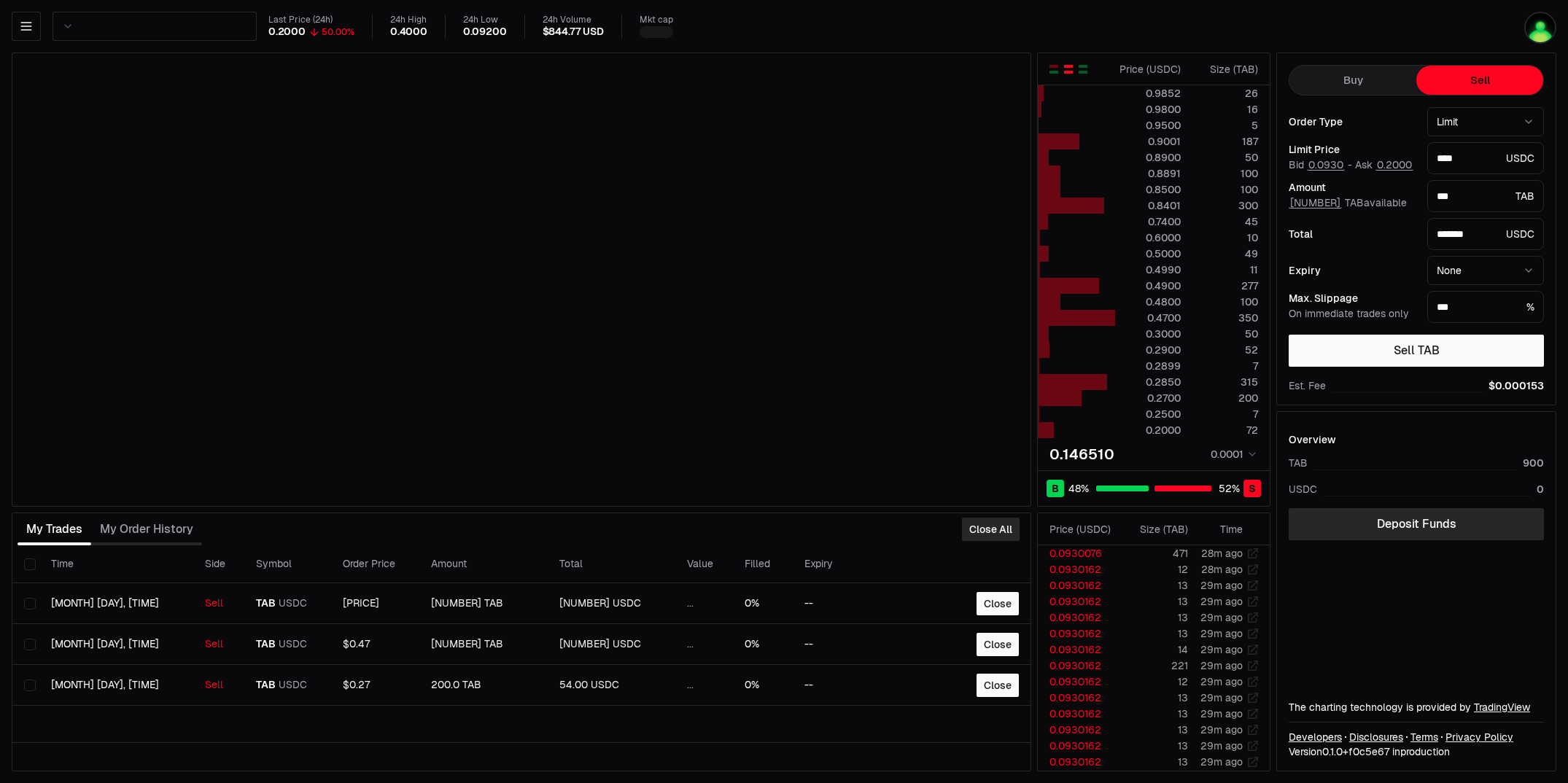 click on "*** TAB" at bounding box center [1486, 196] 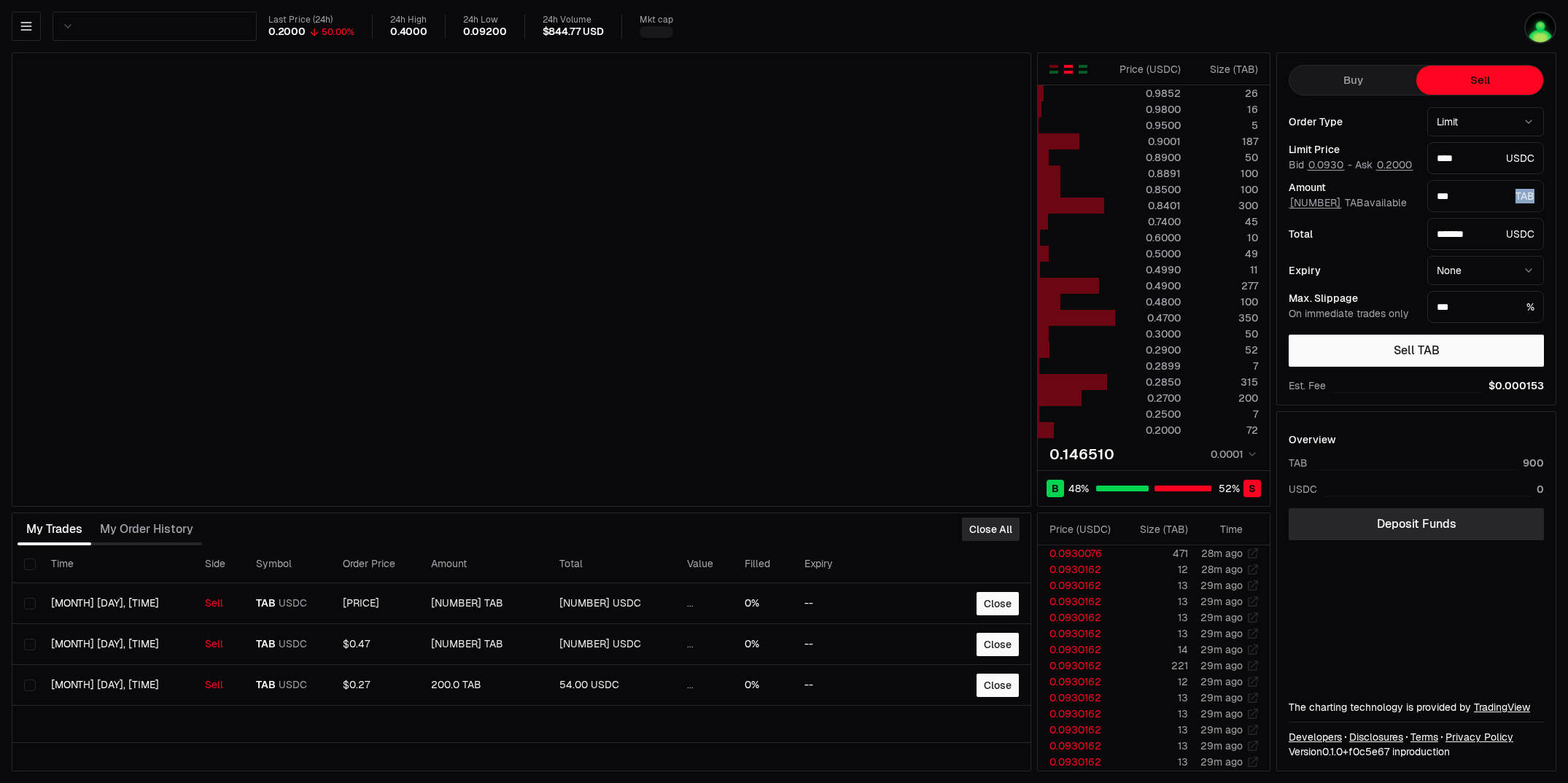 click on "*** TAB" at bounding box center [1486, 196] 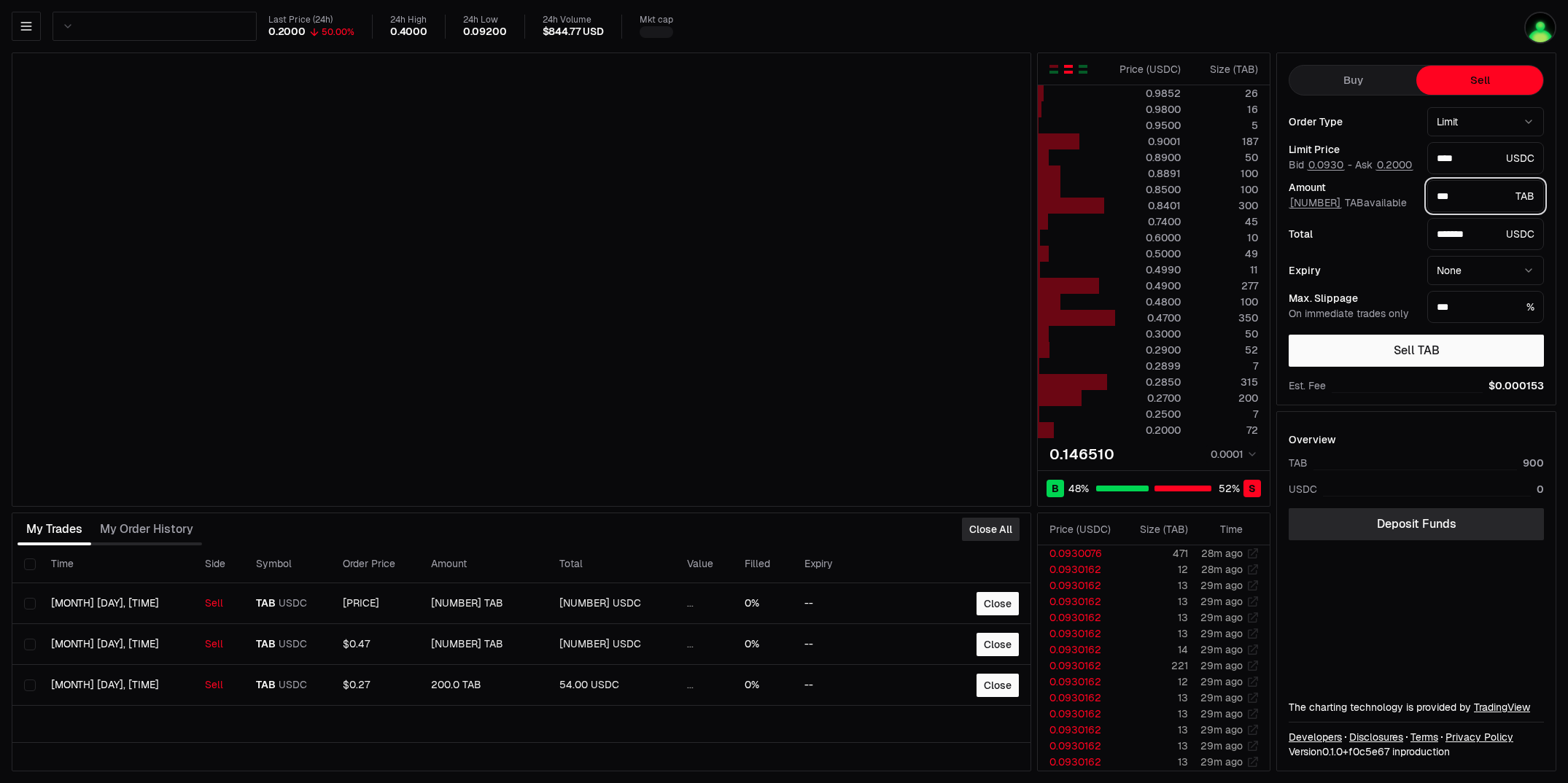 click on "***" at bounding box center [1473, 196] 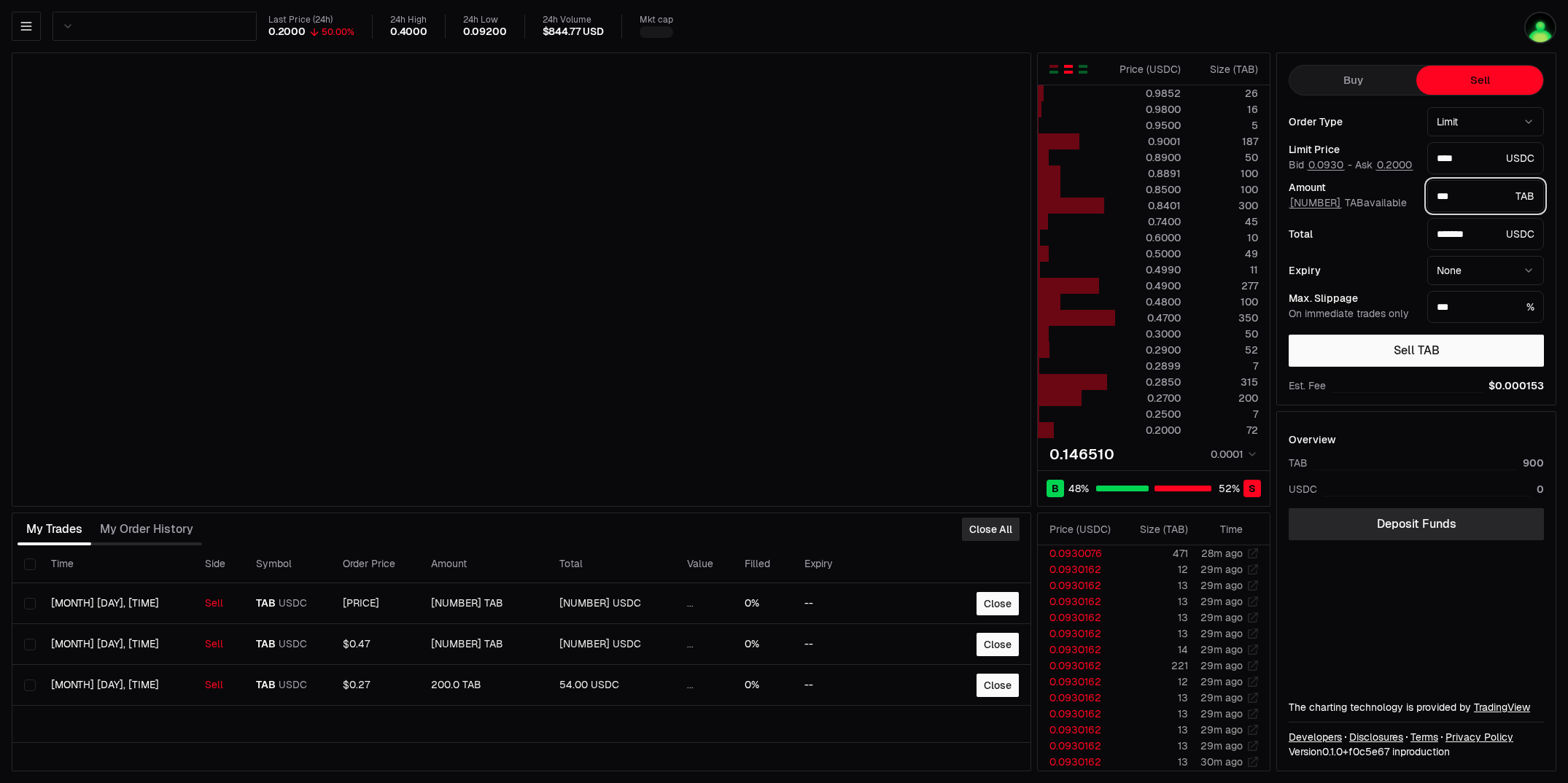 type on "****" 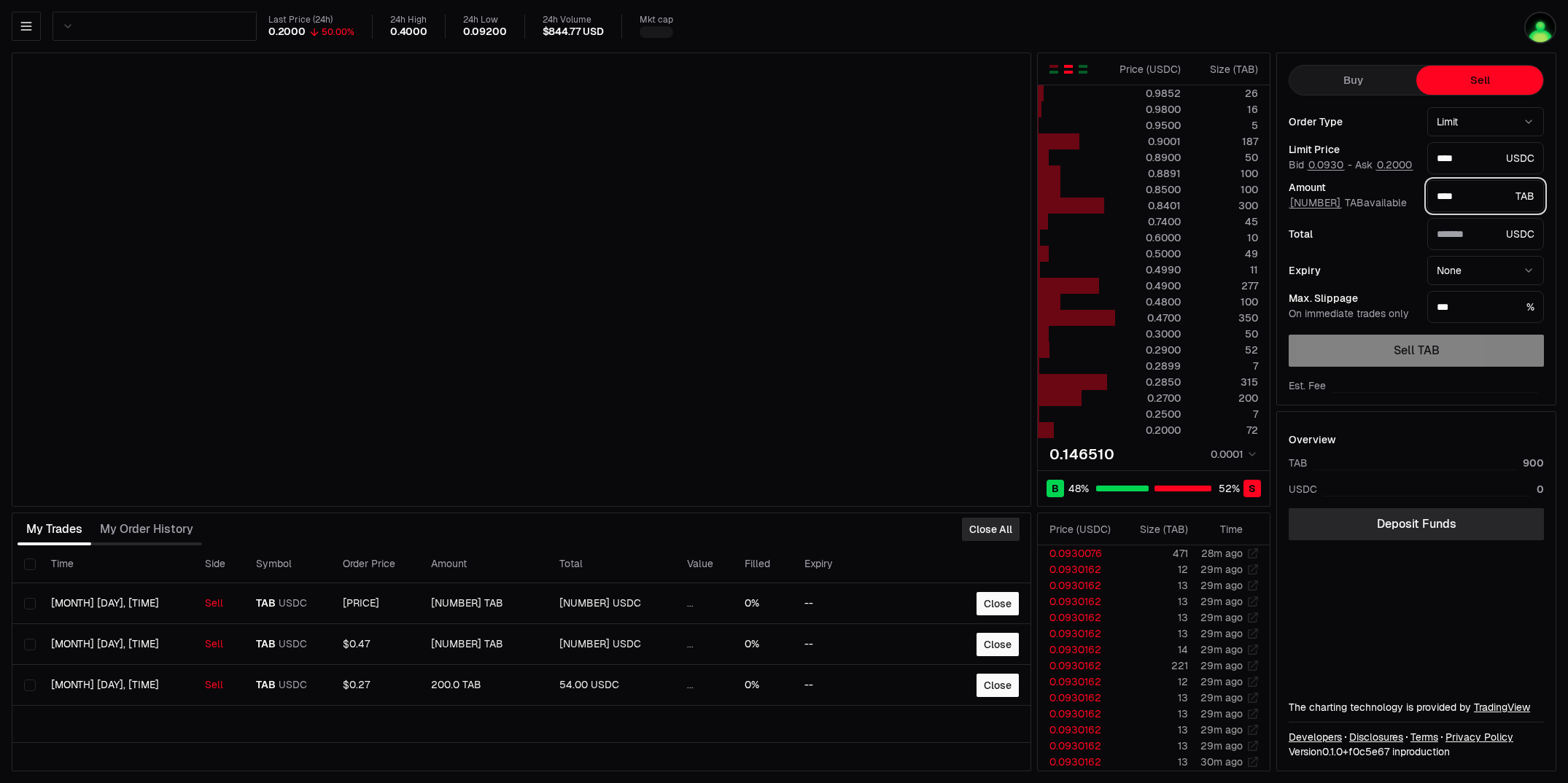 type on "*******" 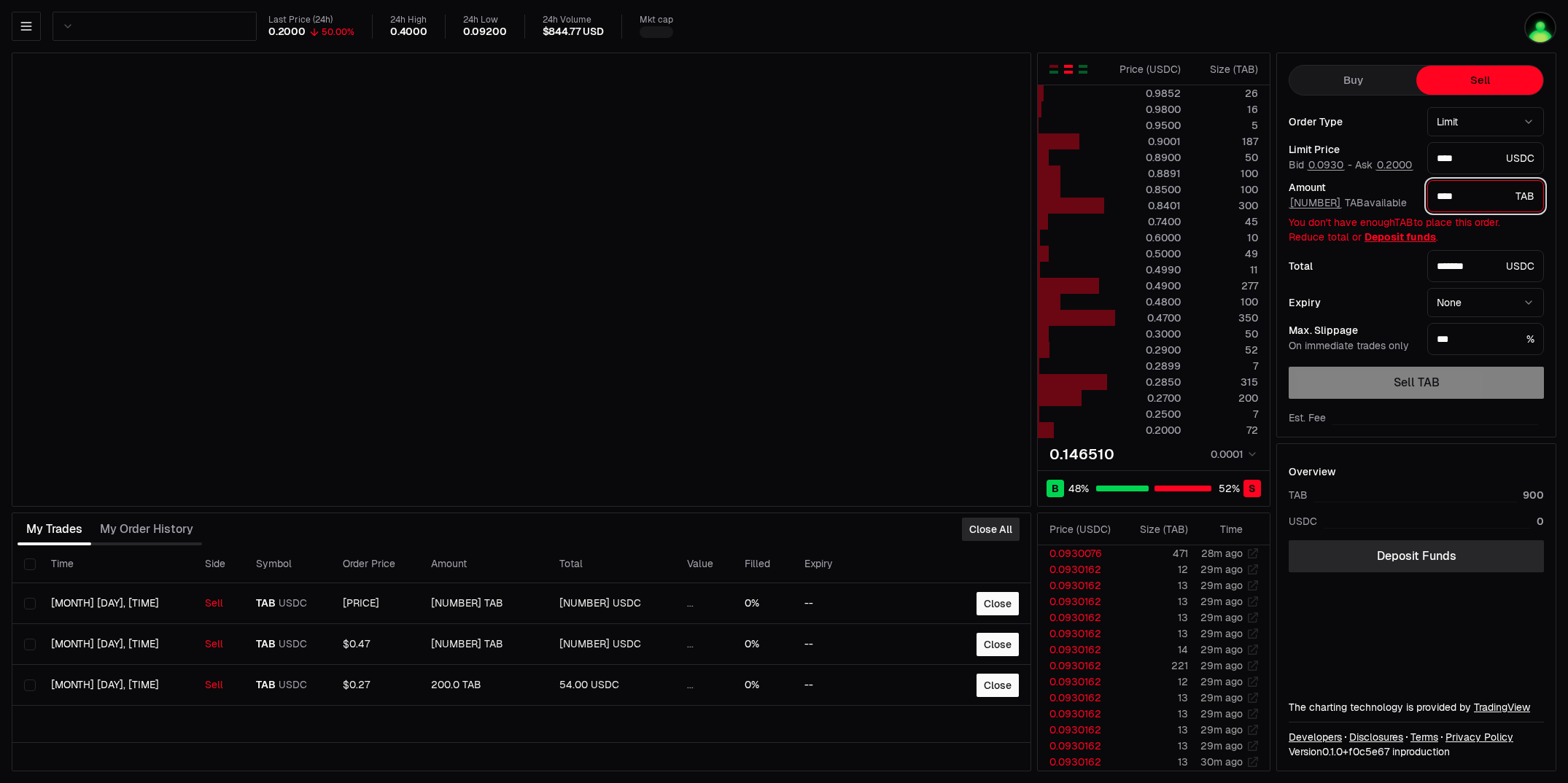 type on "*" 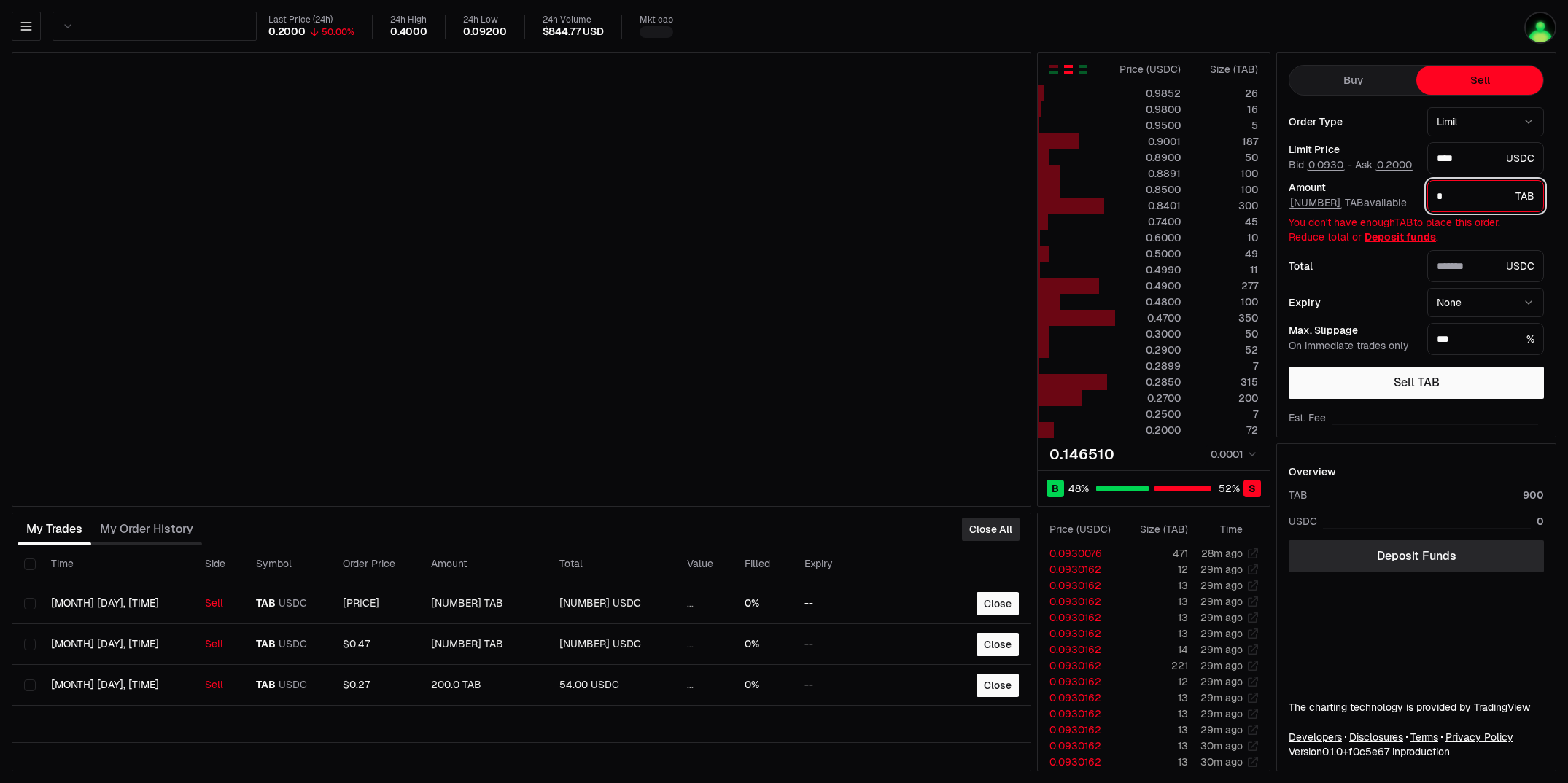 type on "*******" 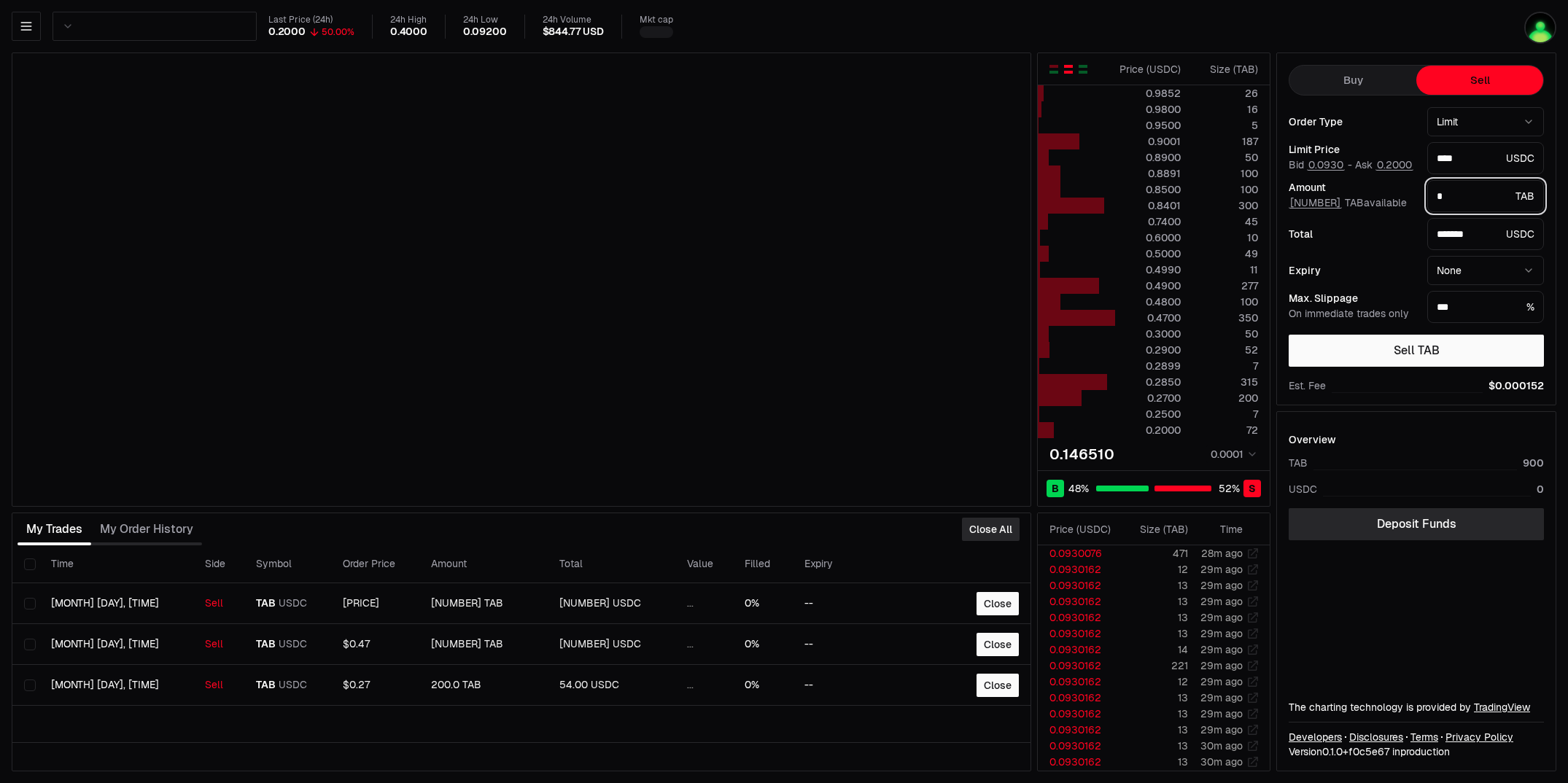type on "**" 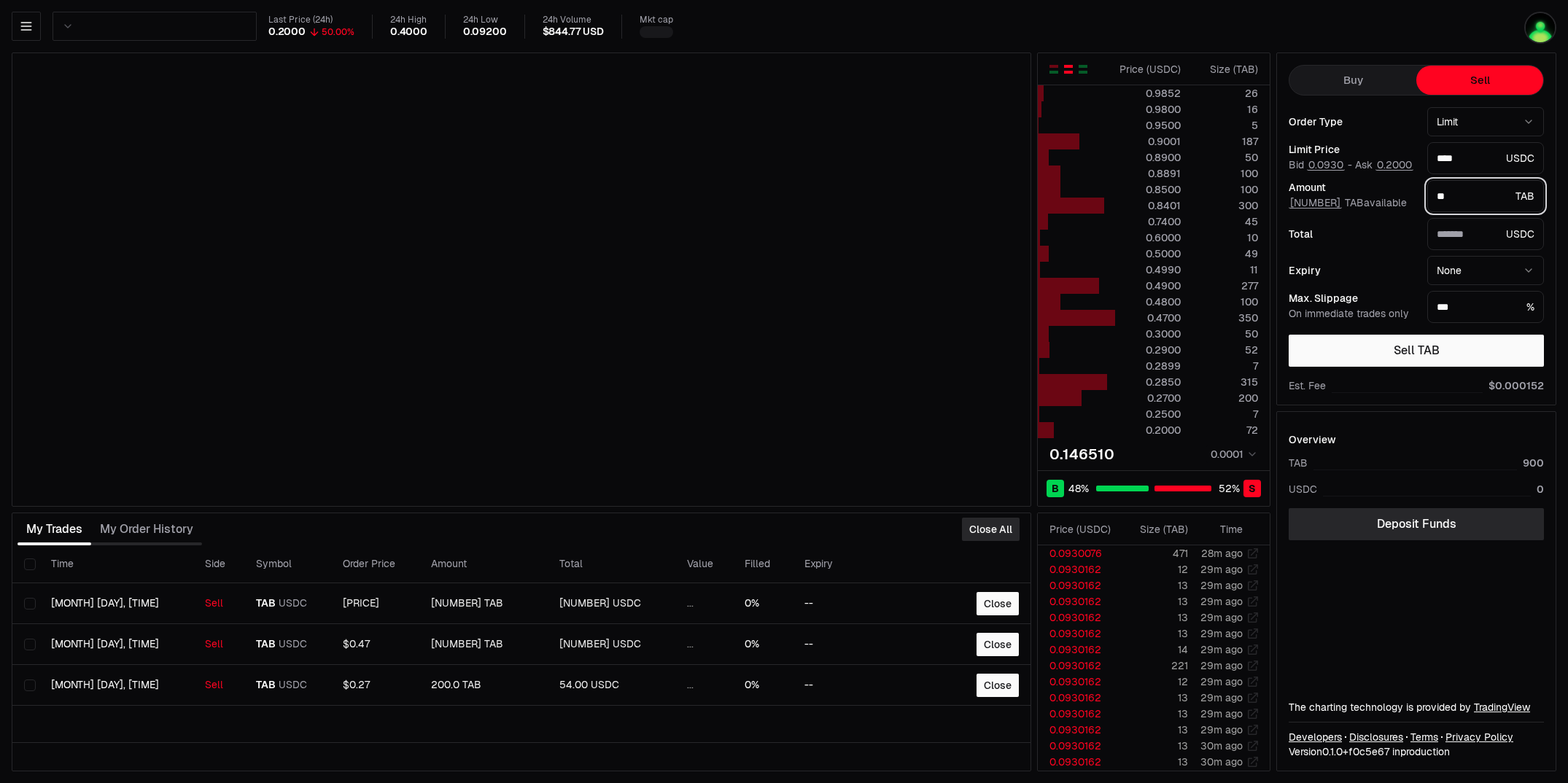 type on "*******" 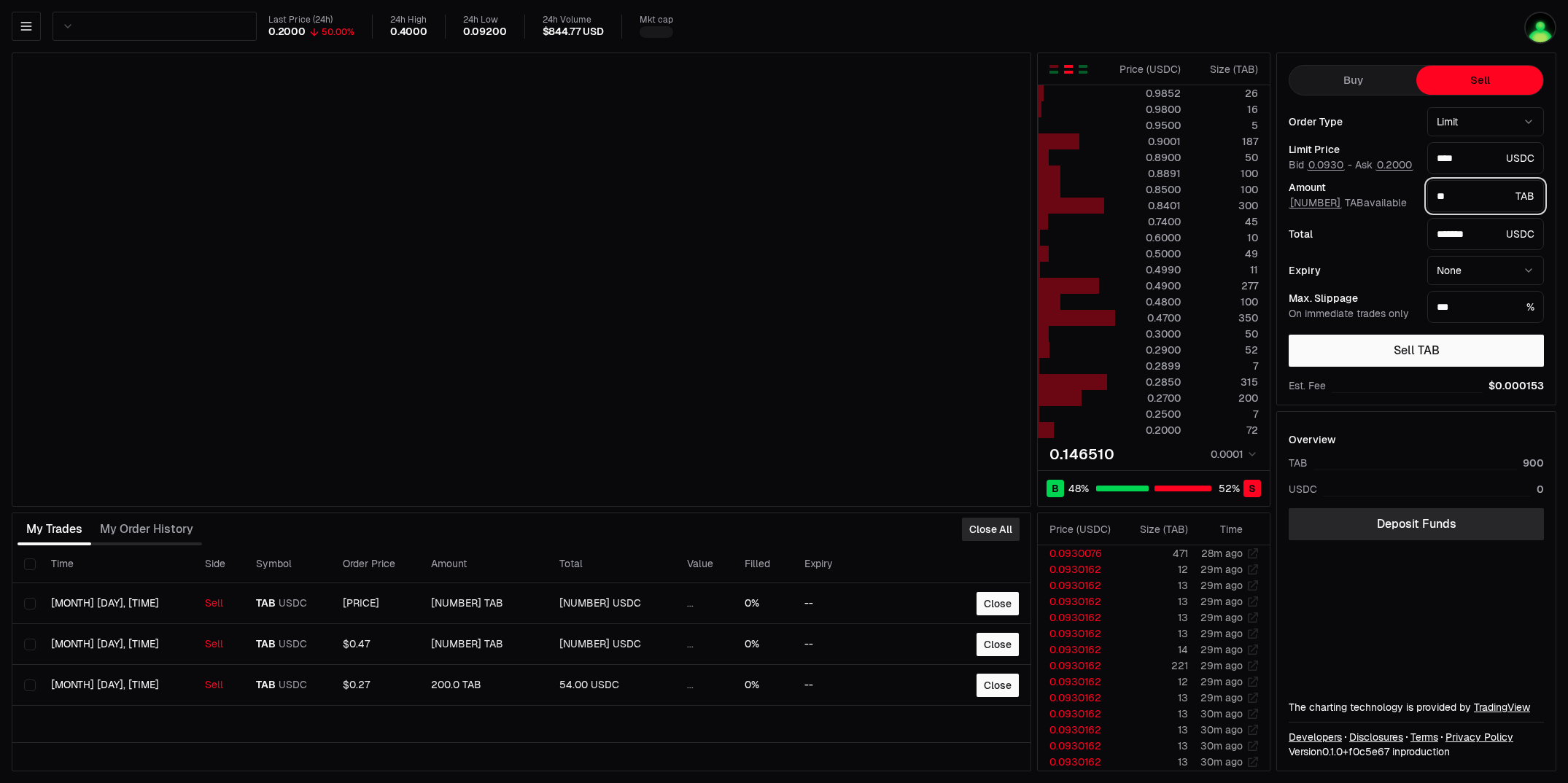 type on "***" 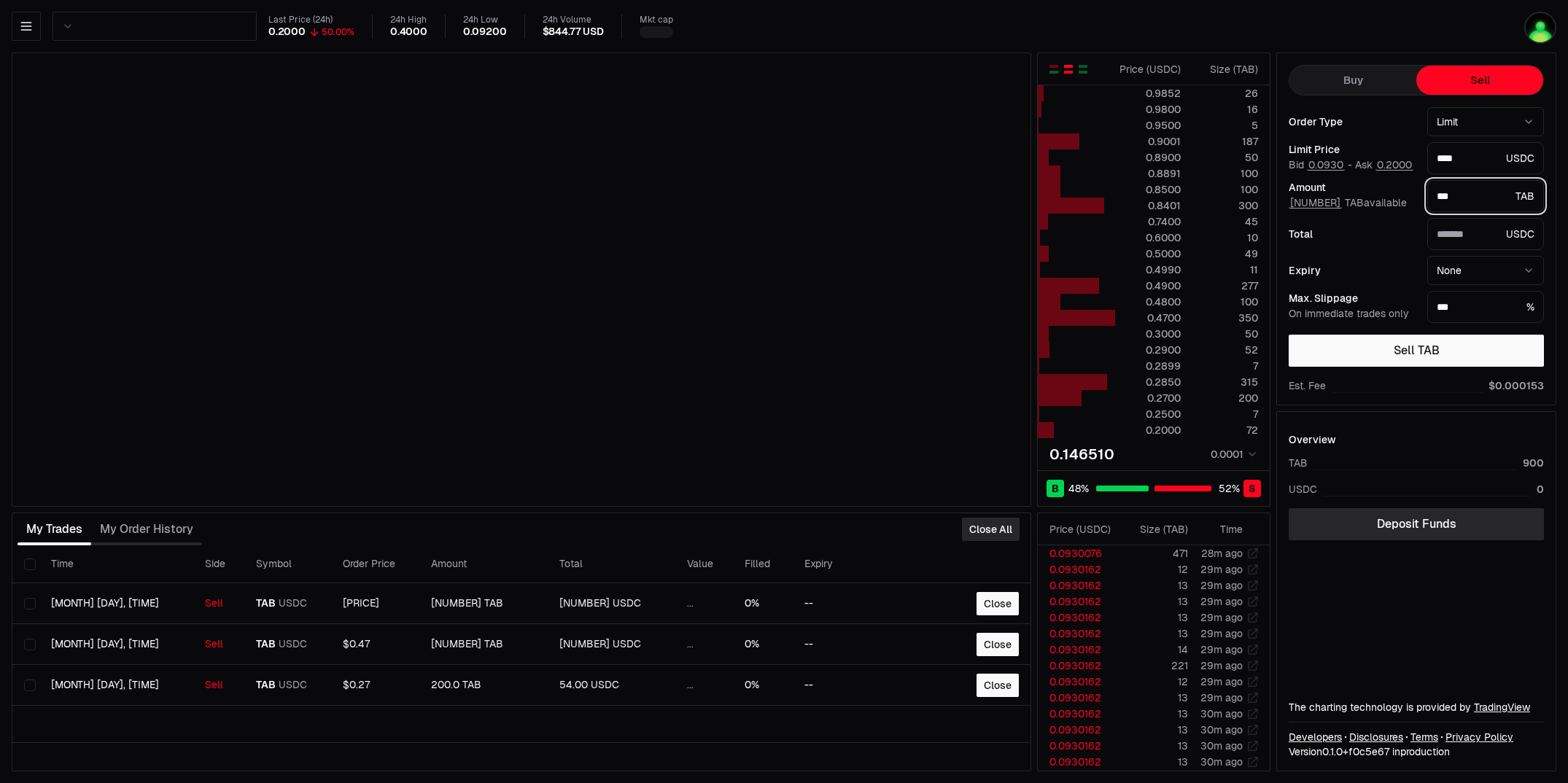 type on "*******" 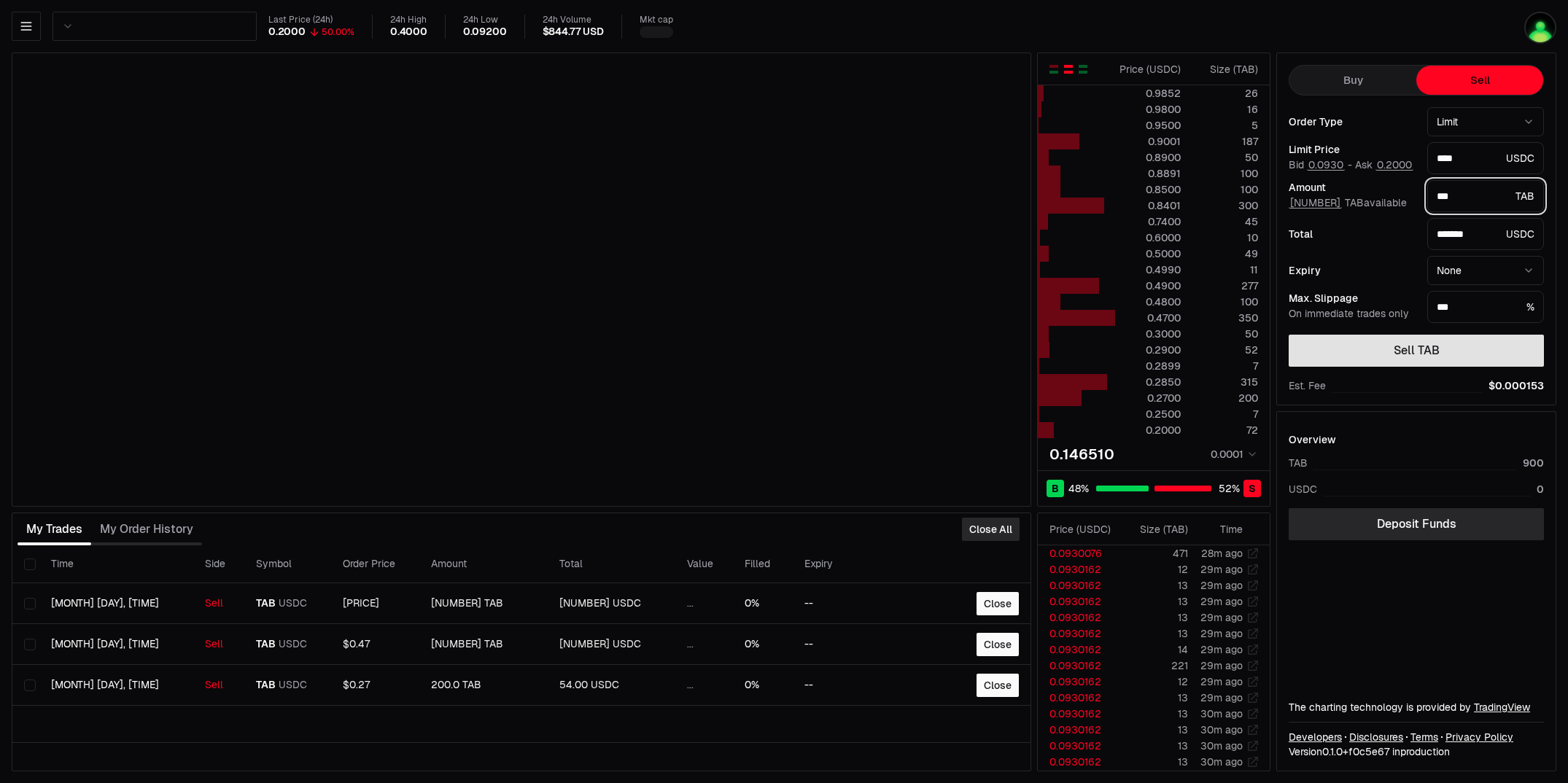 type on "***" 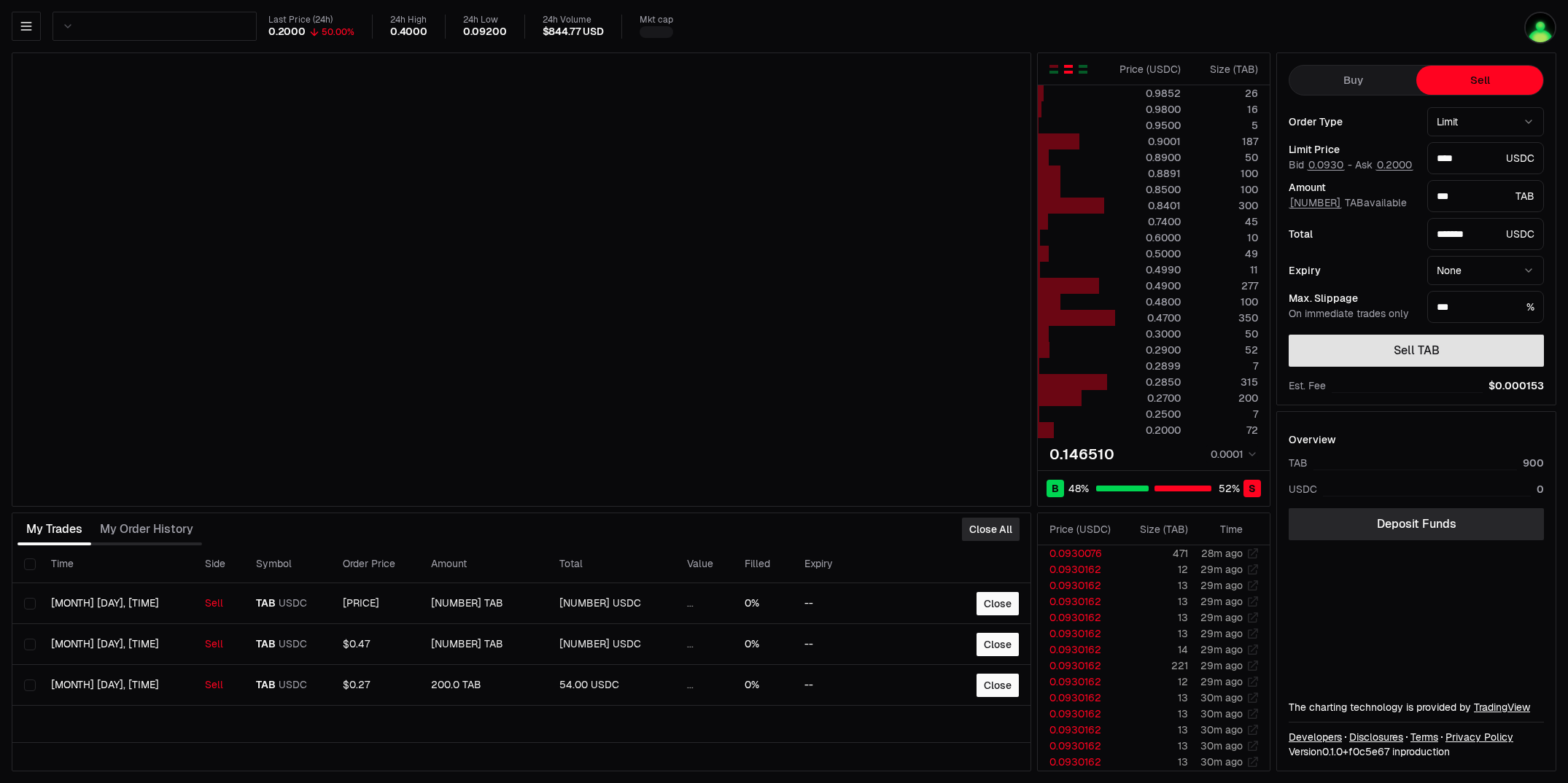click on "Sell TAB" at bounding box center [1416, 351] 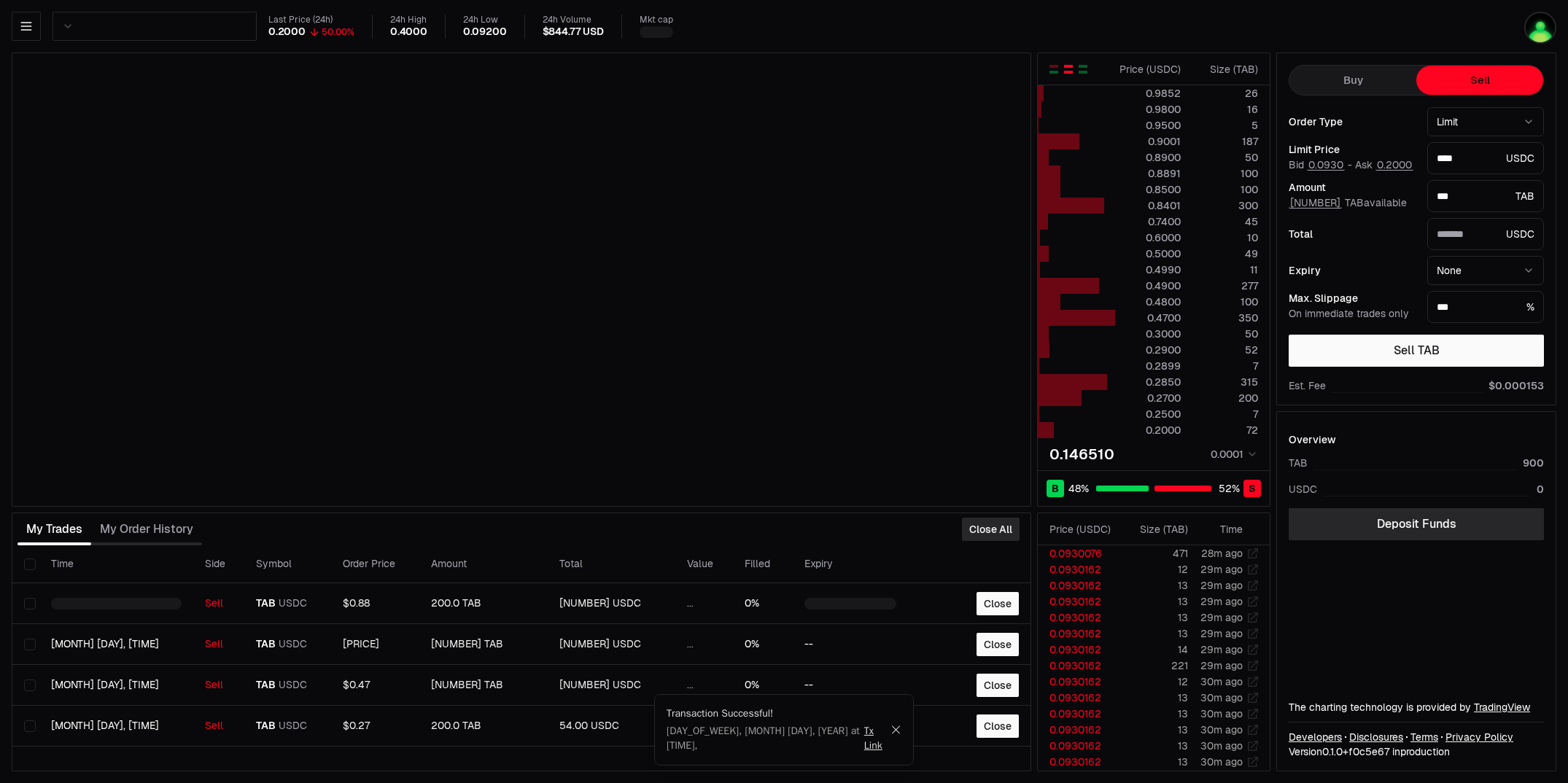 type 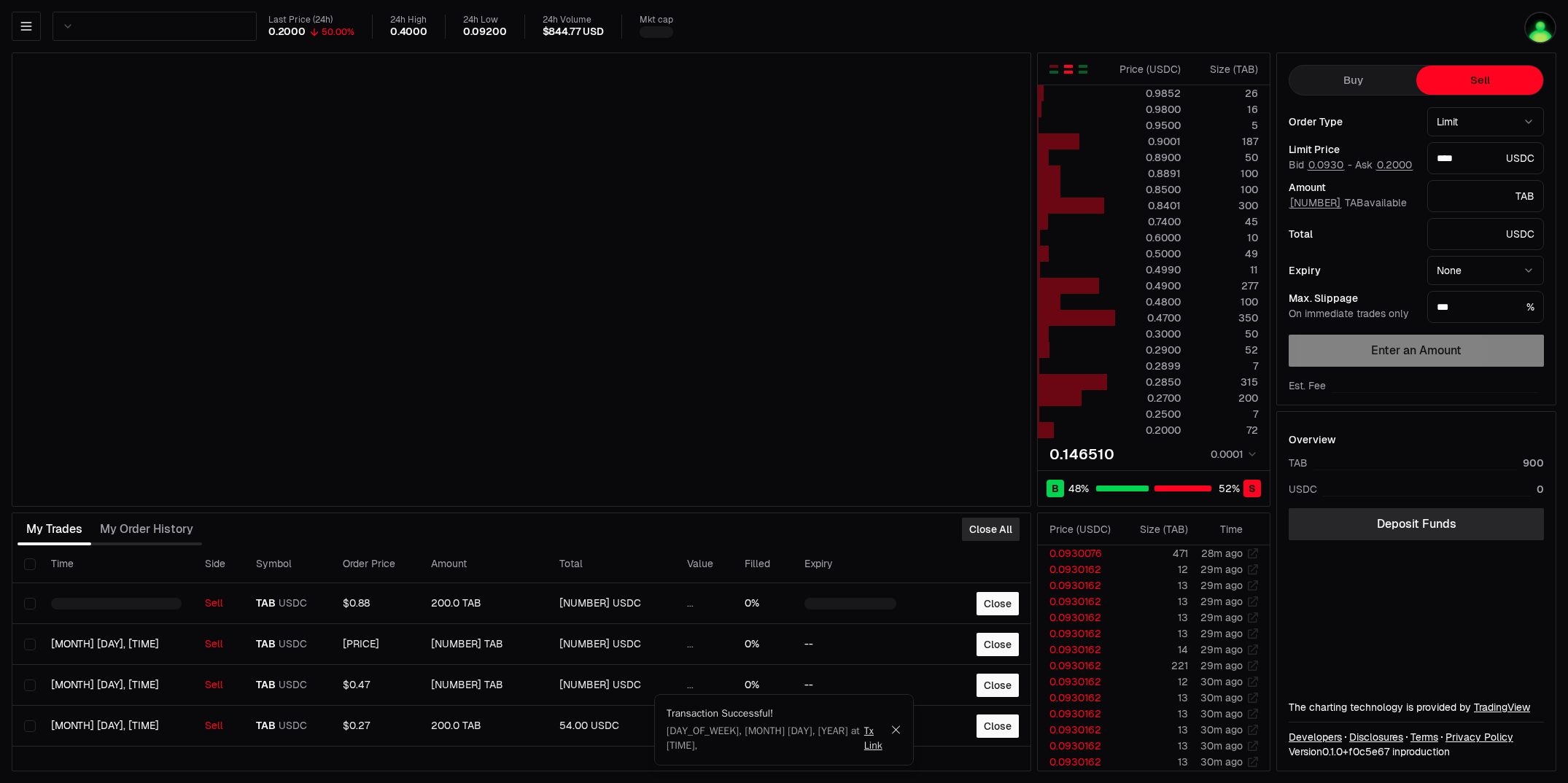 type on "********" 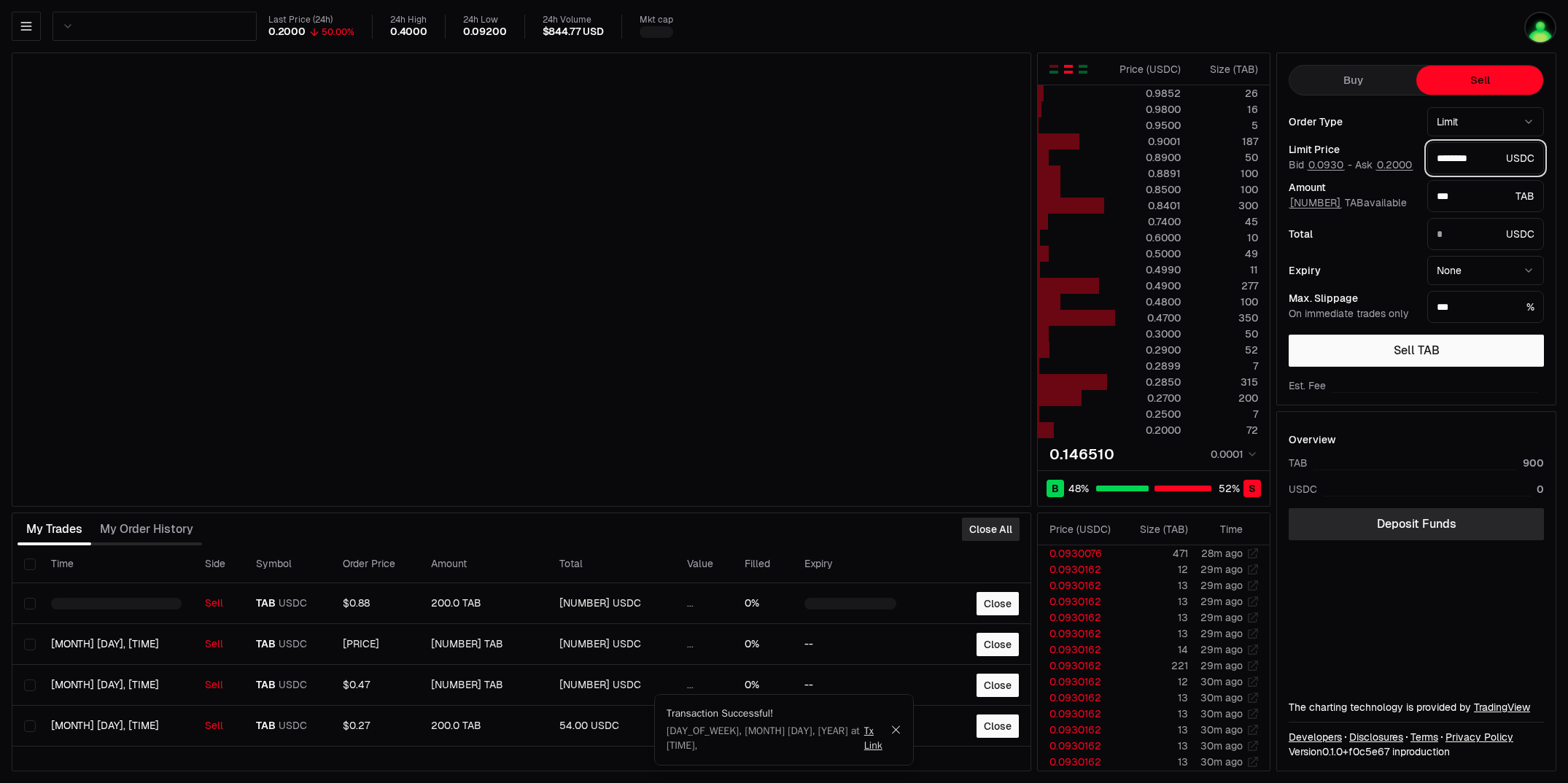 drag, startPoint x: 1484, startPoint y: 162, endPoint x: 1408, endPoint y: 157, distance: 76.1643 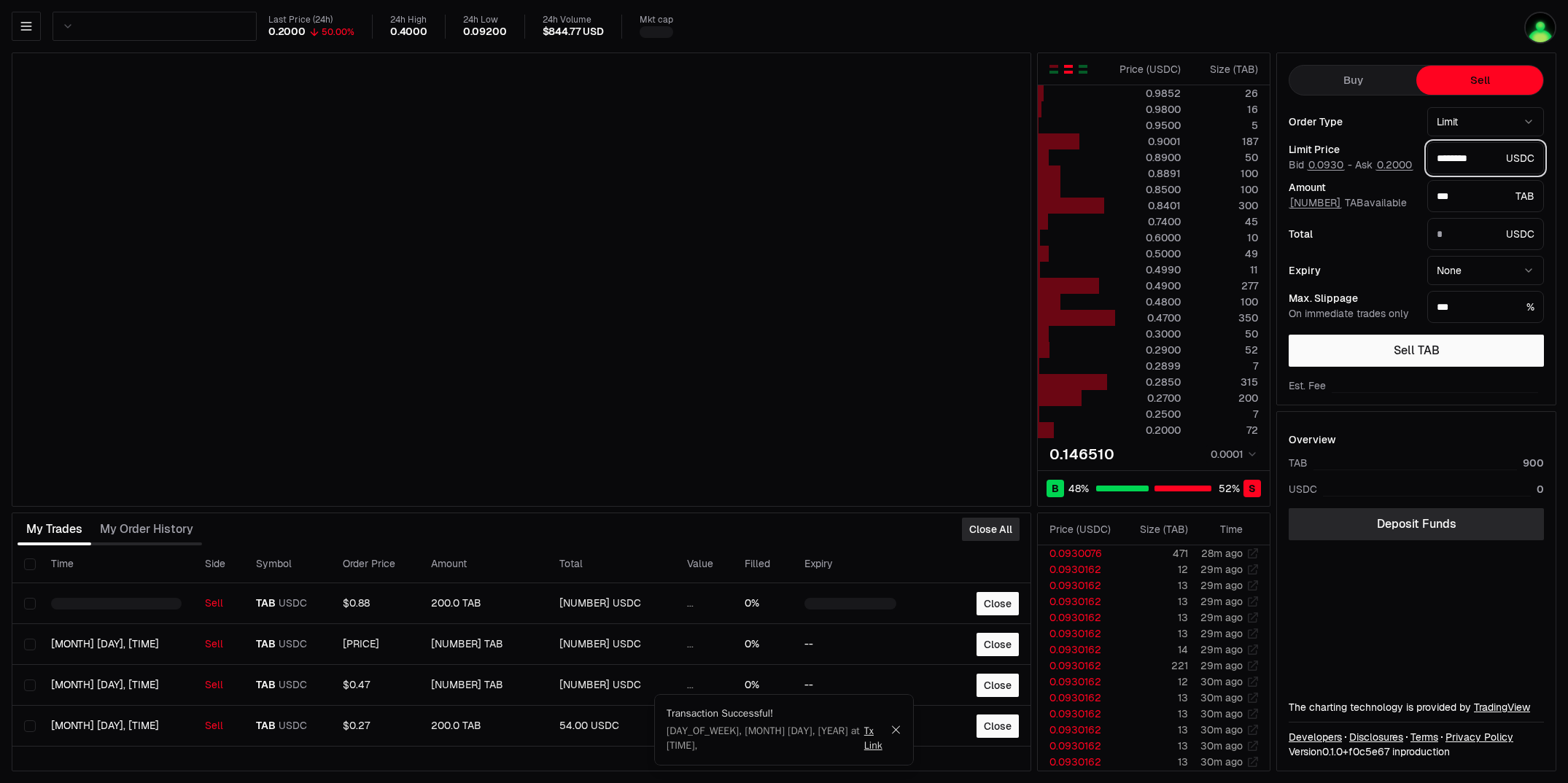 click on "Limit Price Bid   0.0930   - Ask   0.2000   ******** USDC" at bounding box center (1416, 158) 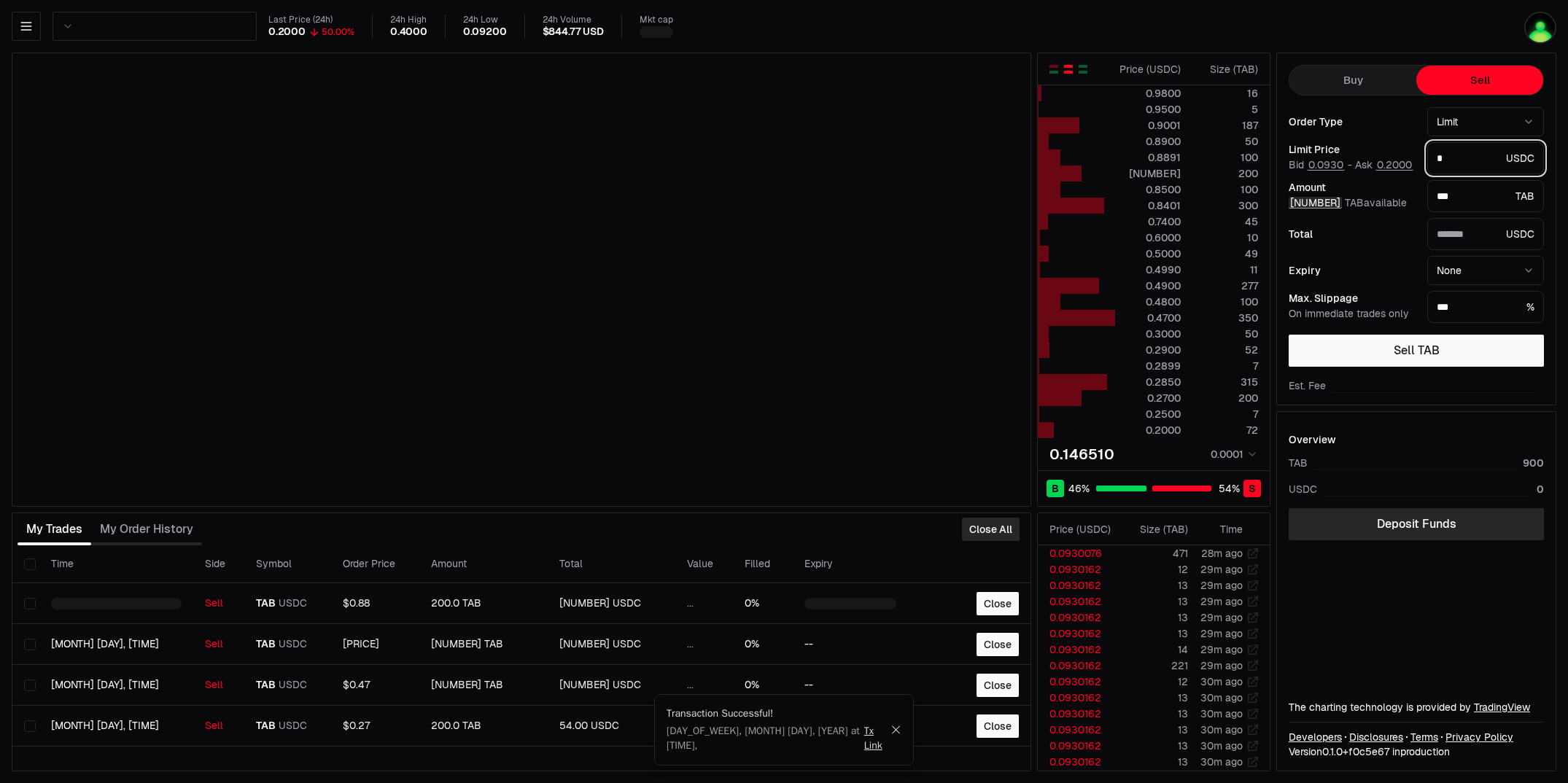 type on "*" 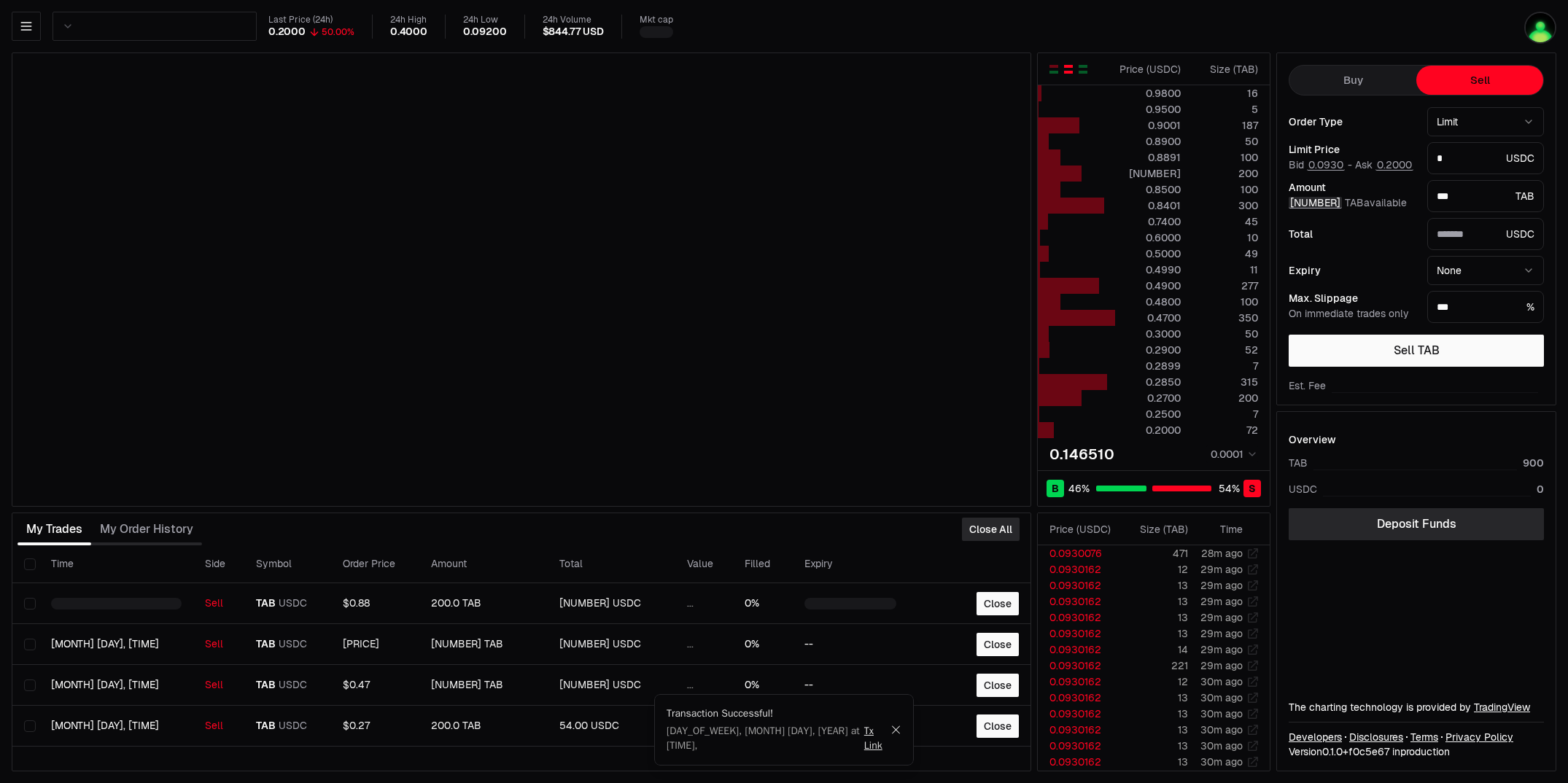 click on "900.0" at bounding box center (1315, 203) 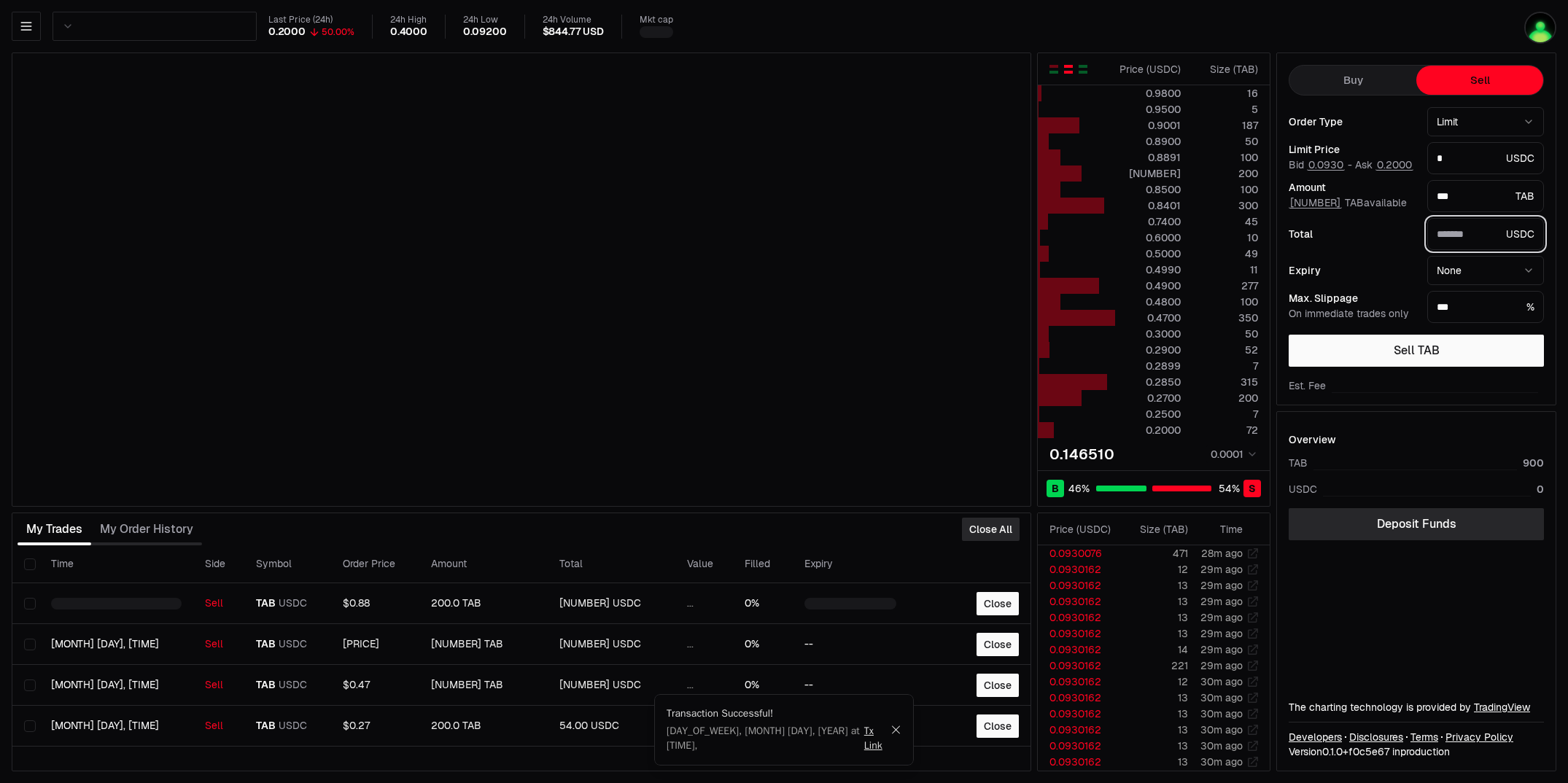 click on "*******" at bounding box center [1468, 234] 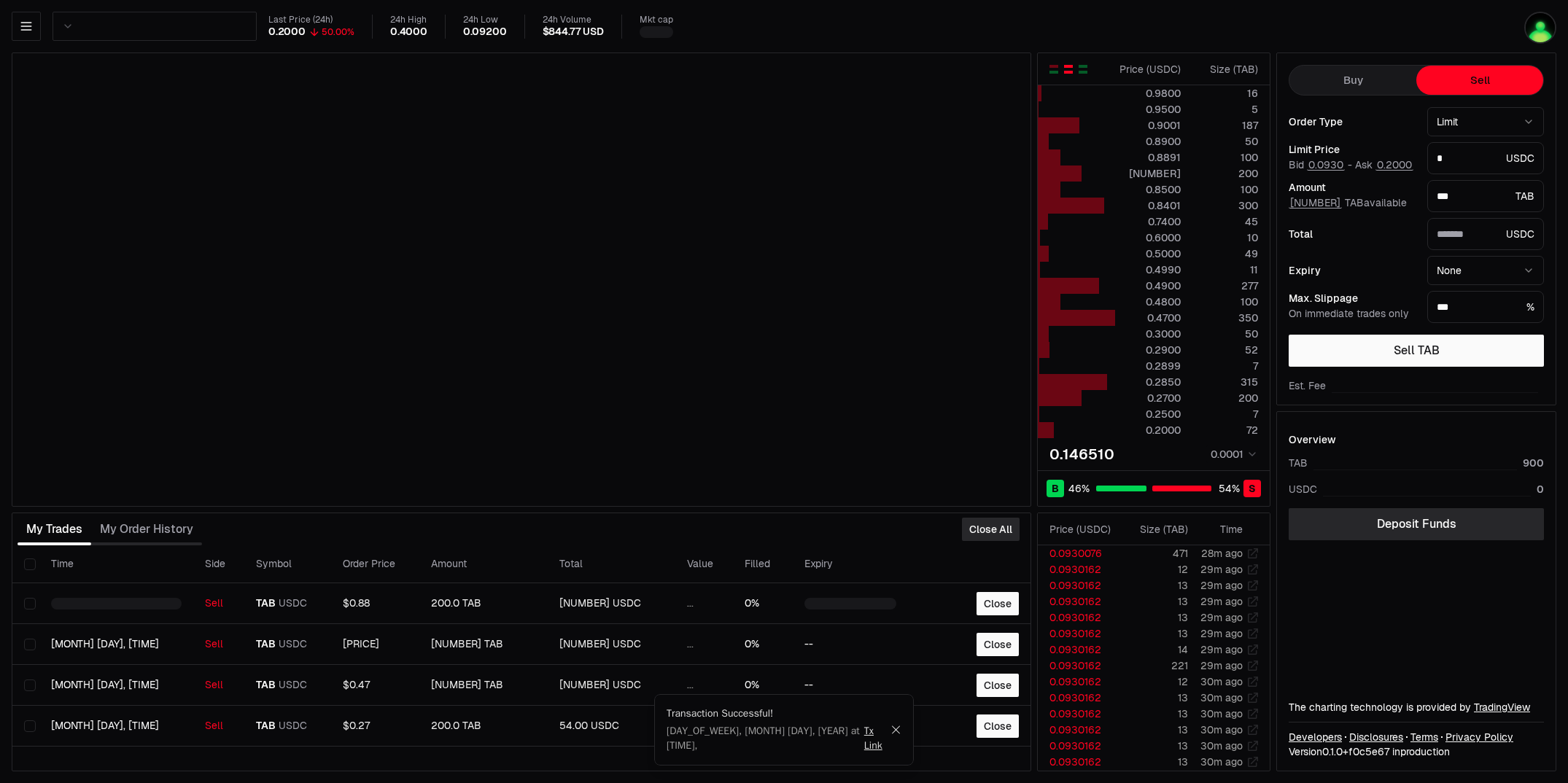 type 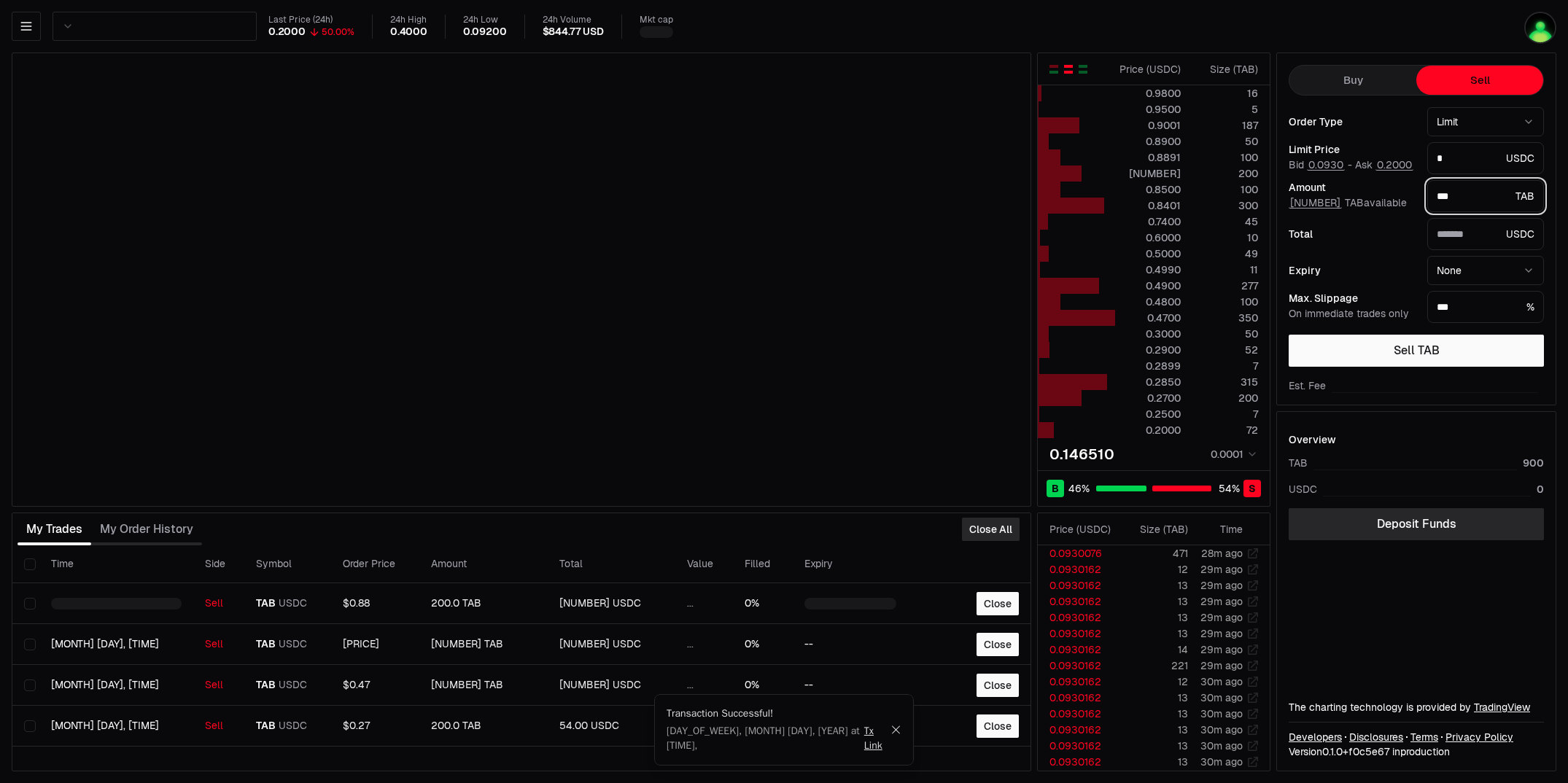 click on "***" at bounding box center (1473, 196) 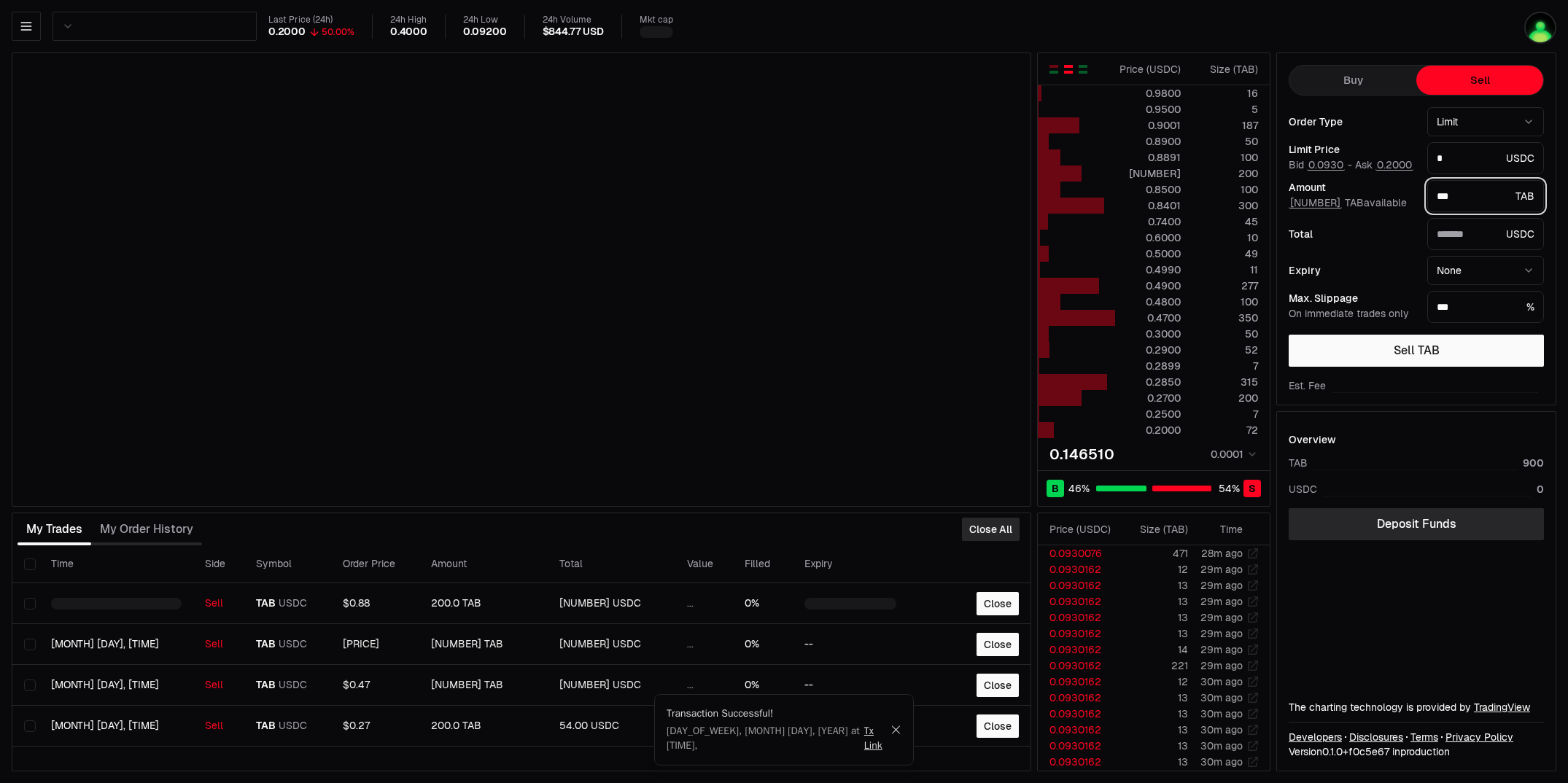 click on "***" at bounding box center [1473, 196] 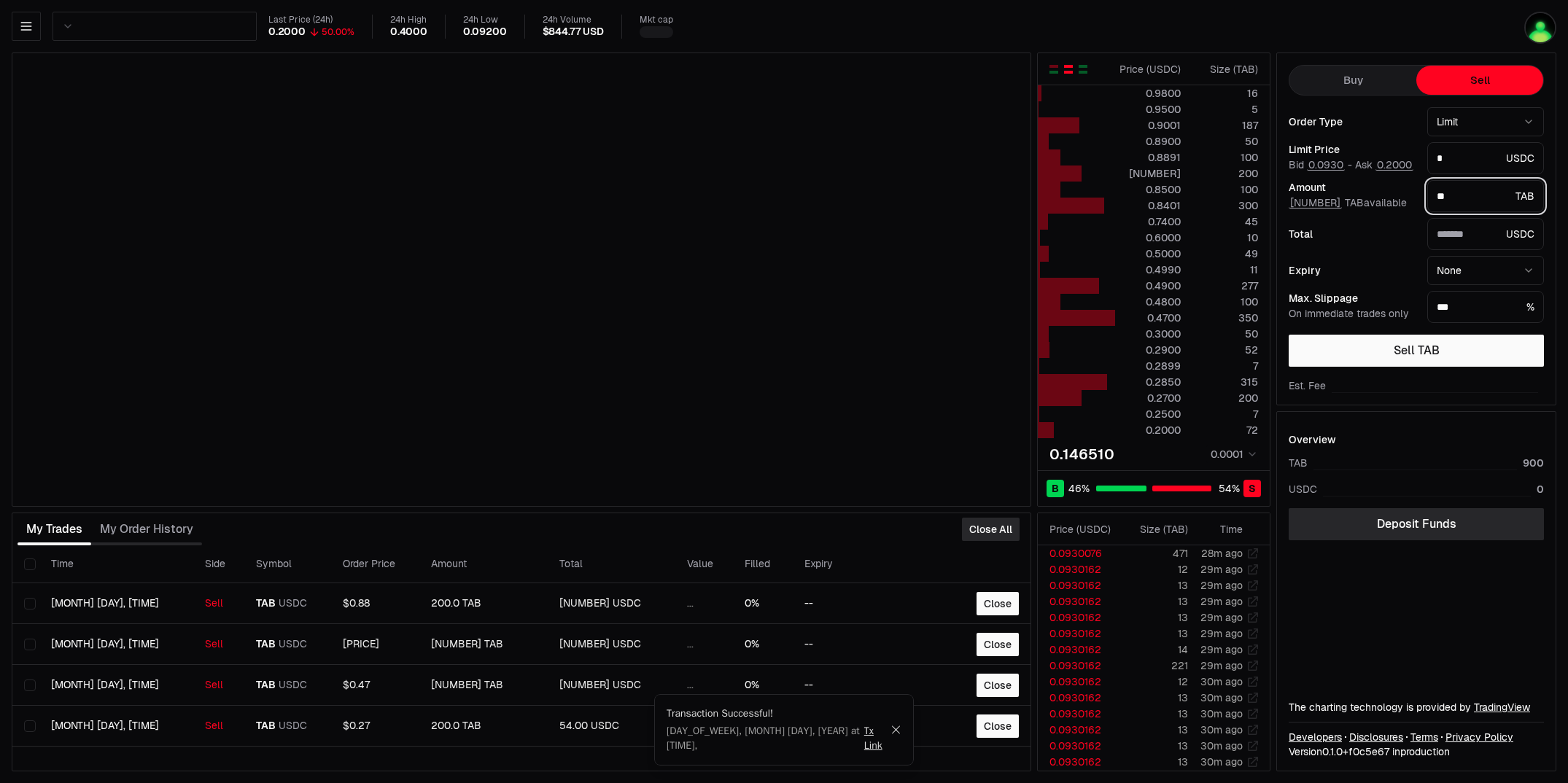 type on "***" 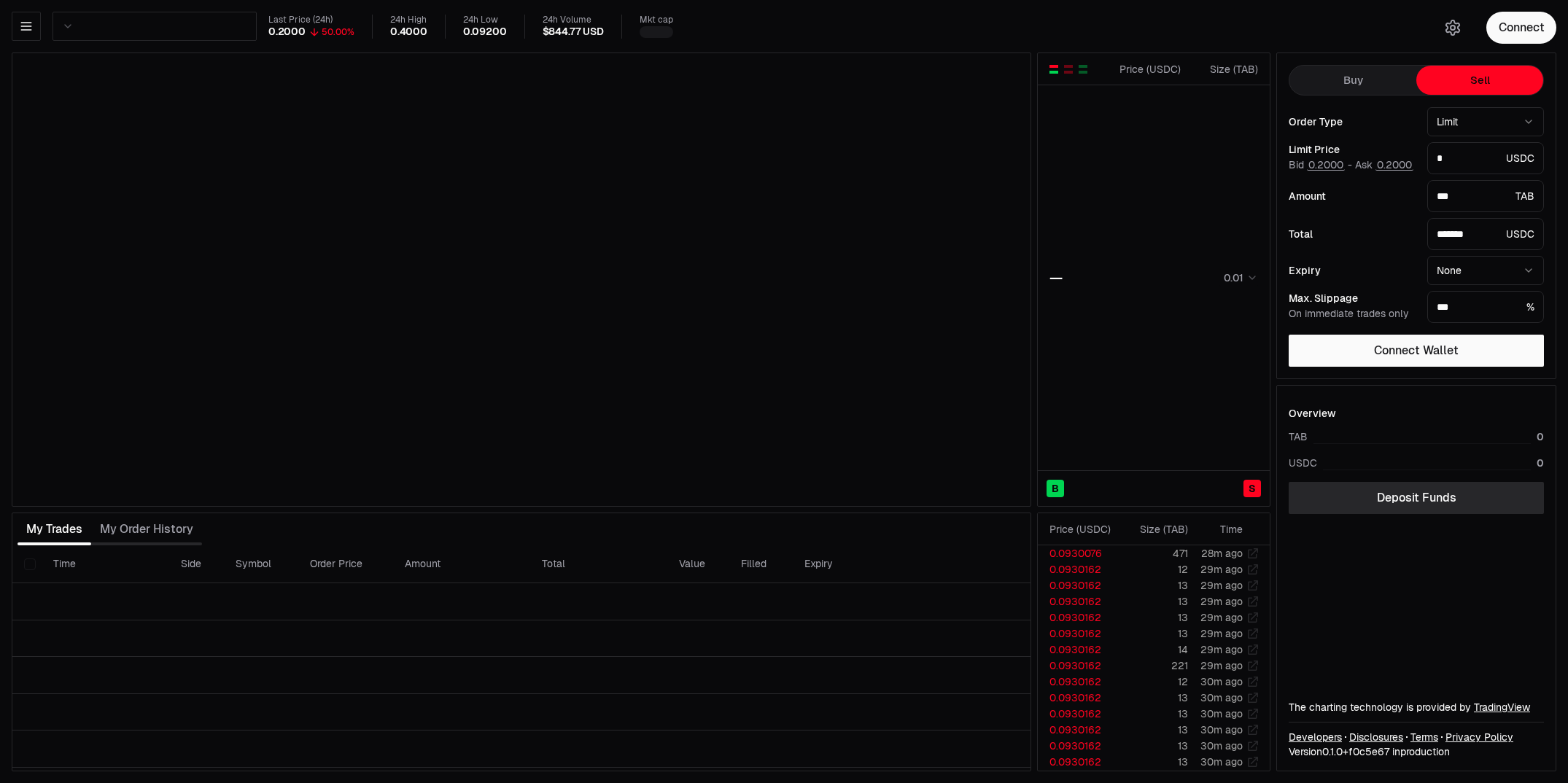 scroll, scrollTop: 0, scrollLeft: 0, axis: both 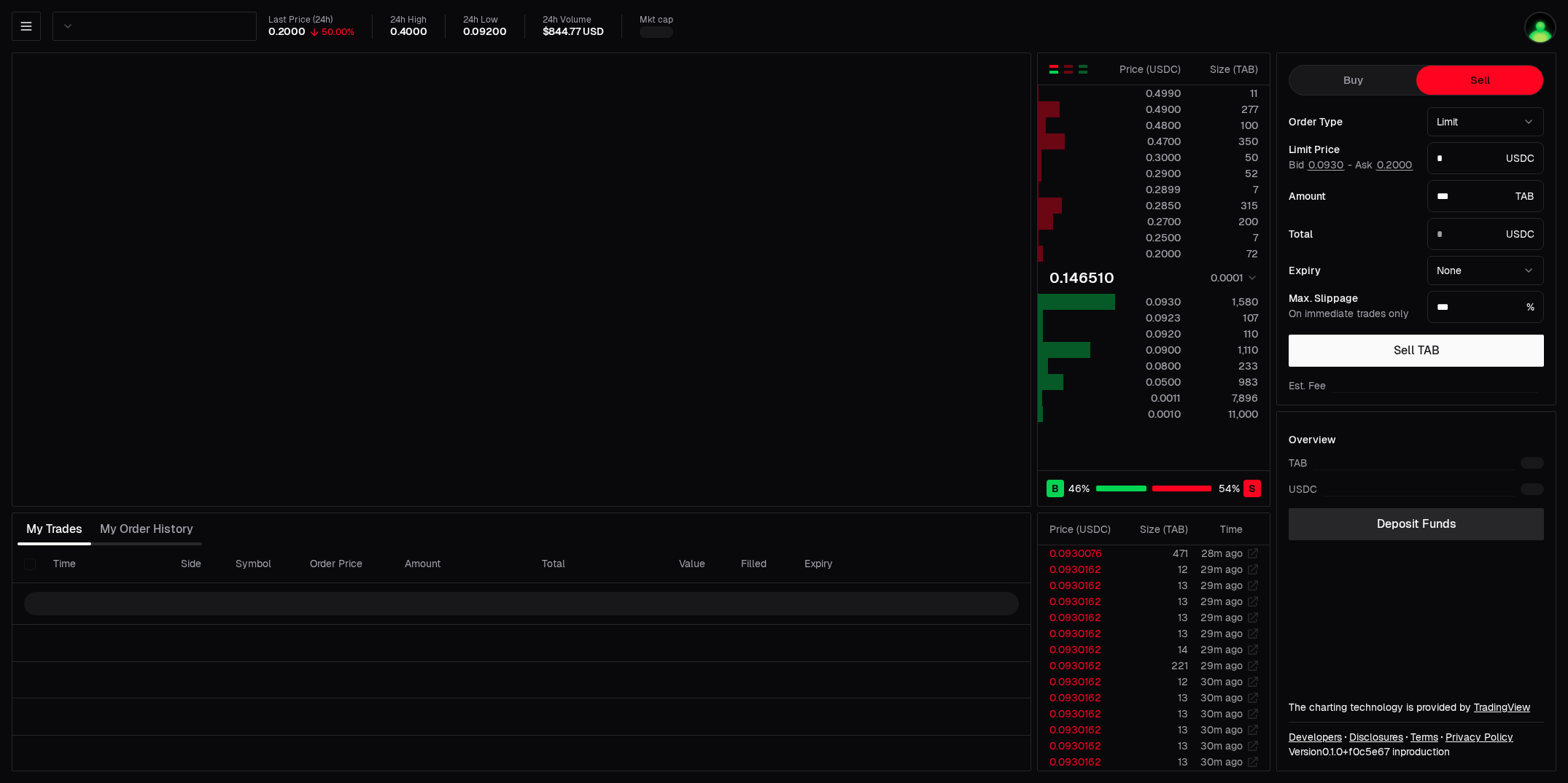 type on "*******" 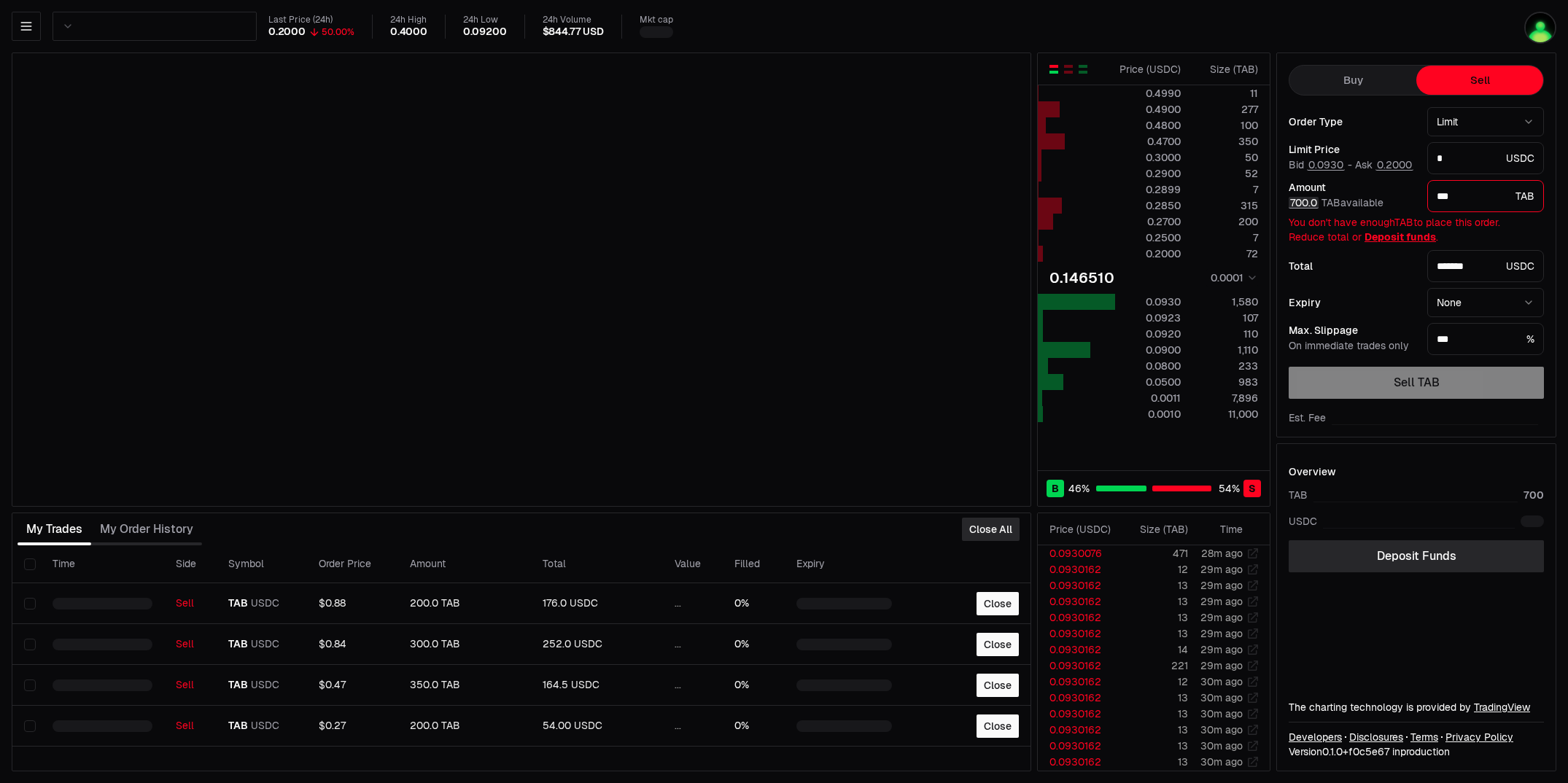 click on "700.0" at bounding box center (1303, 203) 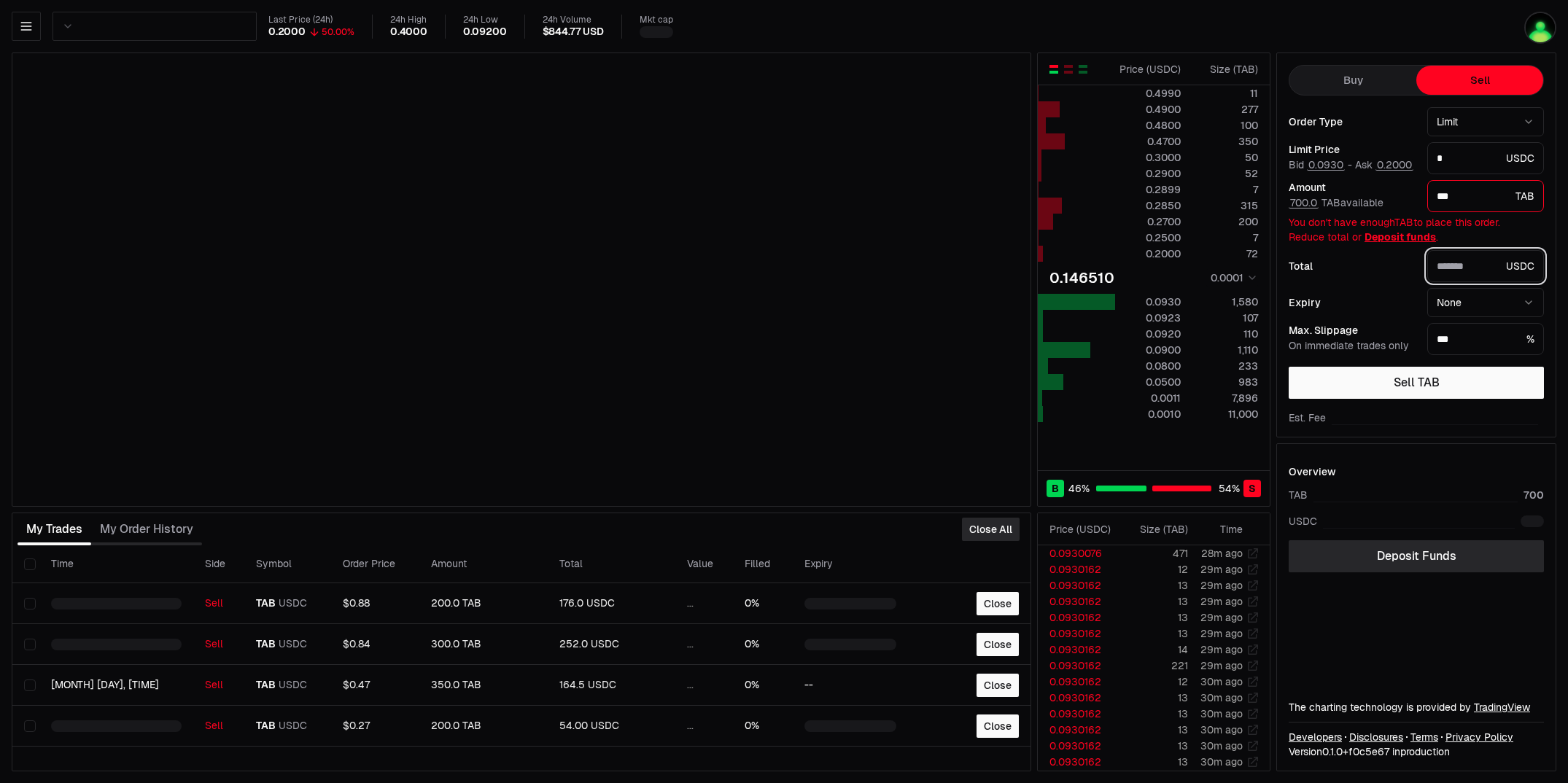 click on "*******" at bounding box center [1468, 266] 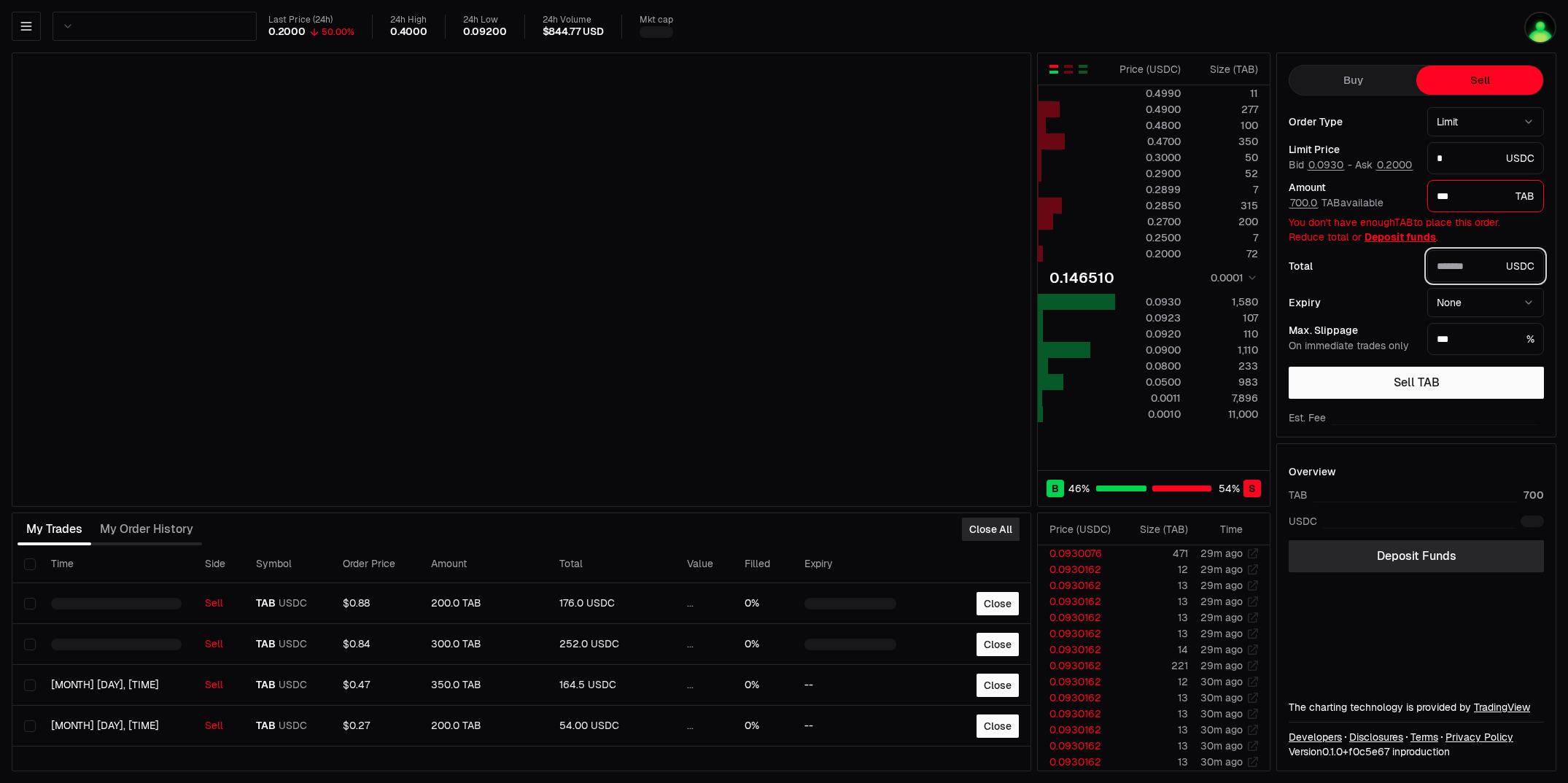 type on "********" 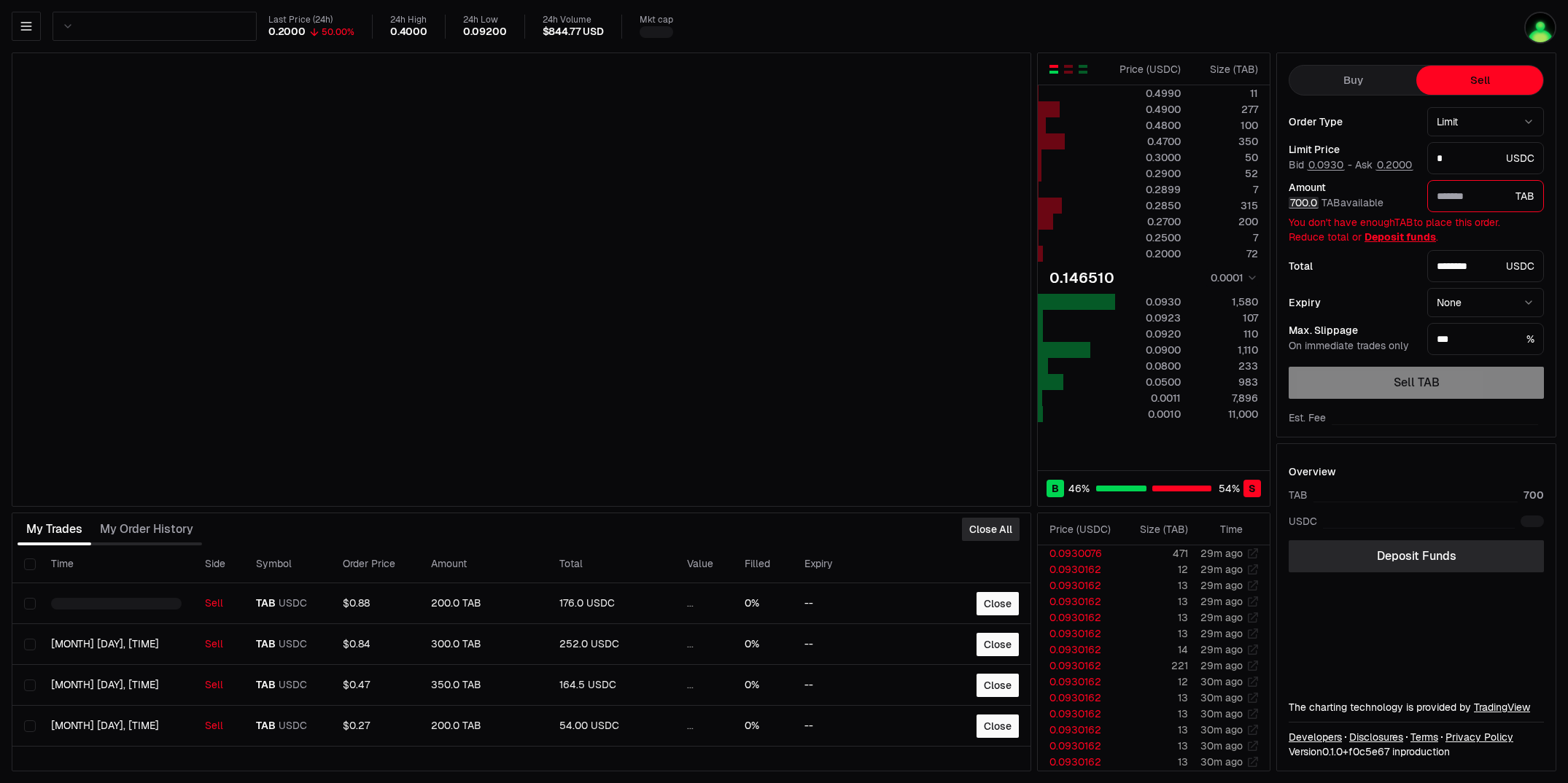 click on "700.0" at bounding box center (1303, 203) 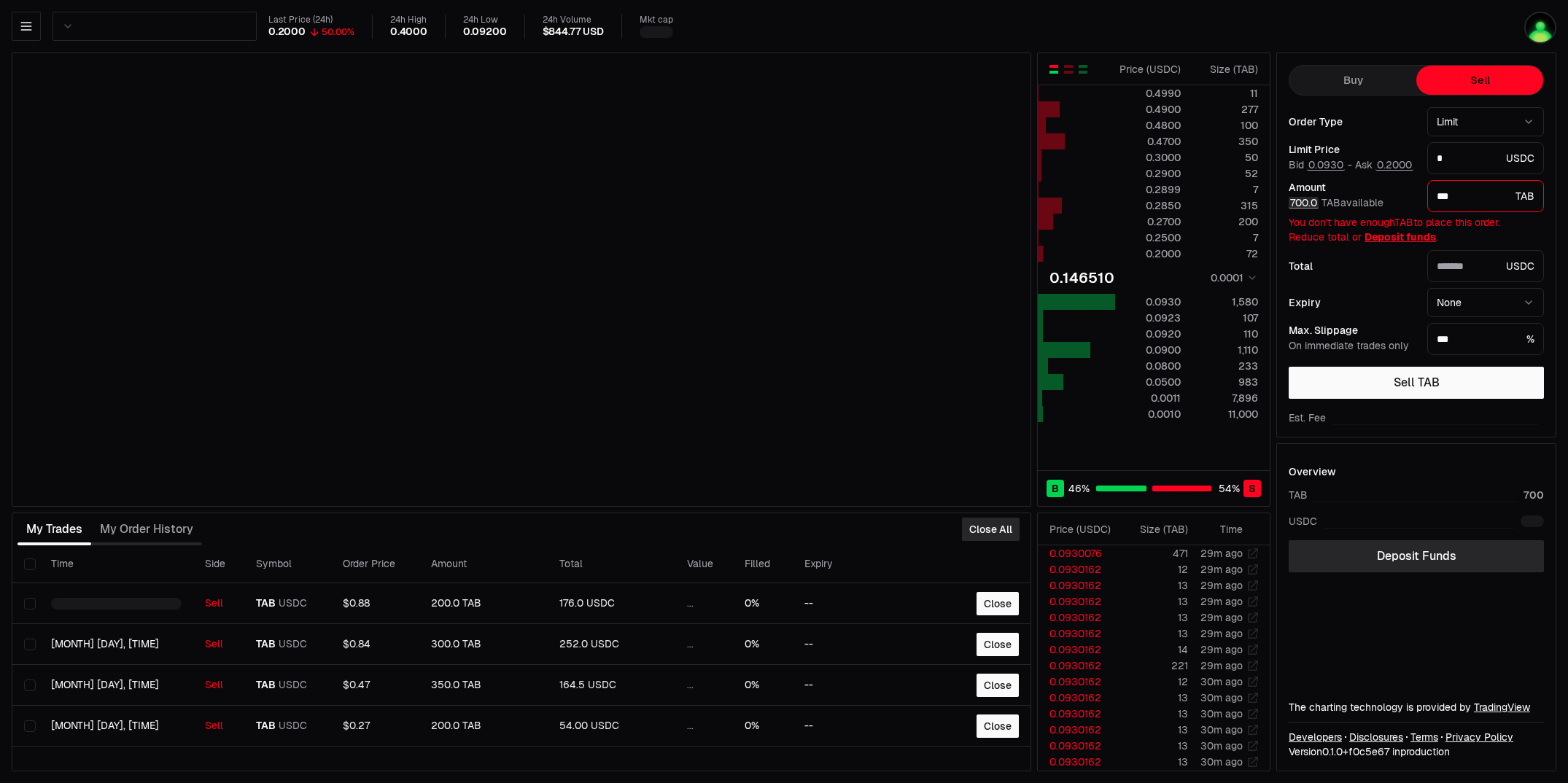 type on "*******" 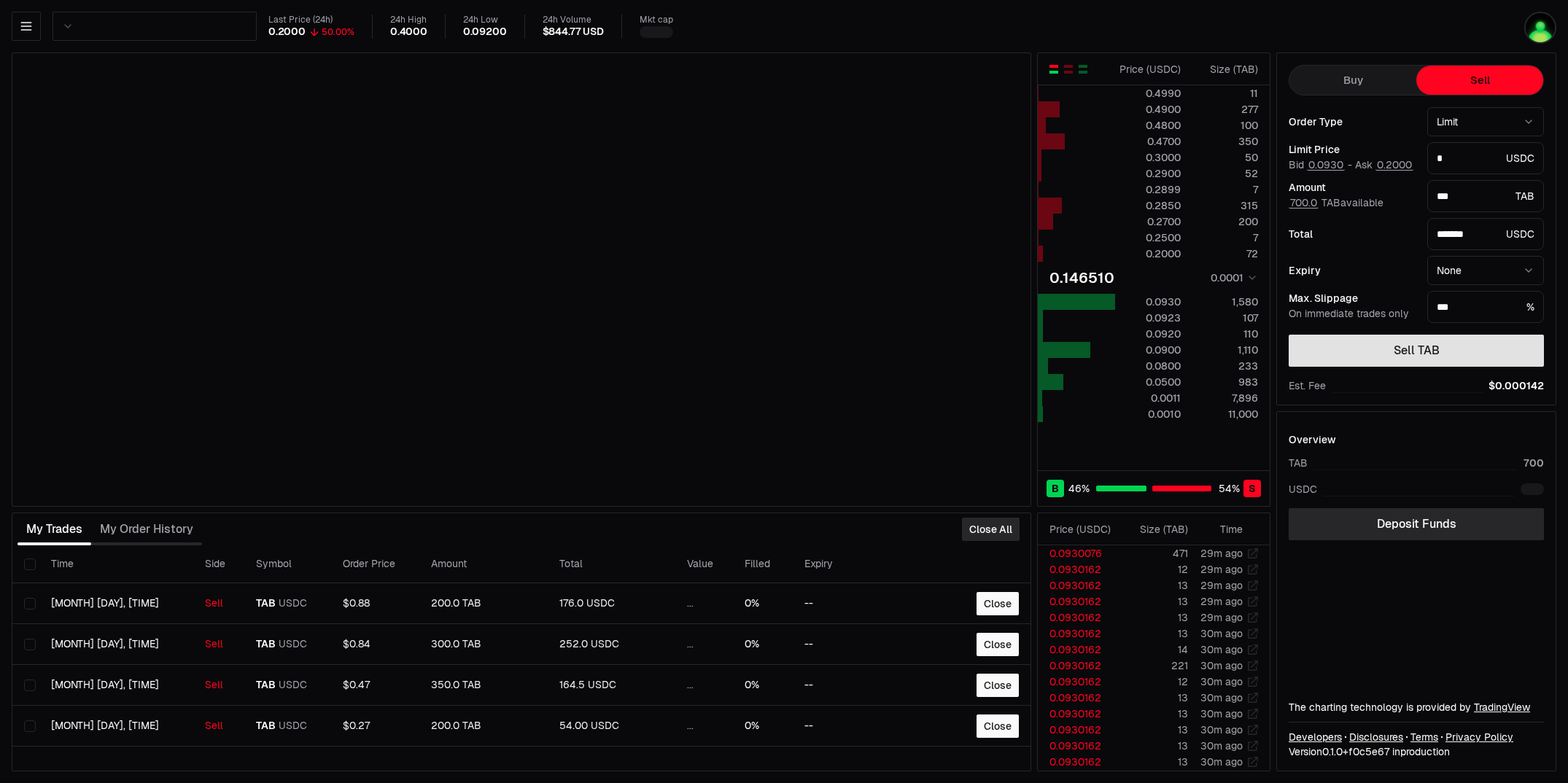 click on "Sell TAB" at bounding box center (1416, 351) 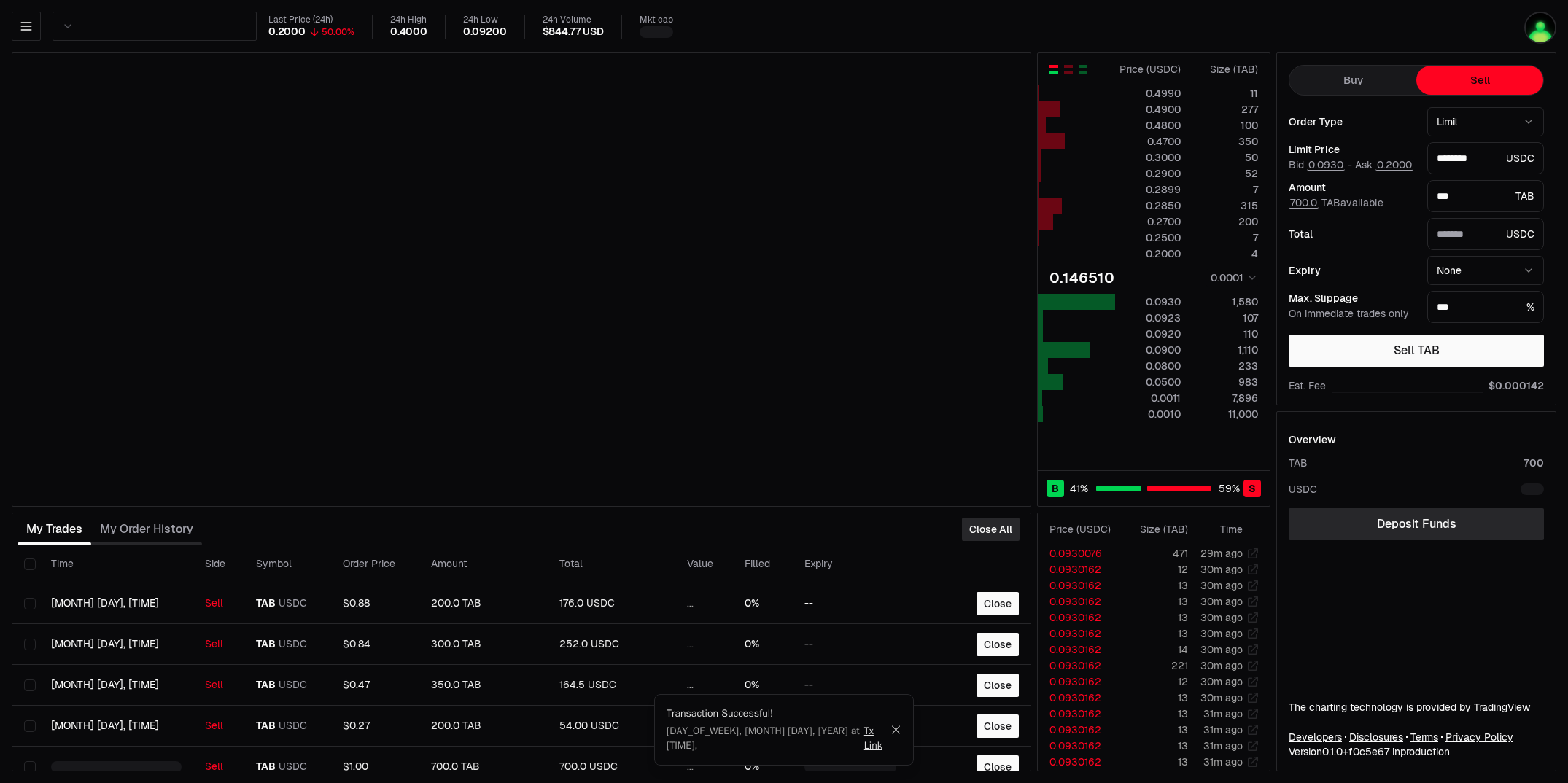 type on "*" 